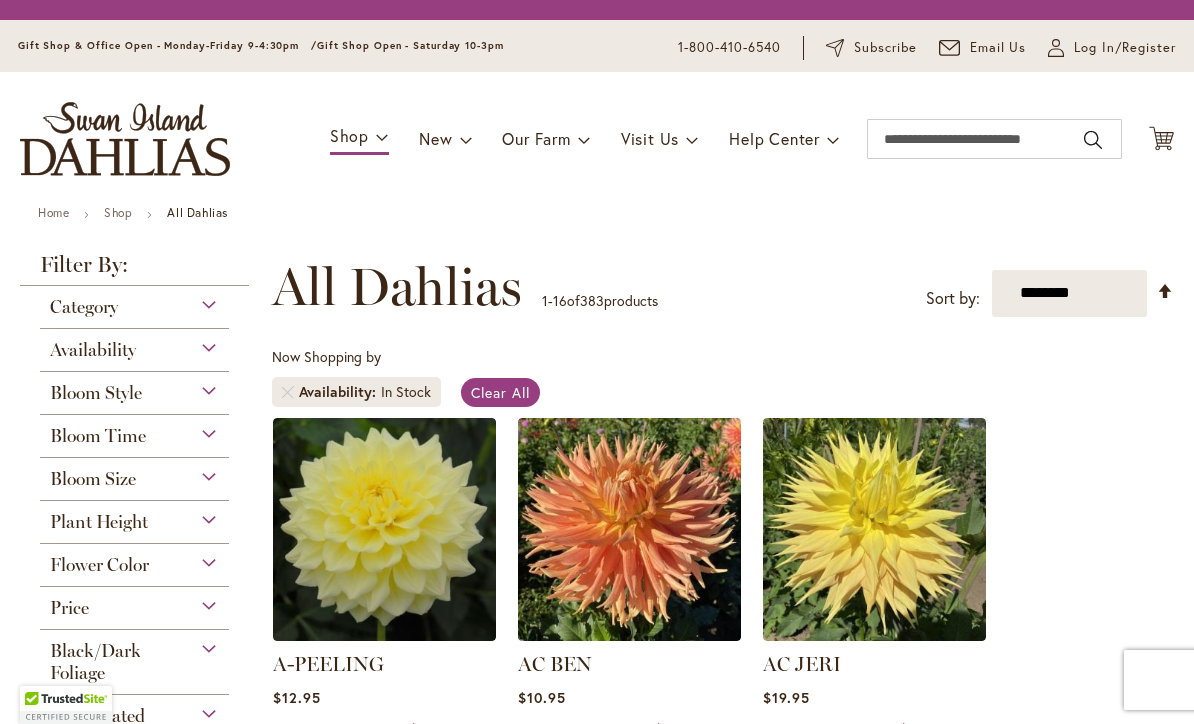 scroll, scrollTop: 0, scrollLeft: 0, axis: both 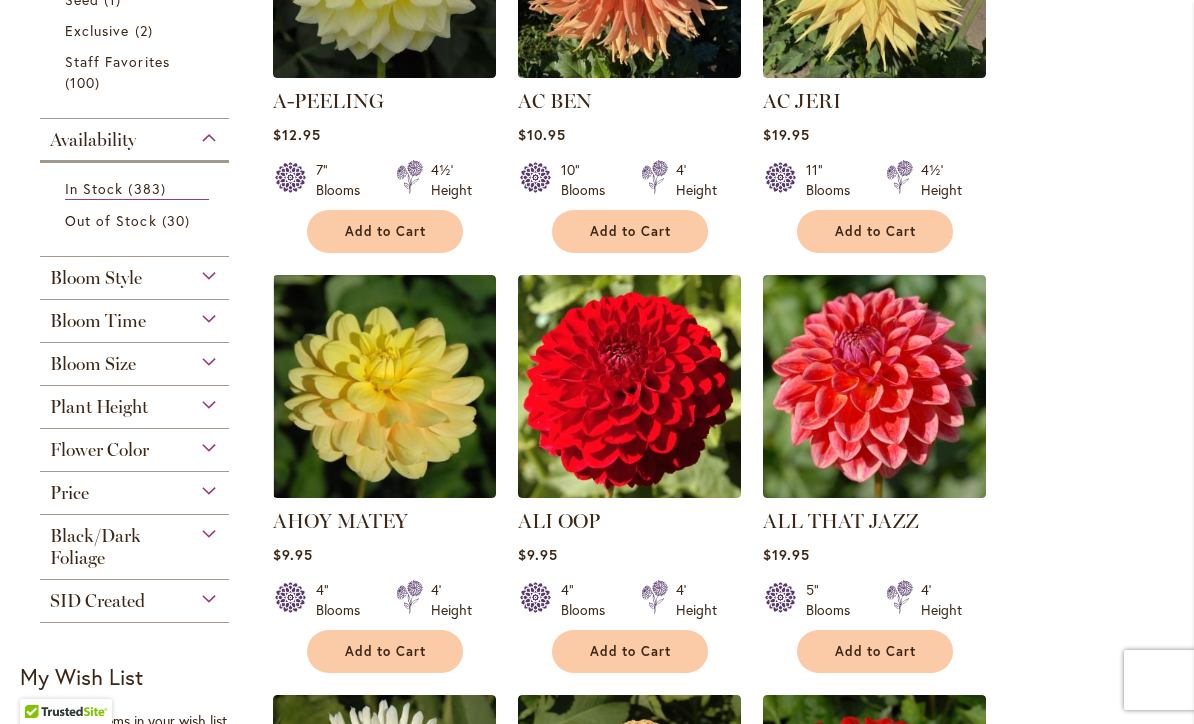 click on "Flower Color" at bounding box center (134, 445) 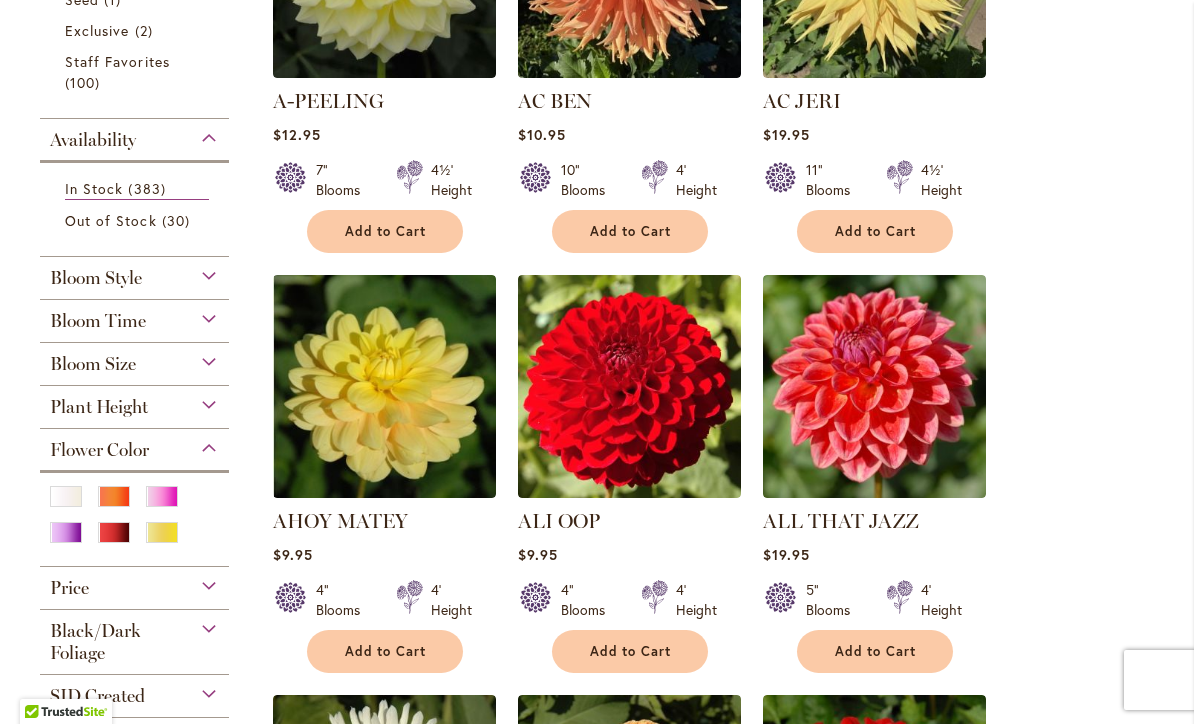 click at bounding box center [162, 496] 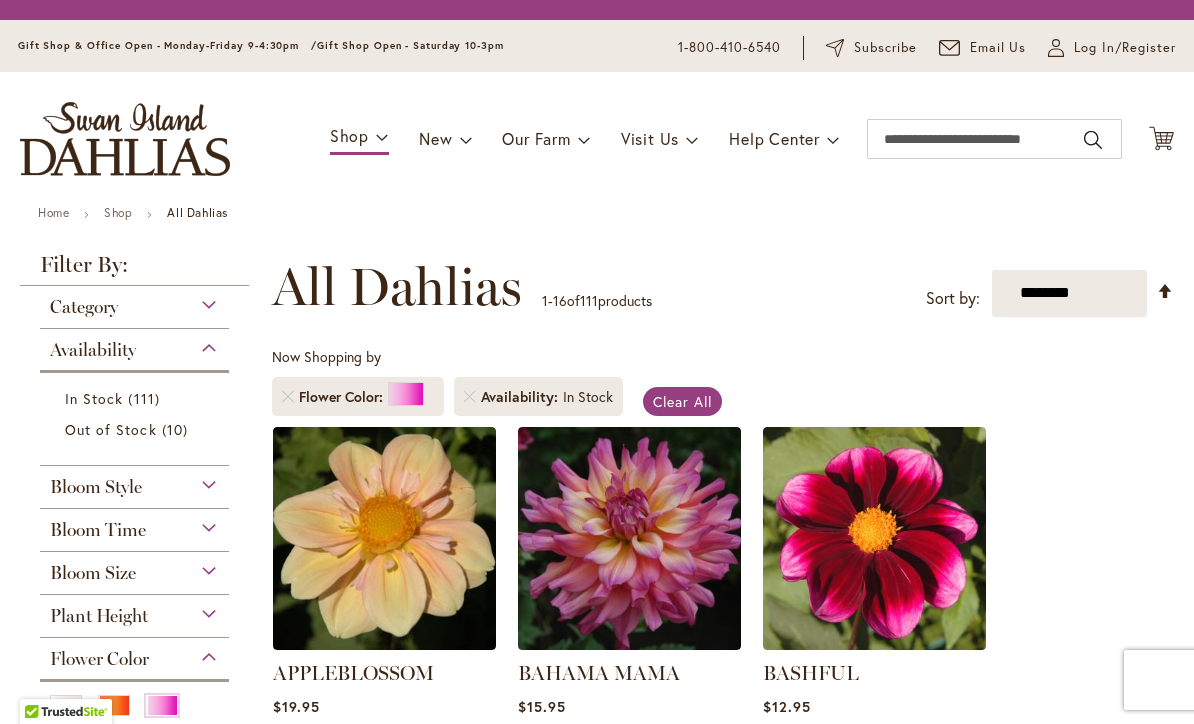 scroll, scrollTop: 0, scrollLeft: 0, axis: both 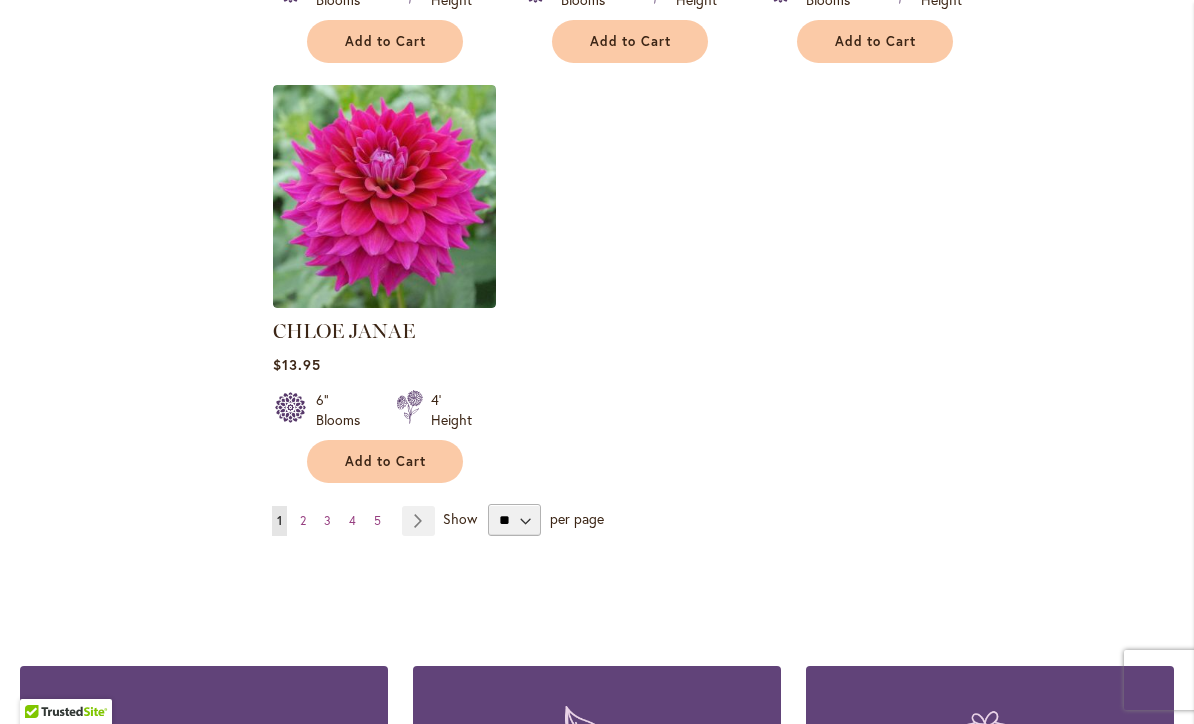click on "Page
Next" at bounding box center (418, 521) 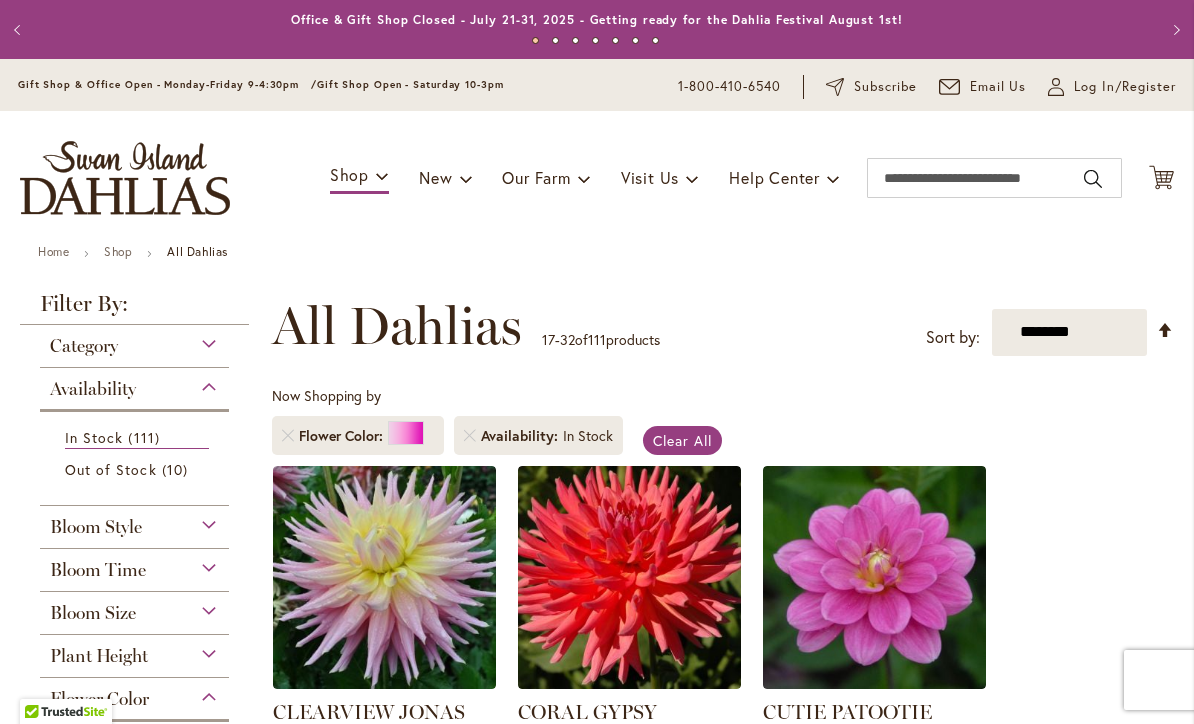scroll, scrollTop: 0, scrollLeft: 0, axis: both 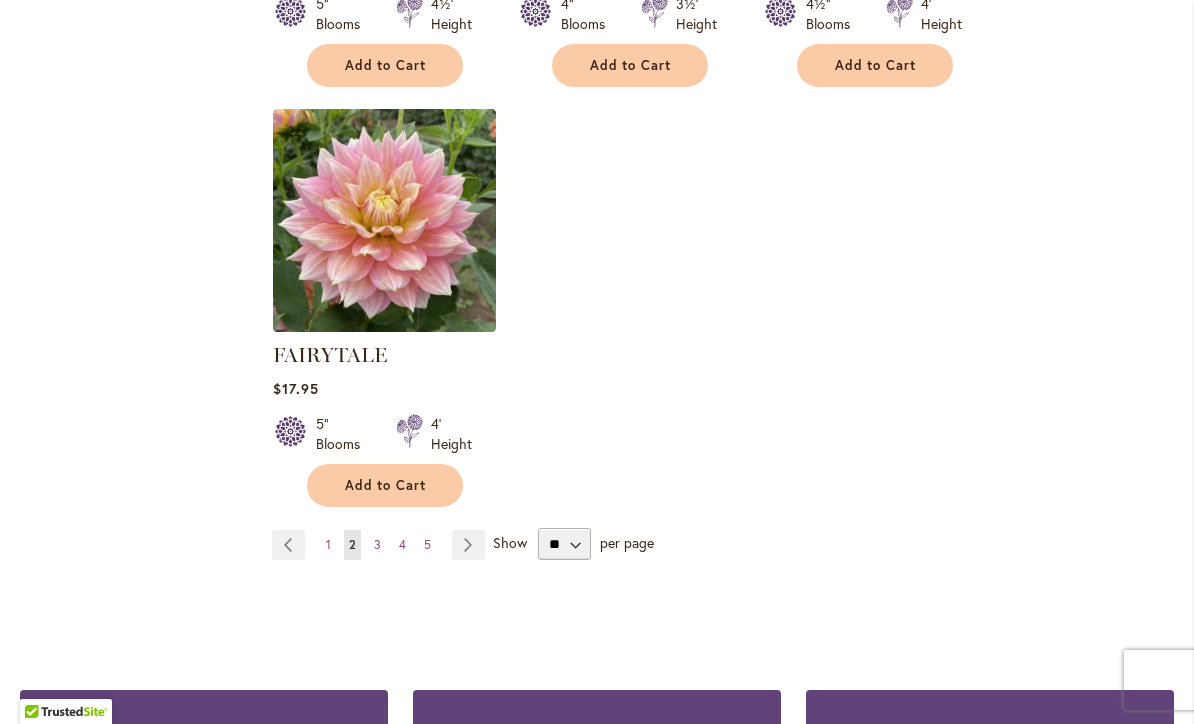click on "Page
Next" at bounding box center (468, 545) 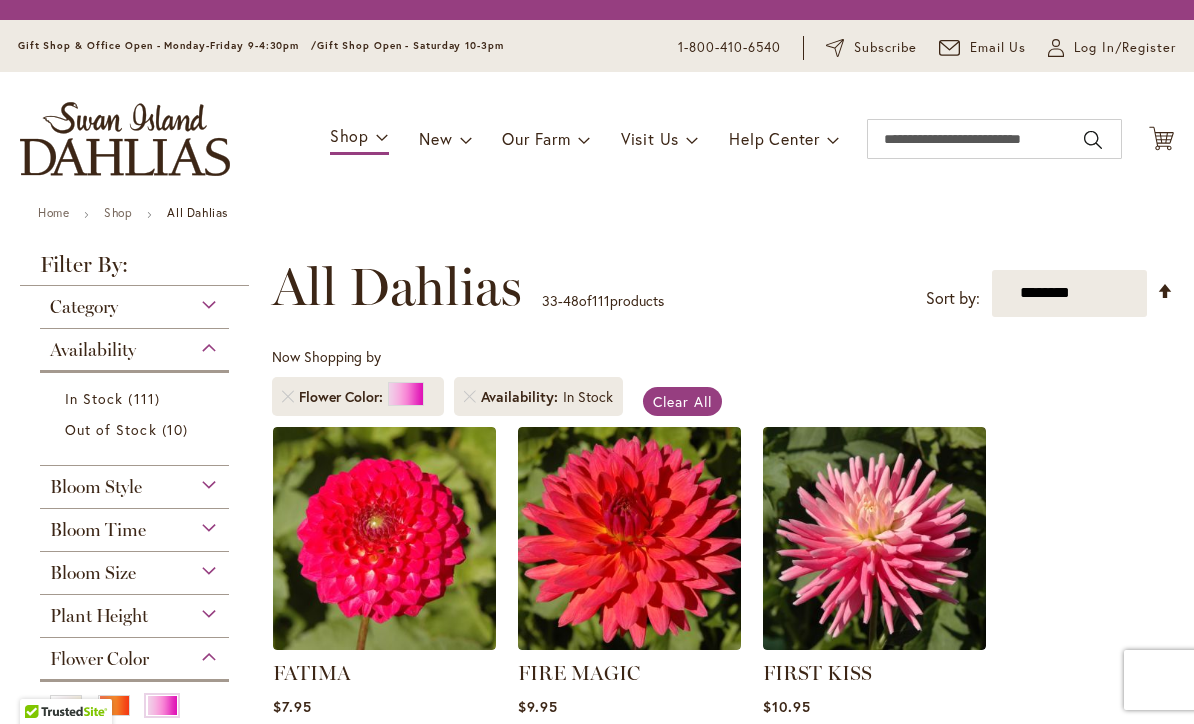 scroll, scrollTop: 0, scrollLeft: 0, axis: both 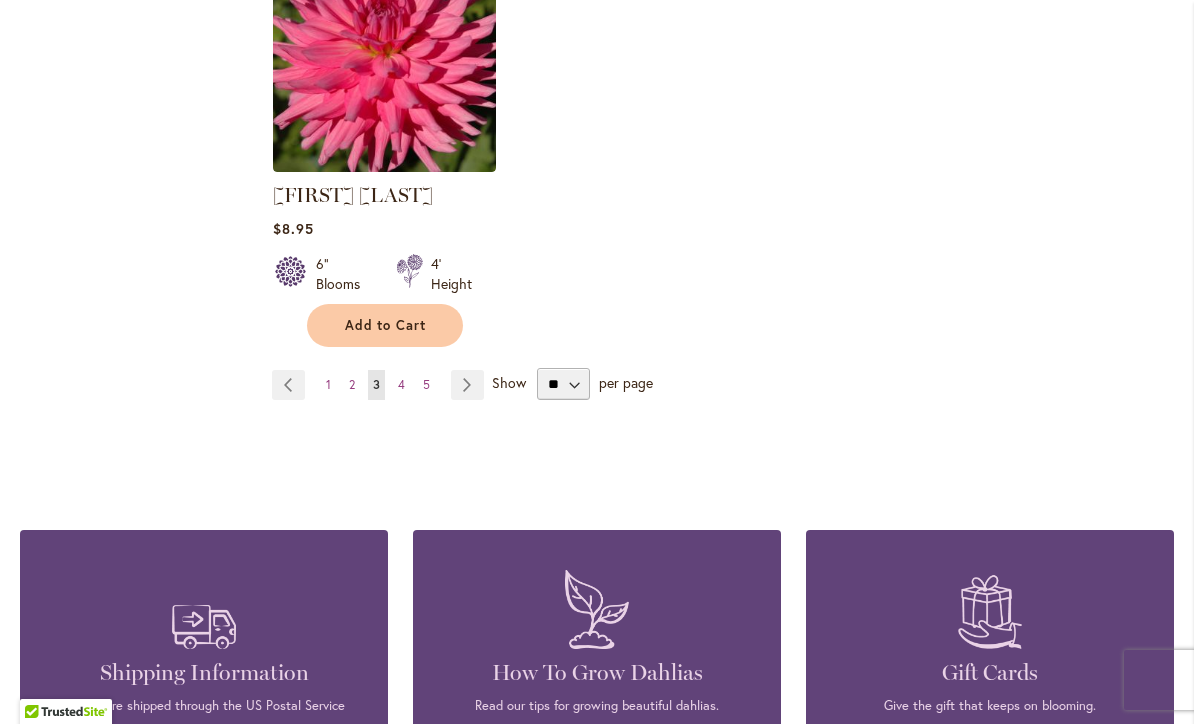 click on "Page
Next" at bounding box center [467, 385] 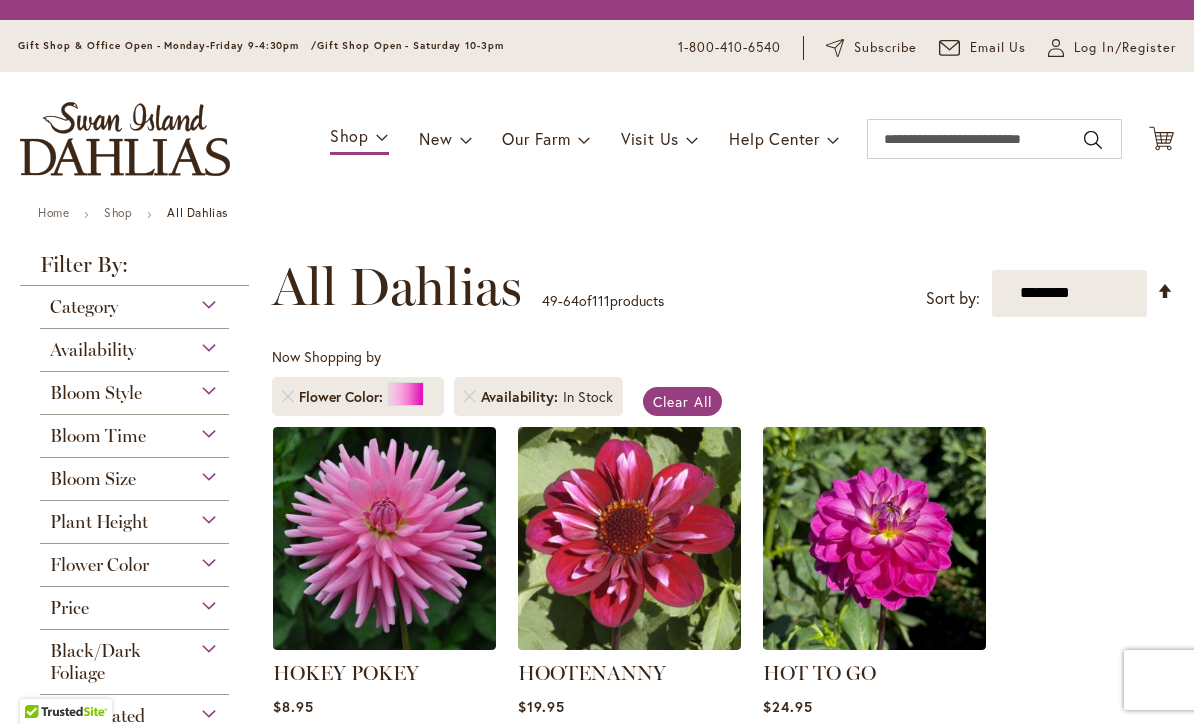 scroll, scrollTop: 0, scrollLeft: 0, axis: both 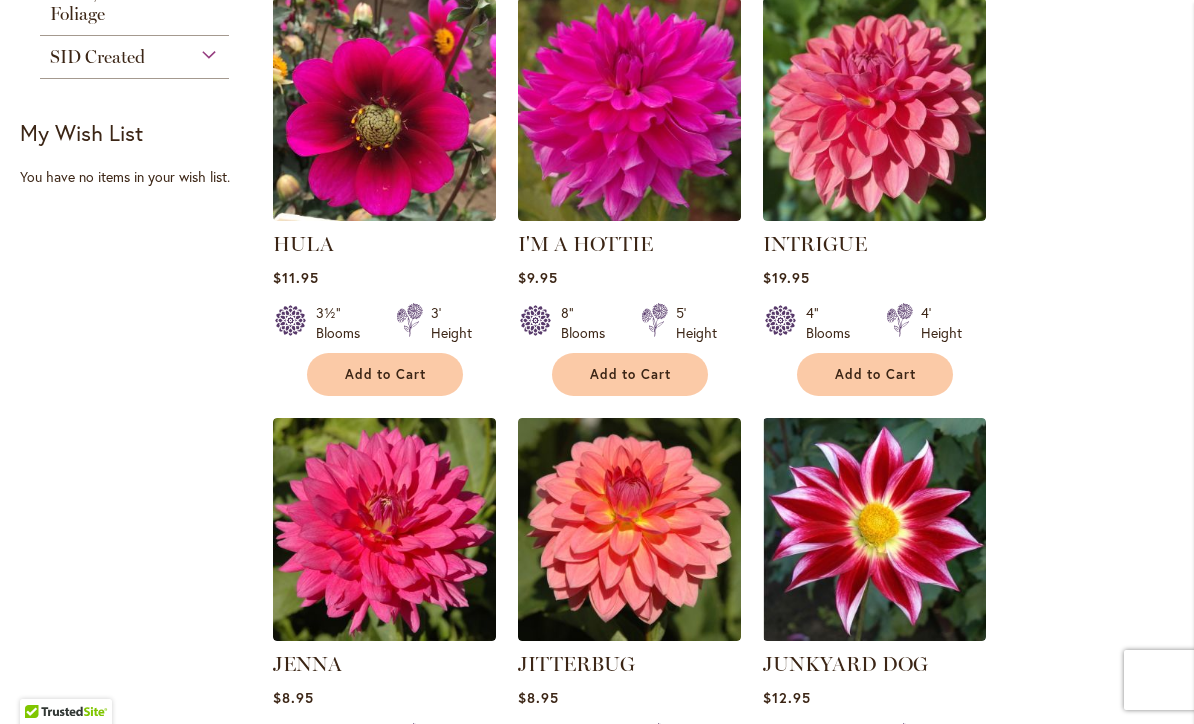 click on "Add to Cart" at bounding box center (631, 374) 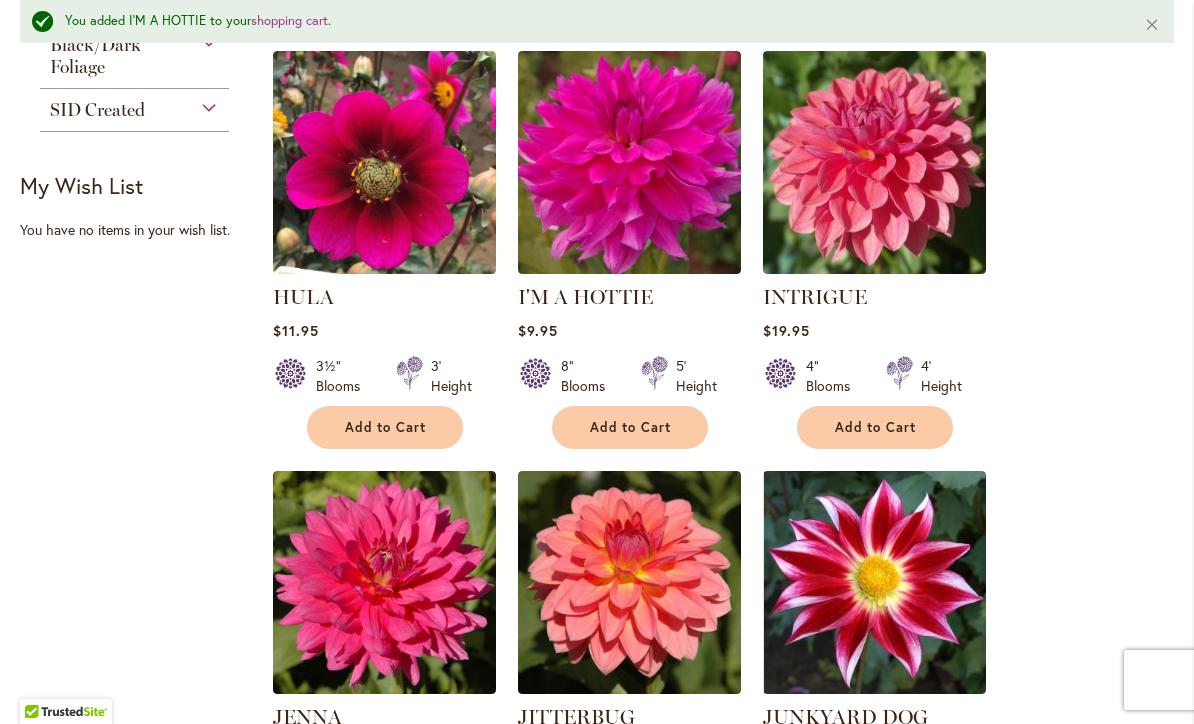 click on "Add to Cart" at bounding box center (631, 427) 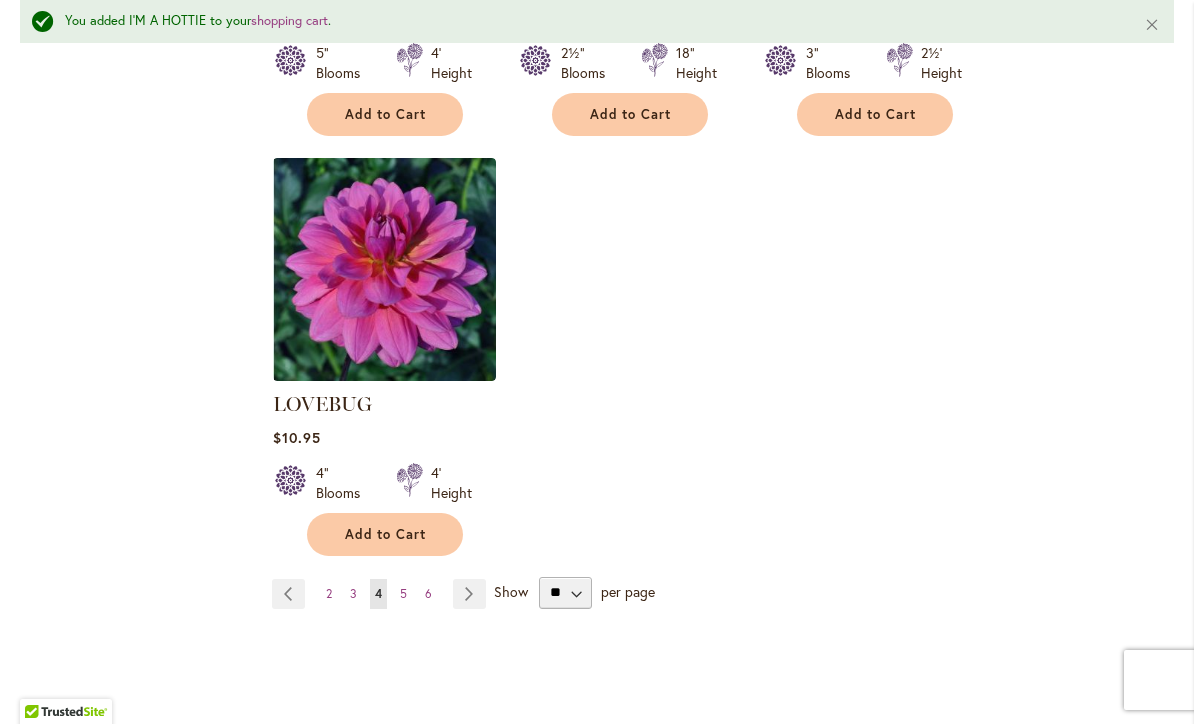 scroll, scrollTop: 2474, scrollLeft: 0, axis: vertical 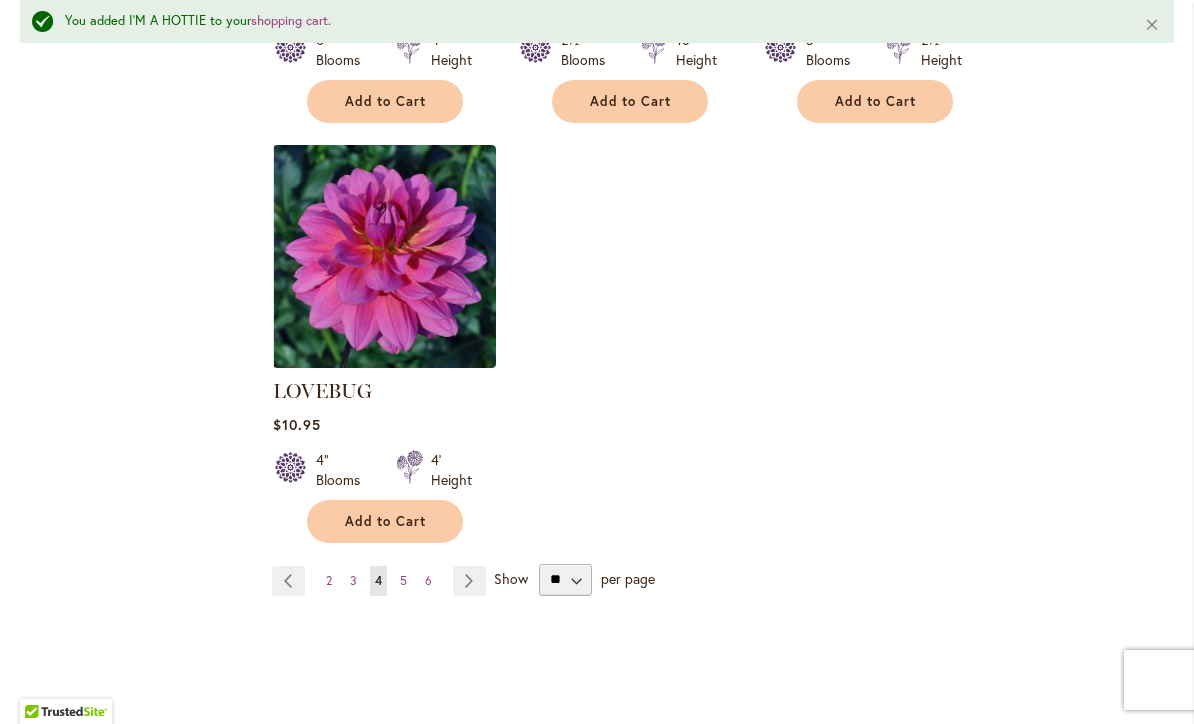 click on "Page
Next" at bounding box center [469, 581] 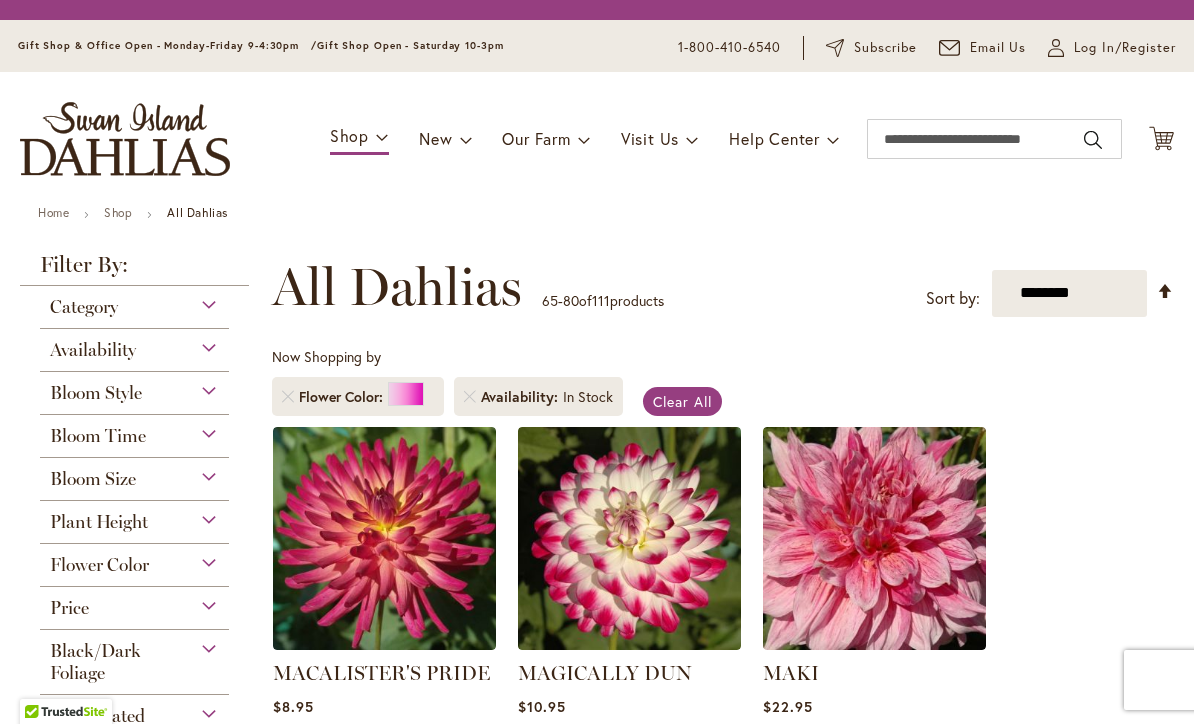 scroll, scrollTop: 0, scrollLeft: 0, axis: both 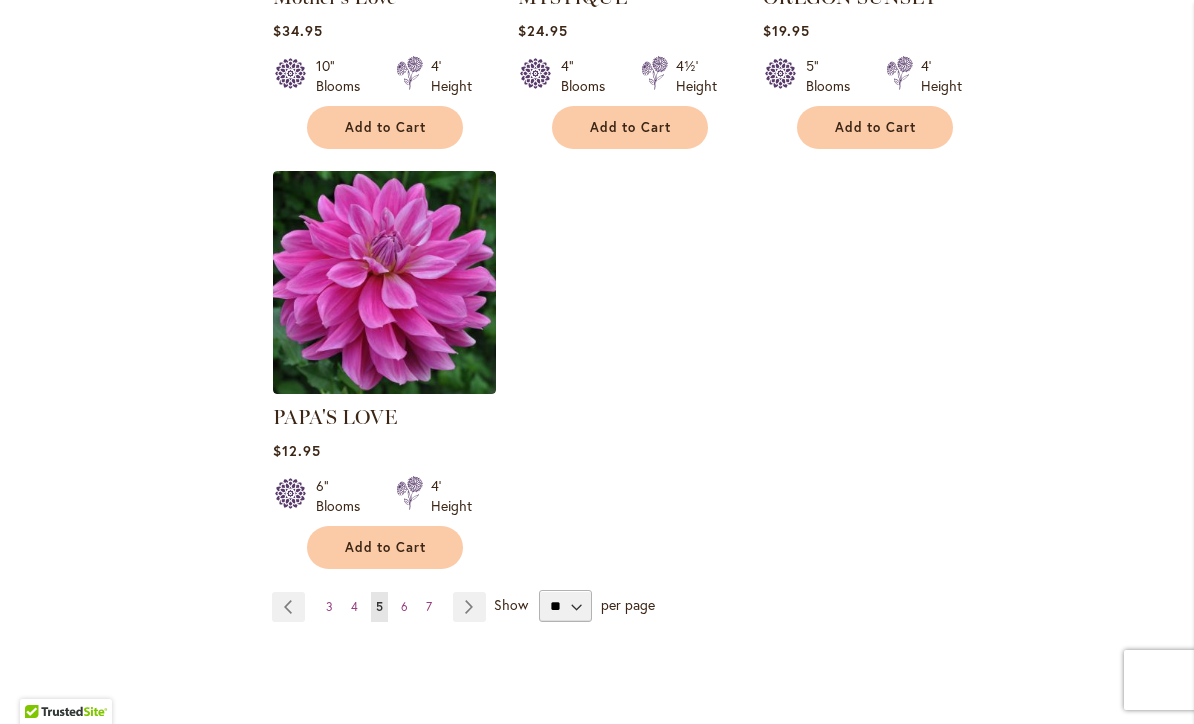 click on "Page
Next" at bounding box center [469, 607] 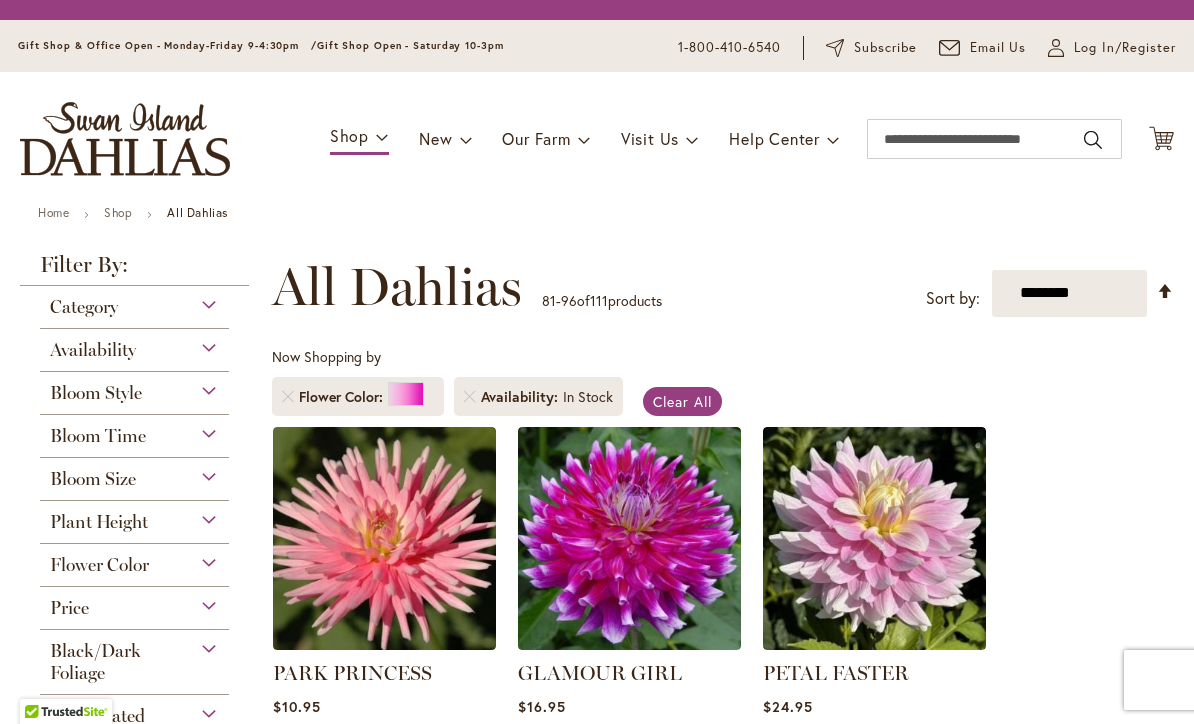scroll, scrollTop: 0, scrollLeft: 0, axis: both 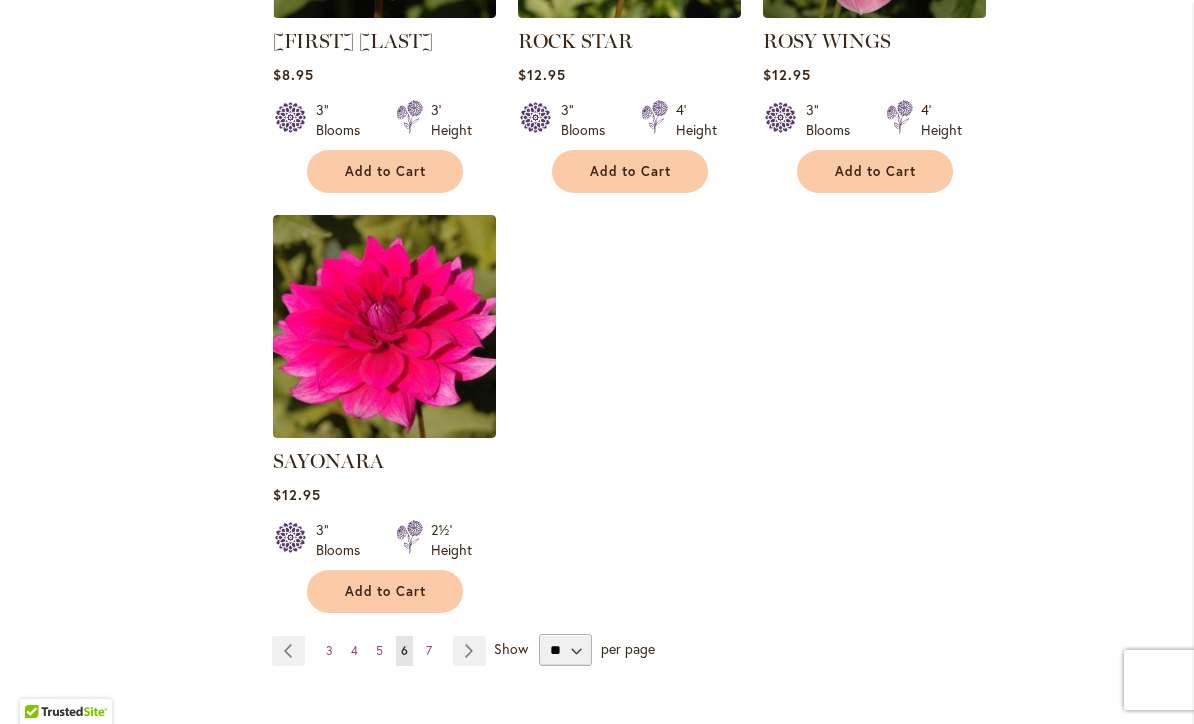 click on "Page
Next" at bounding box center [469, 651] 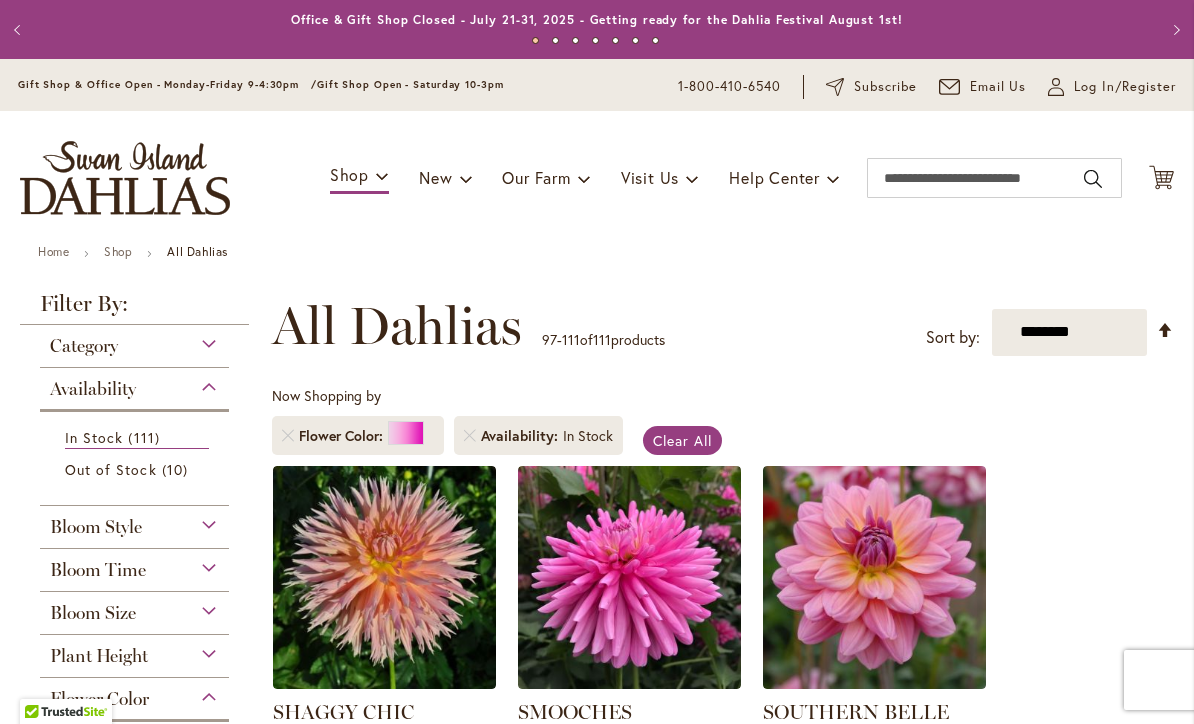 scroll, scrollTop: 0, scrollLeft: 0, axis: both 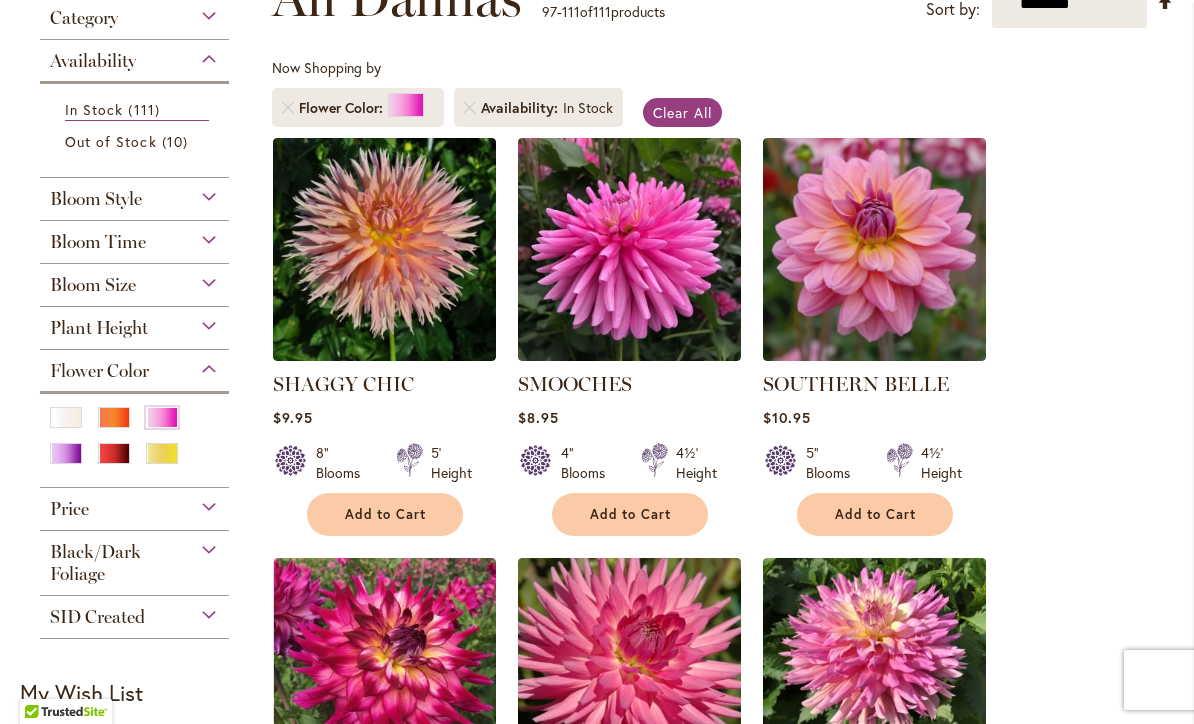 click at bounding box center [66, 417] 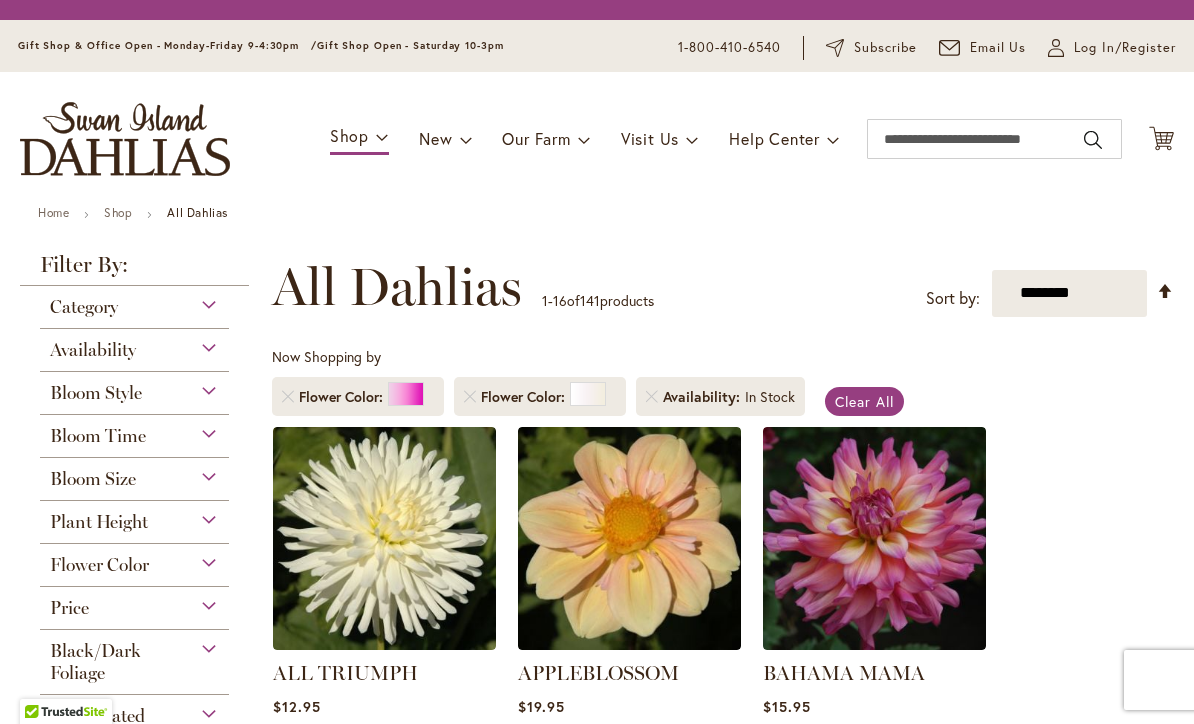 scroll, scrollTop: 0, scrollLeft: 0, axis: both 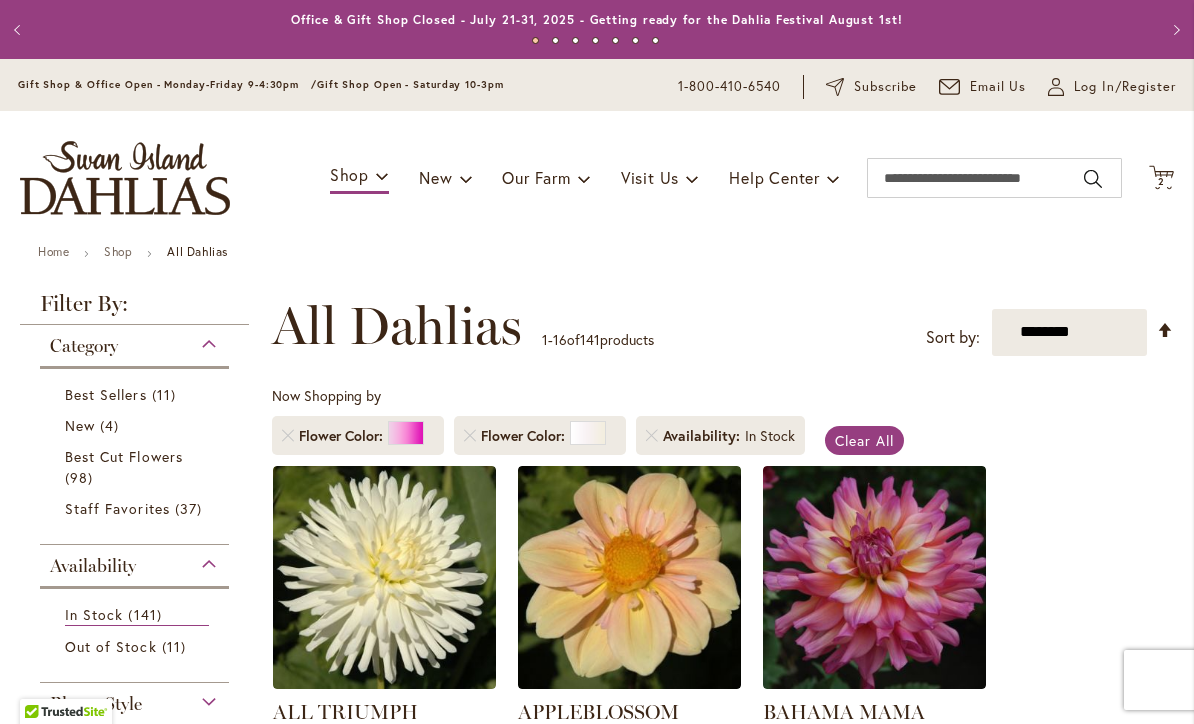 click on "Flower Color" at bounding box center [358, 435] 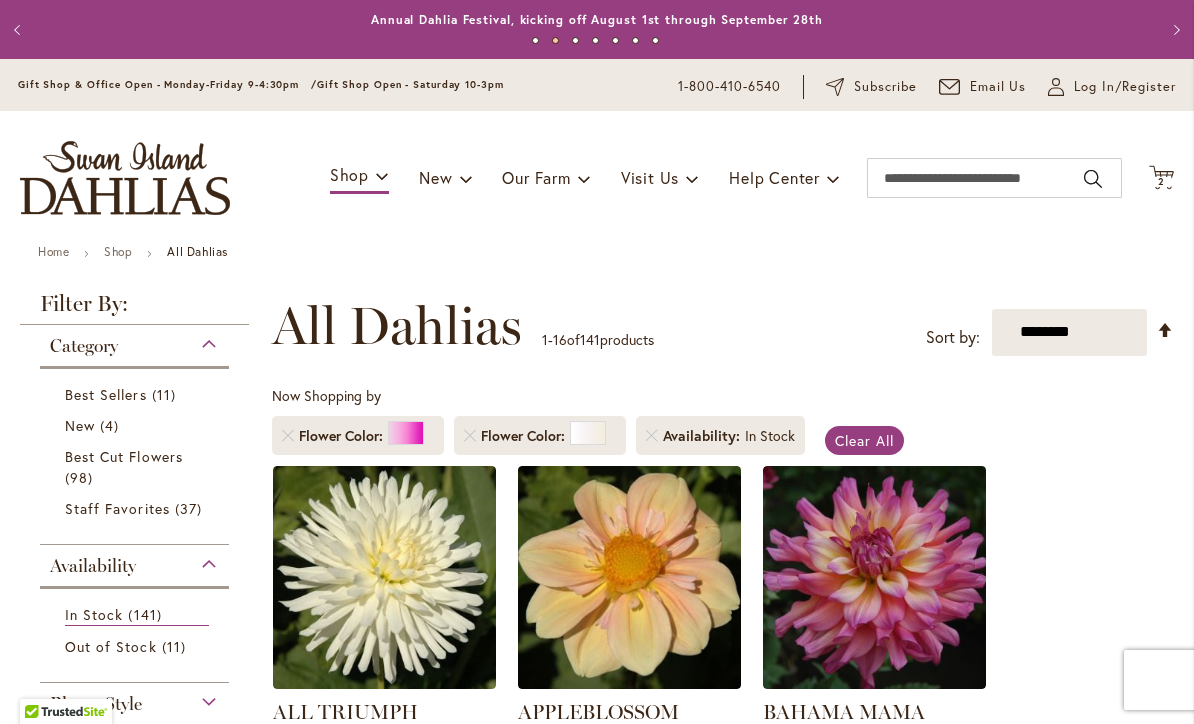 click on "Flower Color" at bounding box center [358, 435] 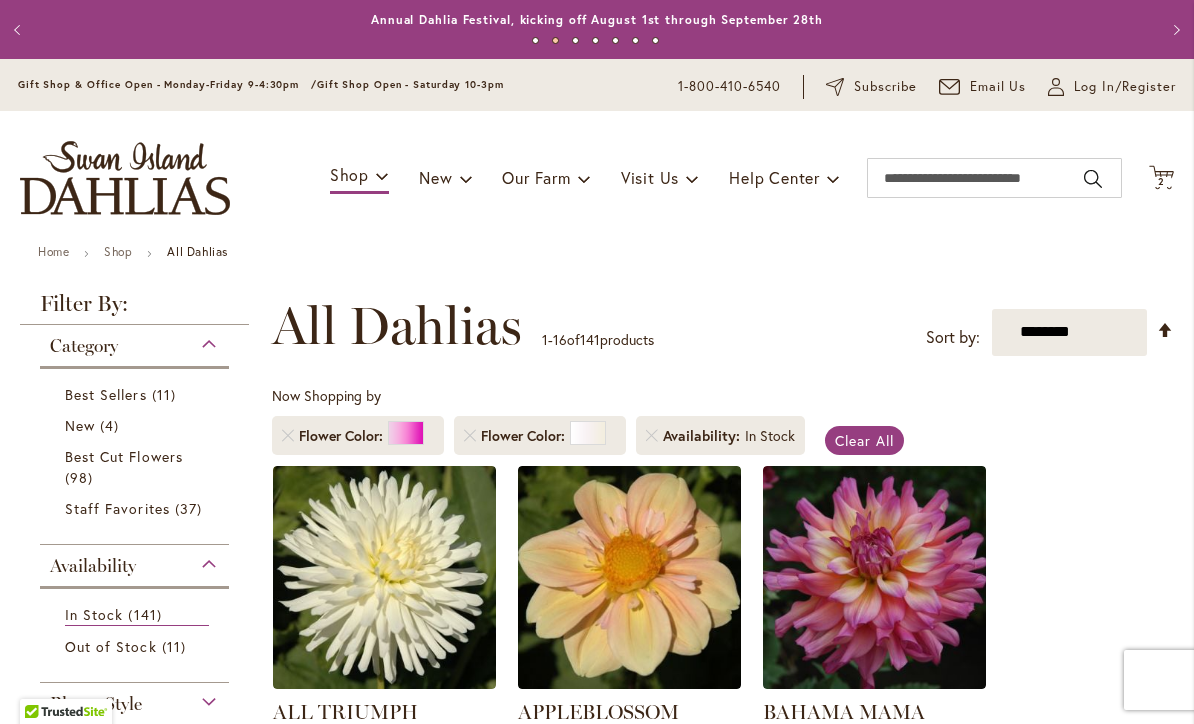 click at bounding box center (288, 436) 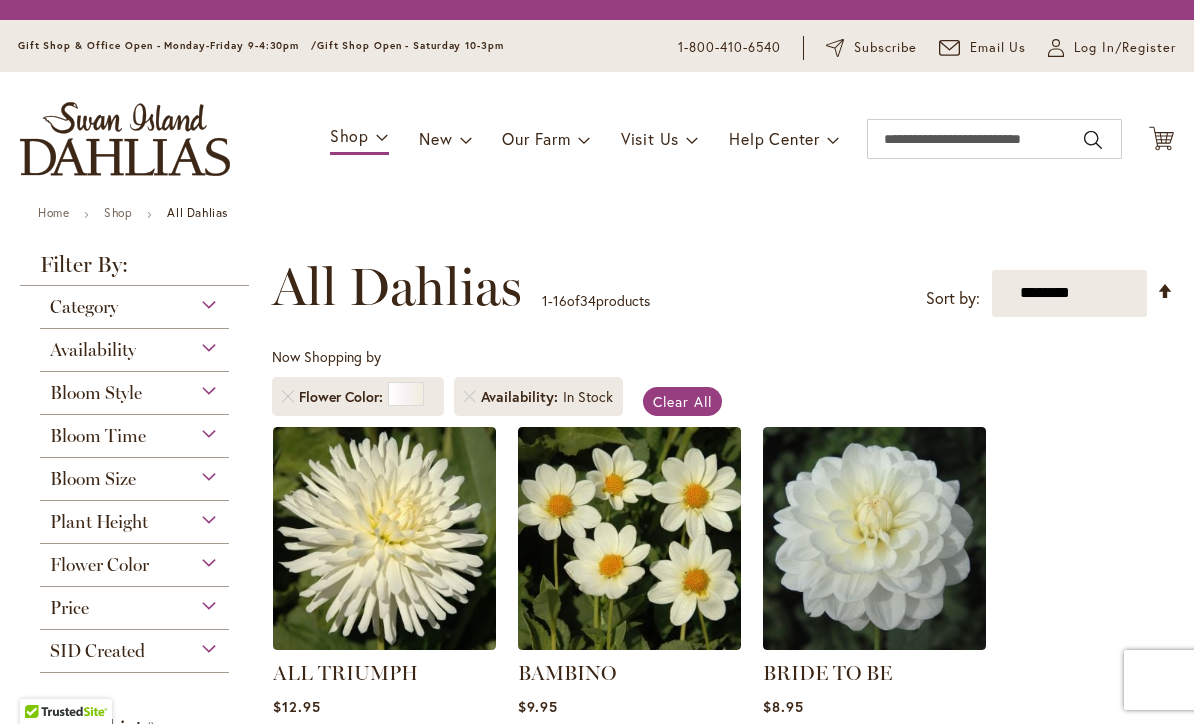 scroll, scrollTop: 0, scrollLeft: 0, axis: both 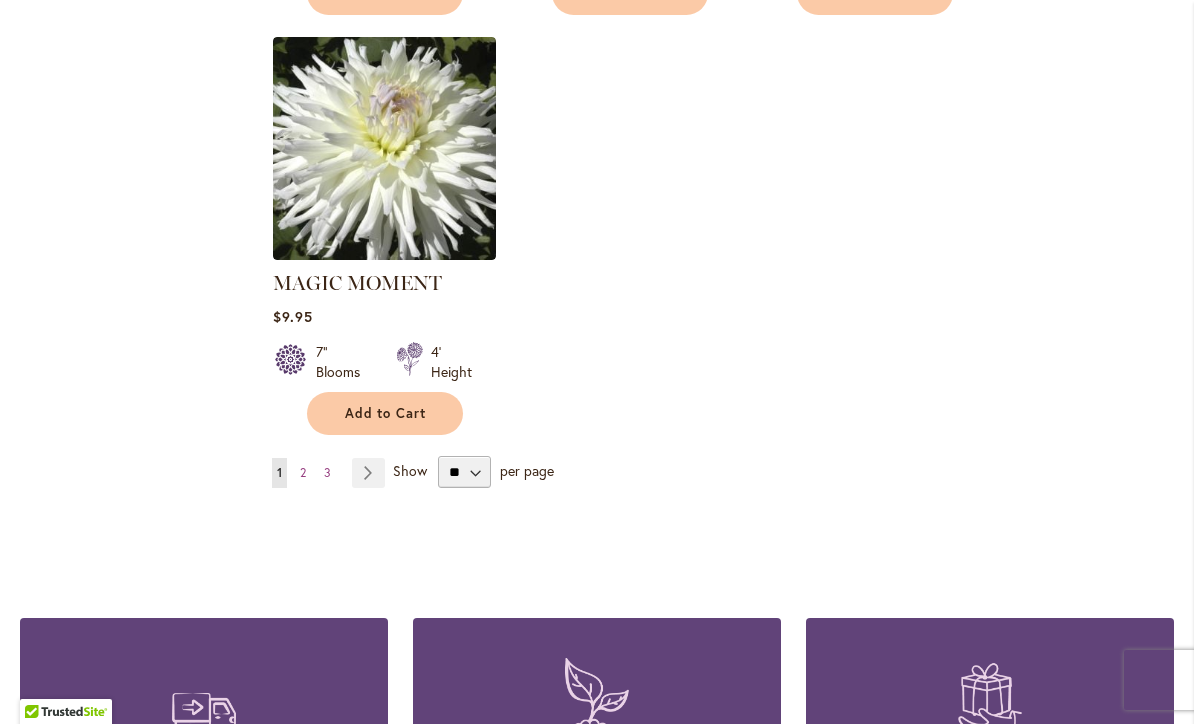 click on "Page
Next" at bounding box center (368, 473) 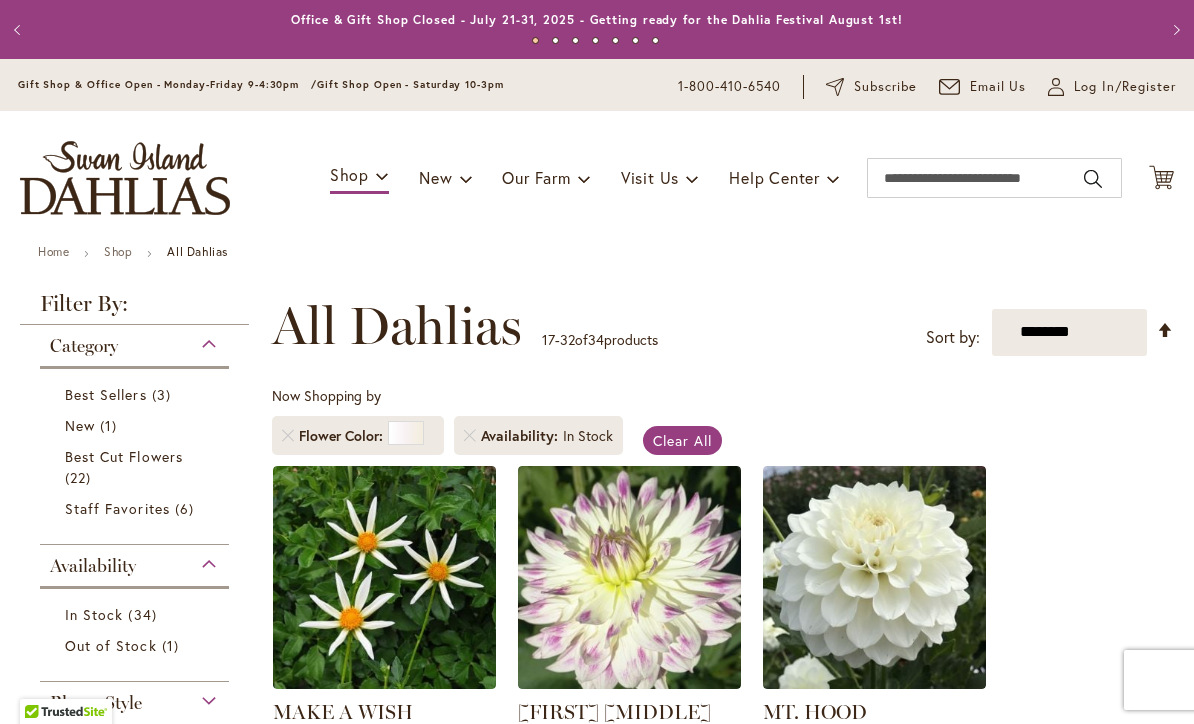 scroll, scrollTop: 0, scrollLeft: 0, axis: both 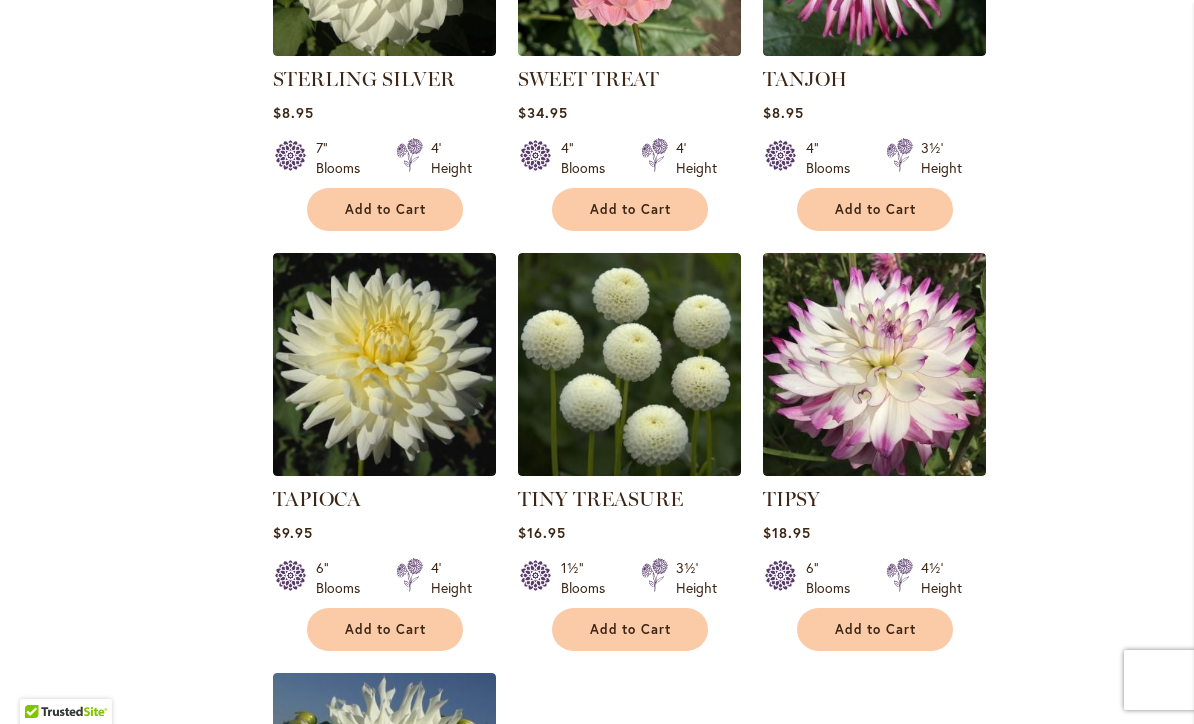 click on "TINY TREASURE" at bounding box center (600, 499) 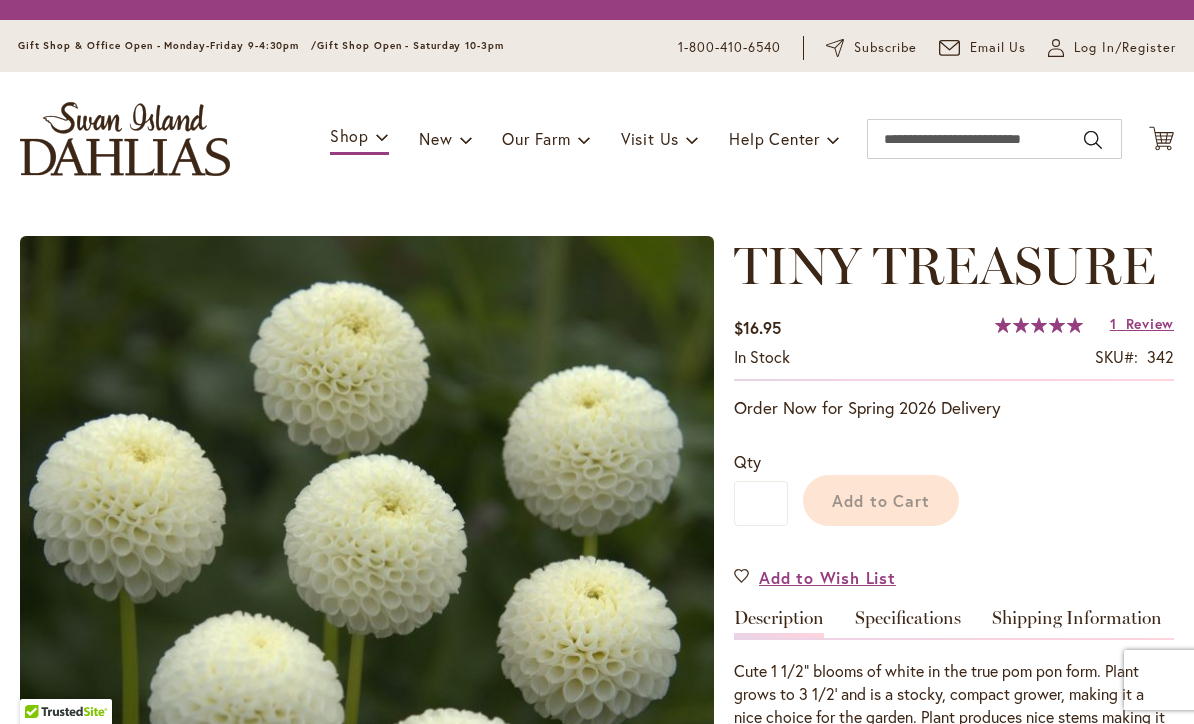 scroll, scrollTop: 0, scrollLeft: 0, axis: both 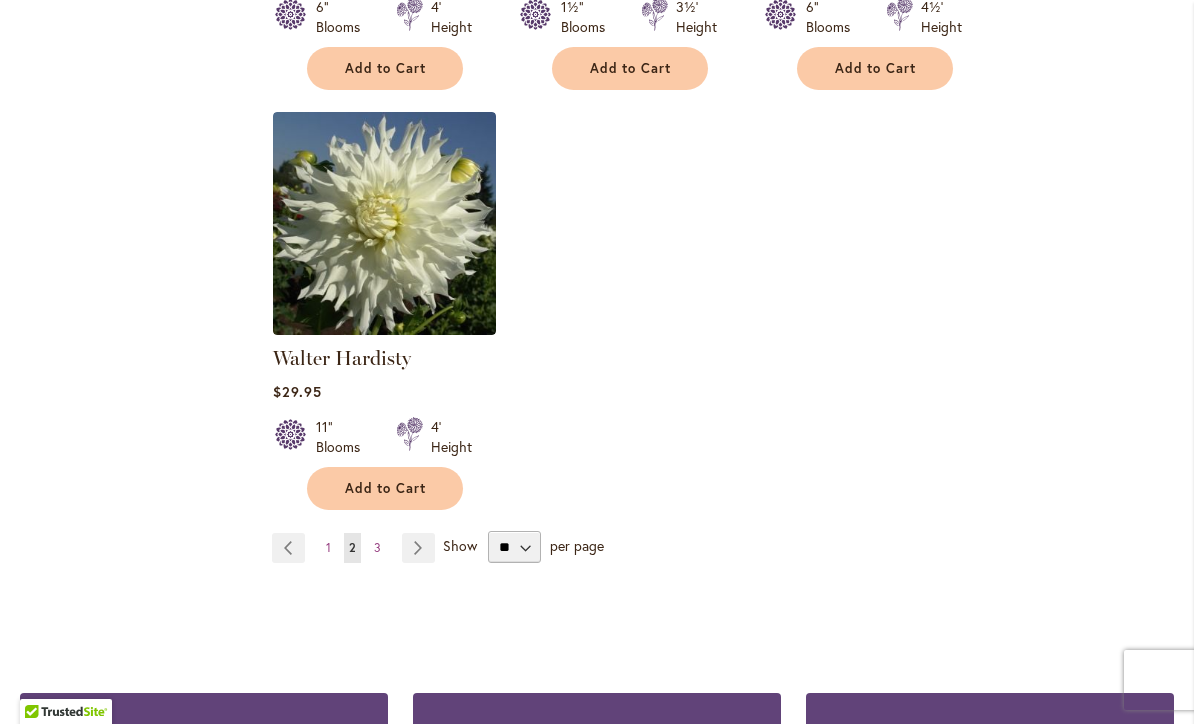 click on "Page
Next" at bounding box center [418, 548] 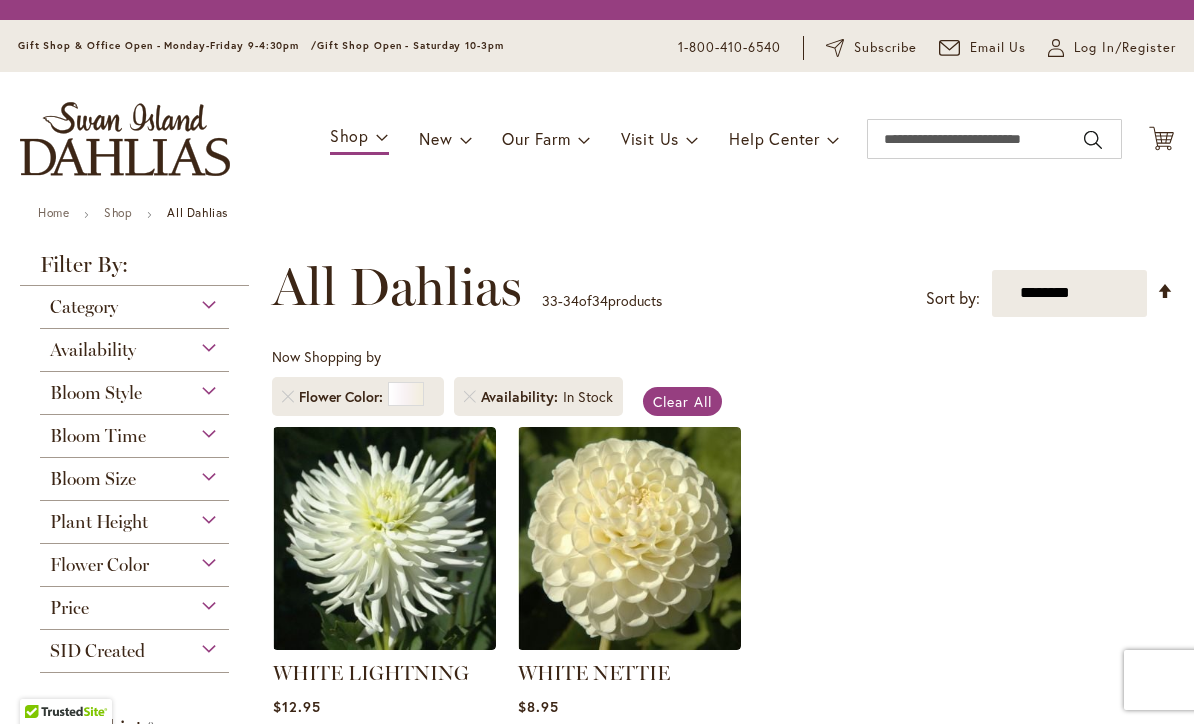 scroll, scrollTop: 0, scrollLeft: 0, axis: both 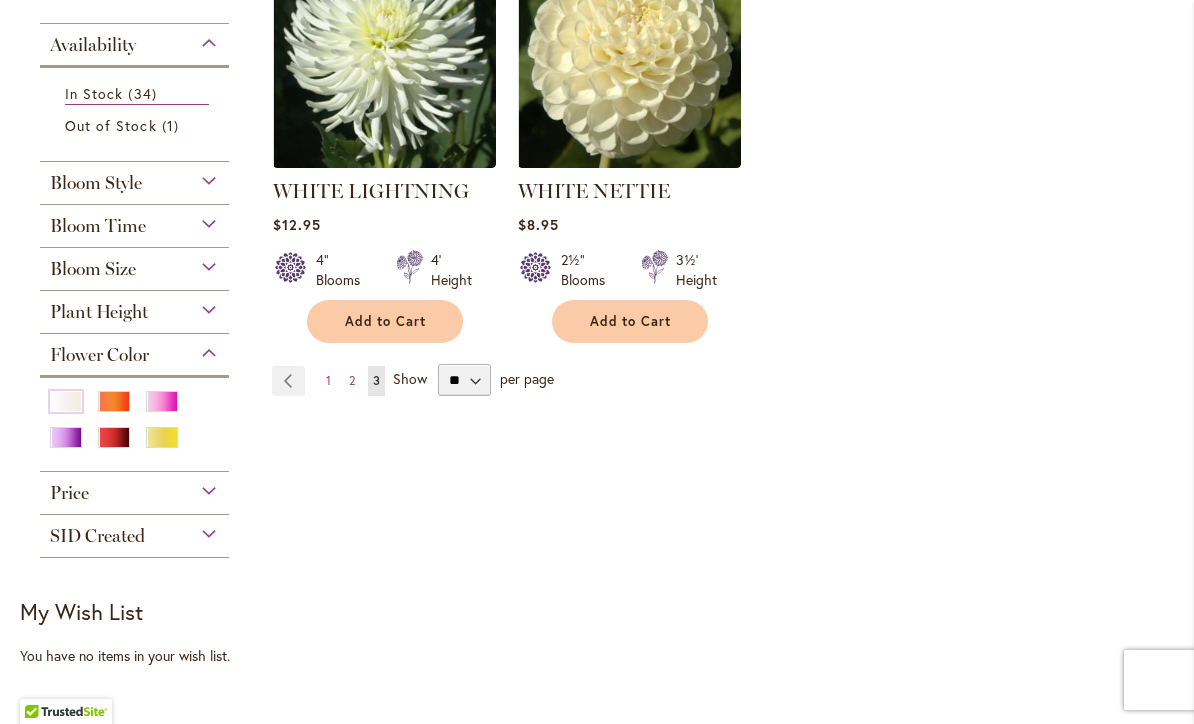 click at bounding box center [114, 401] 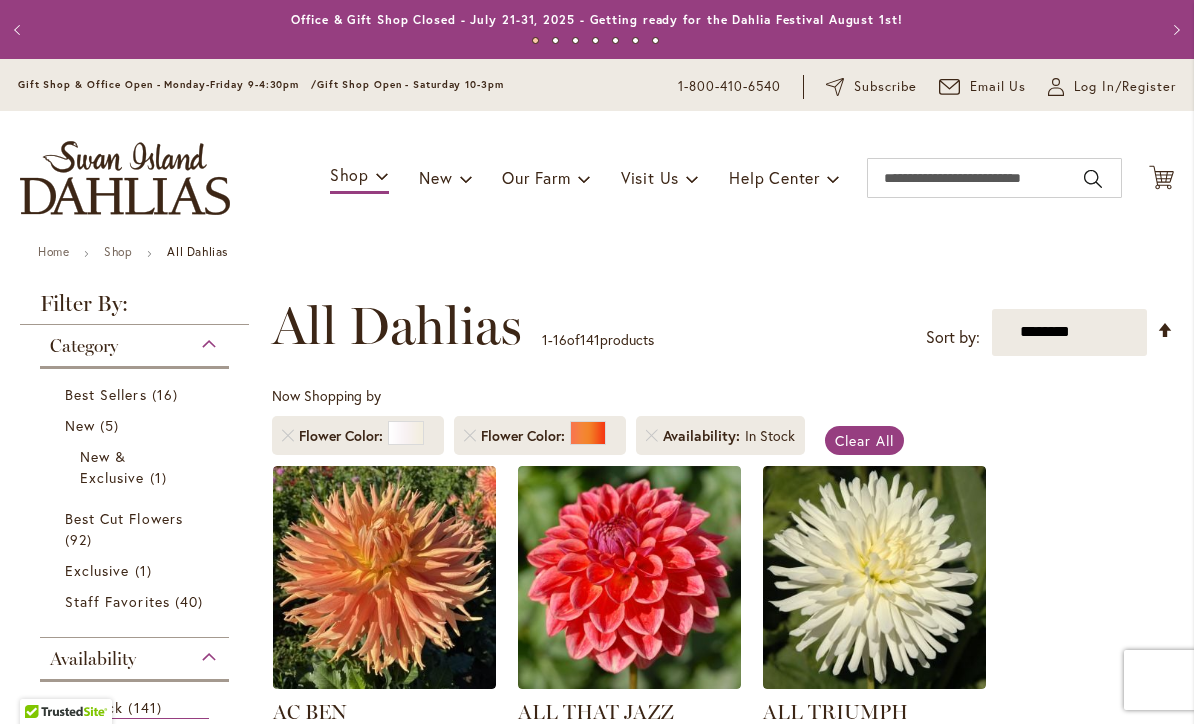 scroll, scrollTop: 0, scrollLeft: 0, axis: both 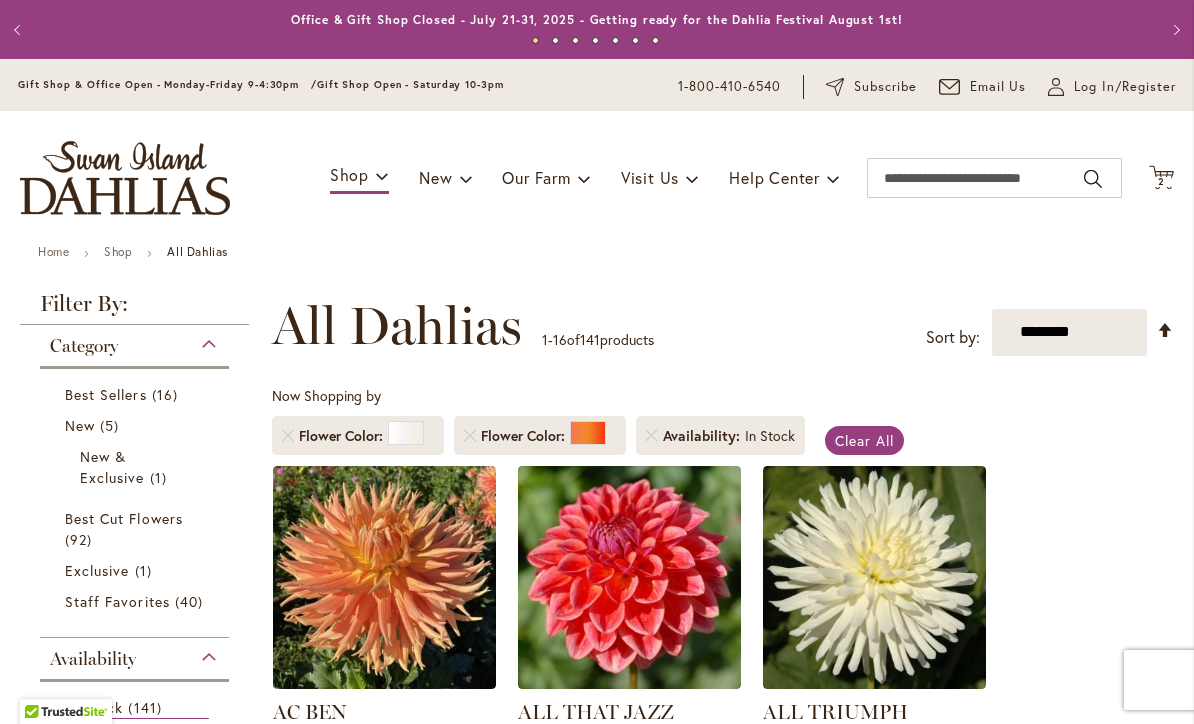 click on "Flower Color" at bounding box center [358, 435] 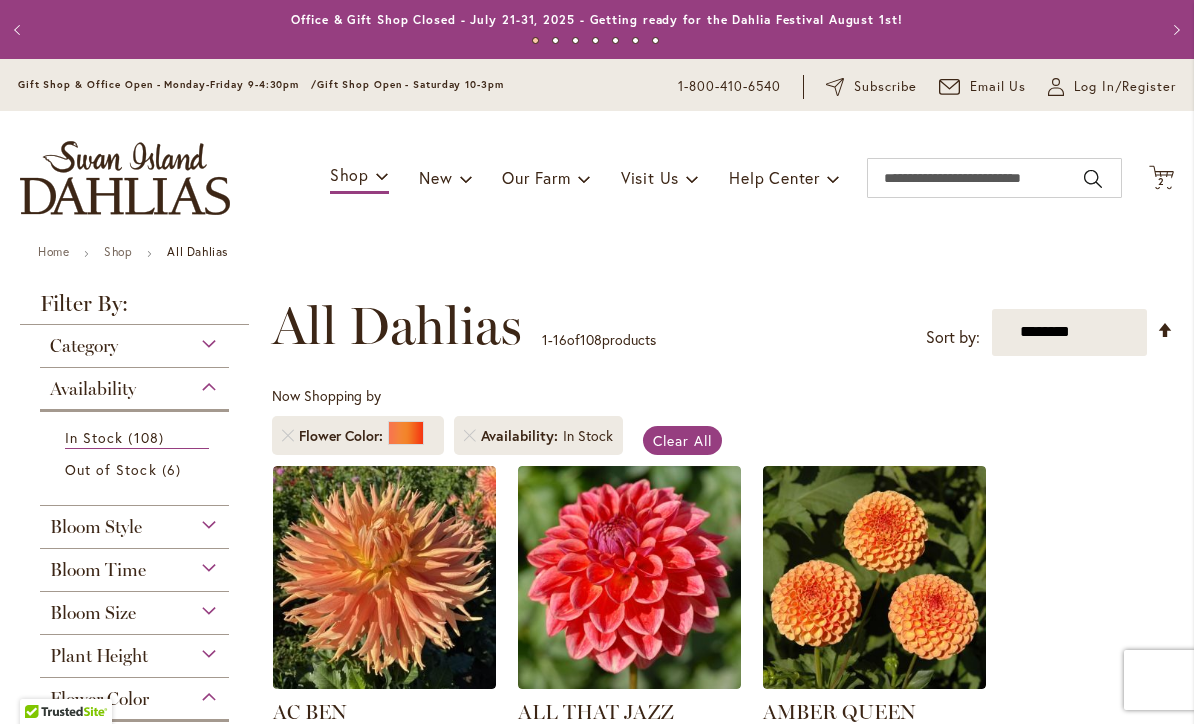 scroll, scrollTop: 0, scrollLeft: 0, axis: both 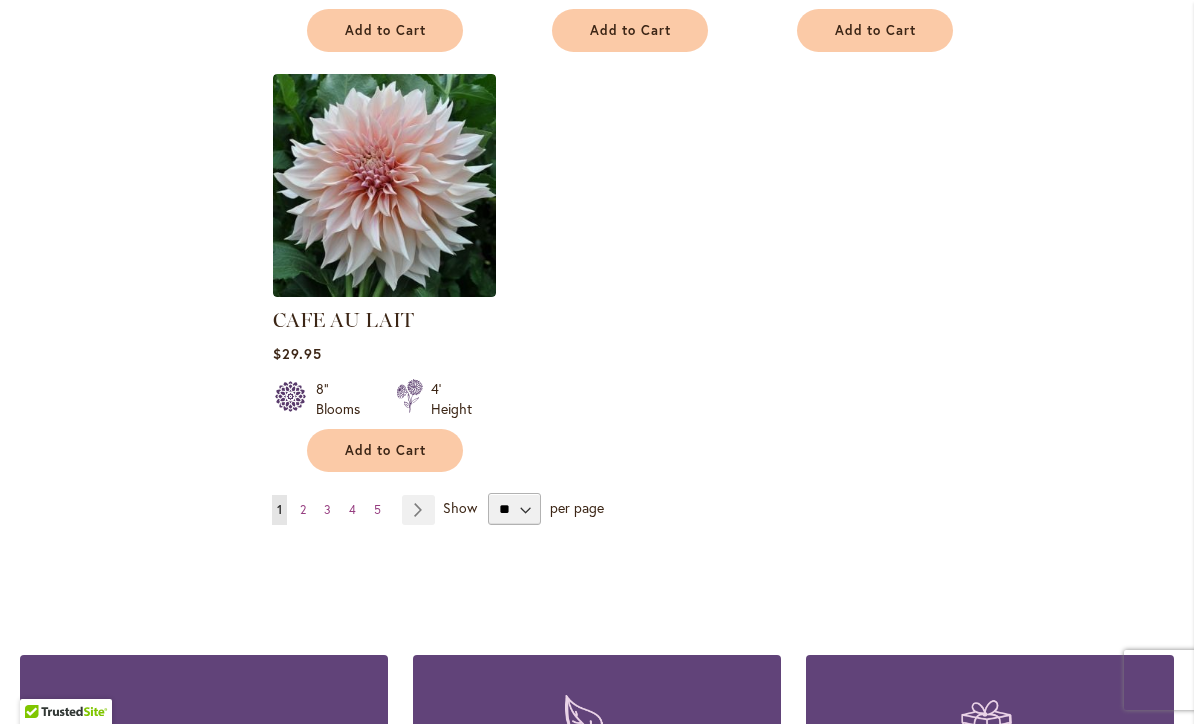 click on "Page
Next" at bounding box center (418, 510) 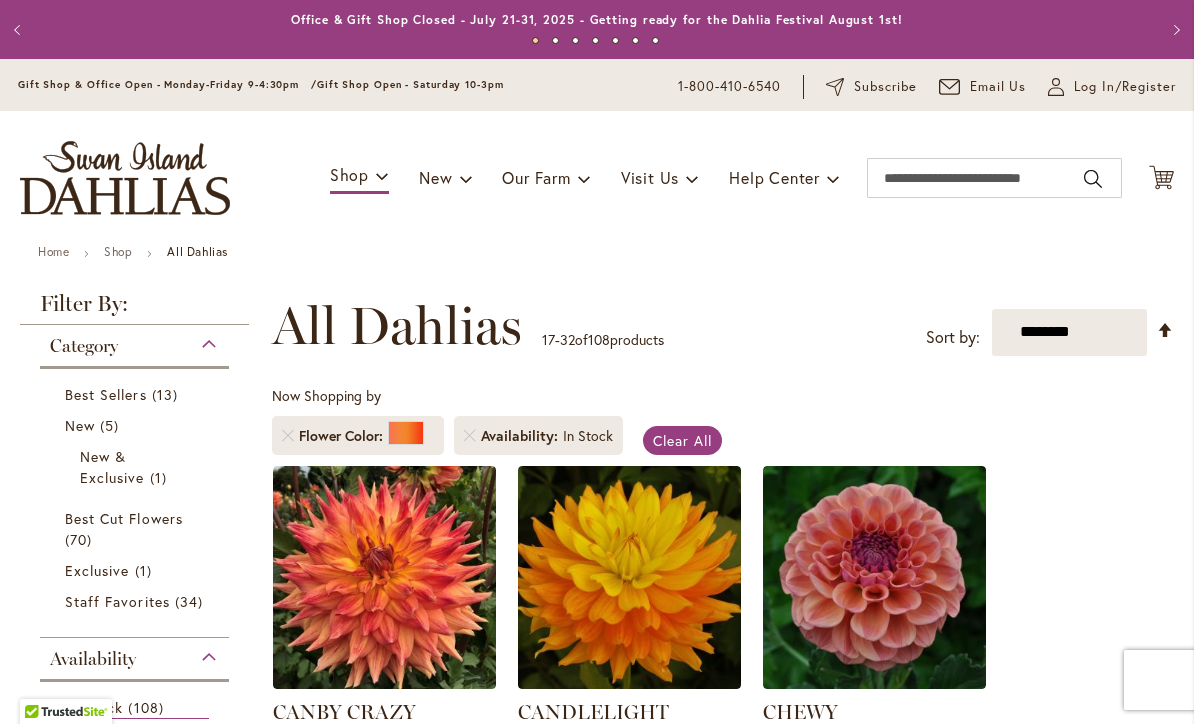 scroll, scrollTop: 0, scrollLeft: 0, axis: both 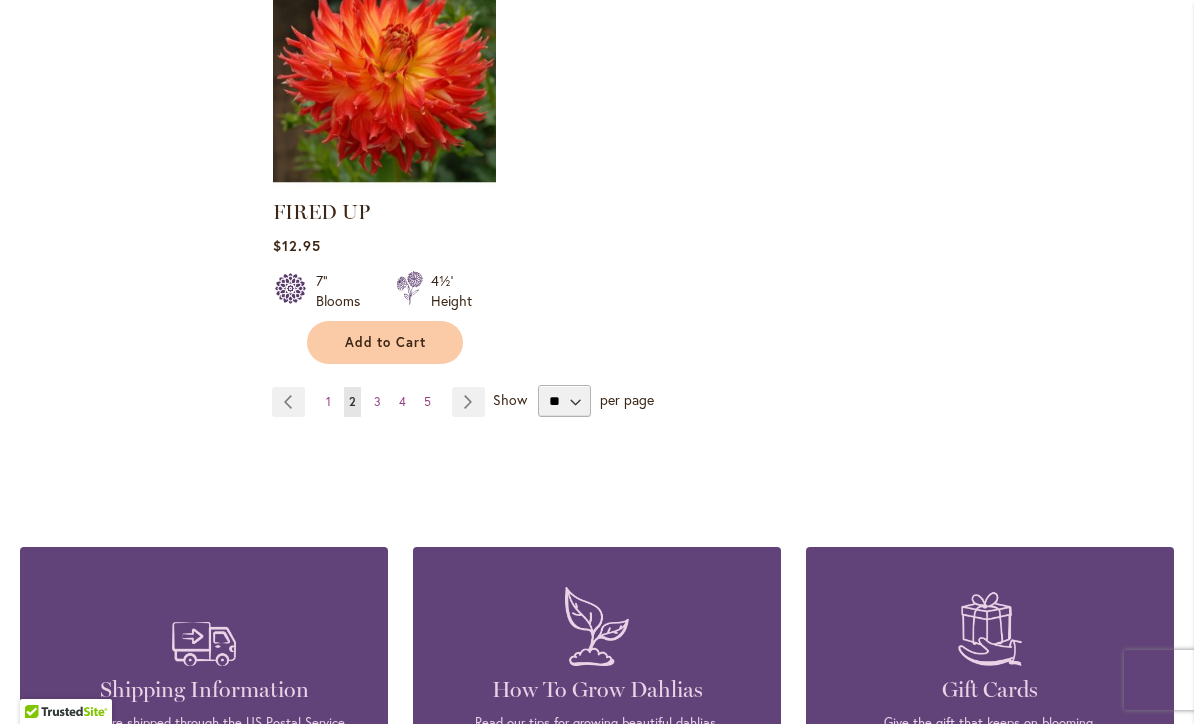 click on "Page
Next" at bounding box center [468, 402] 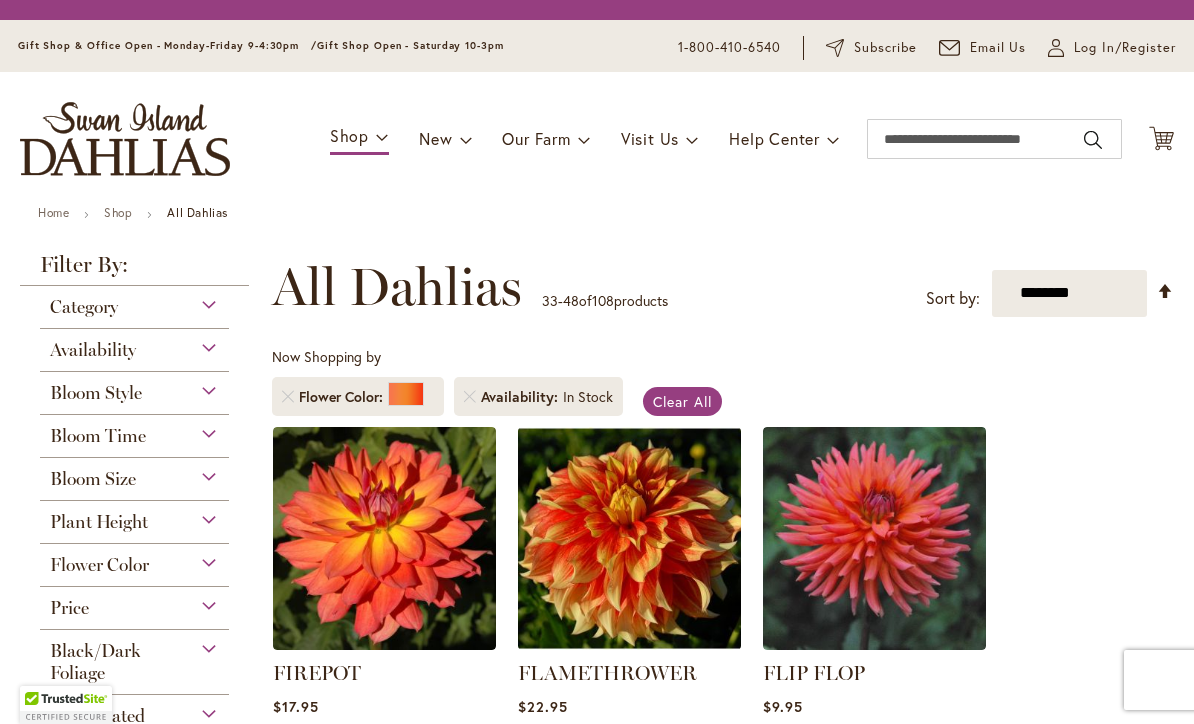 scroll, scrollTop: 0, scrollLeft: 0, axis: both 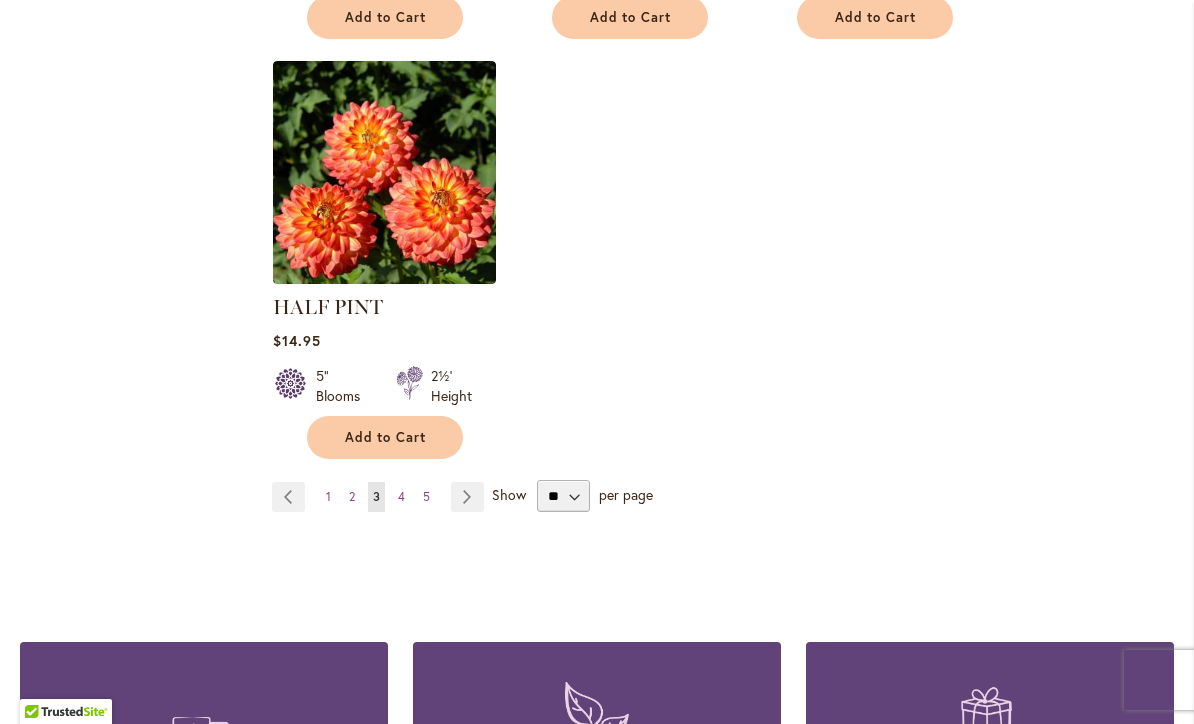 click on "Page
Next" at bounding box center [467, 497] 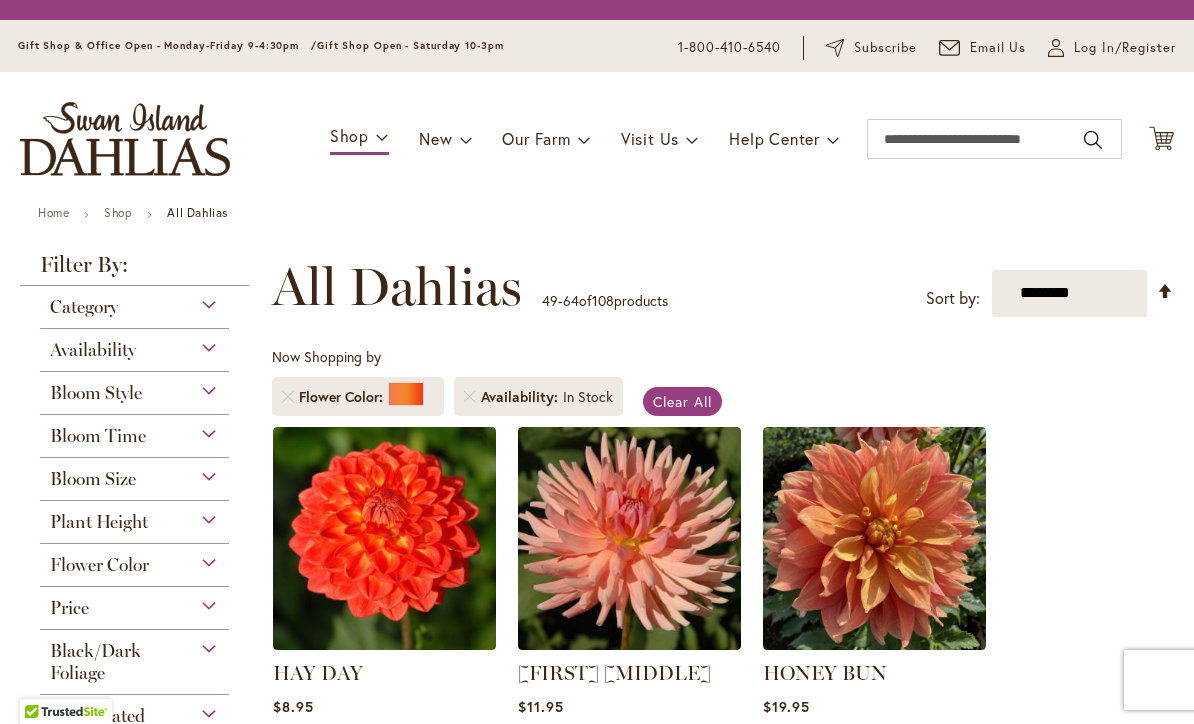 scroll, scrollTop: 0, scrollLeft: 0, axis: both 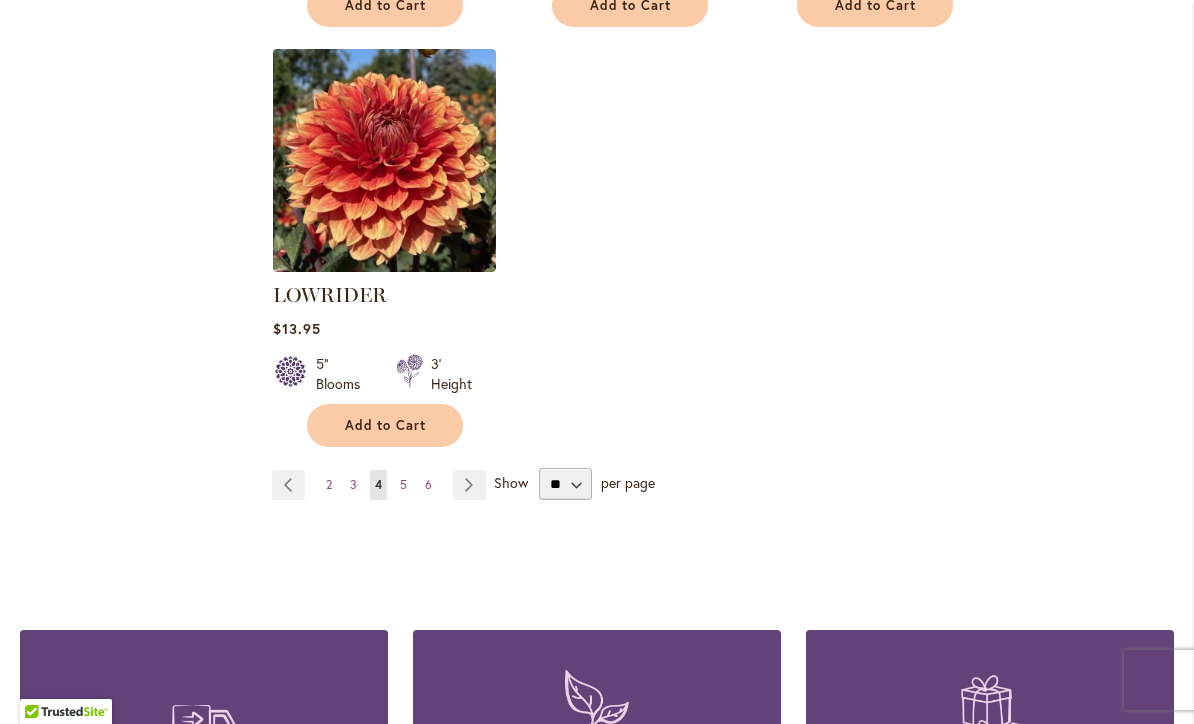 click on "Page
Next" at bounding box center [469, 485] 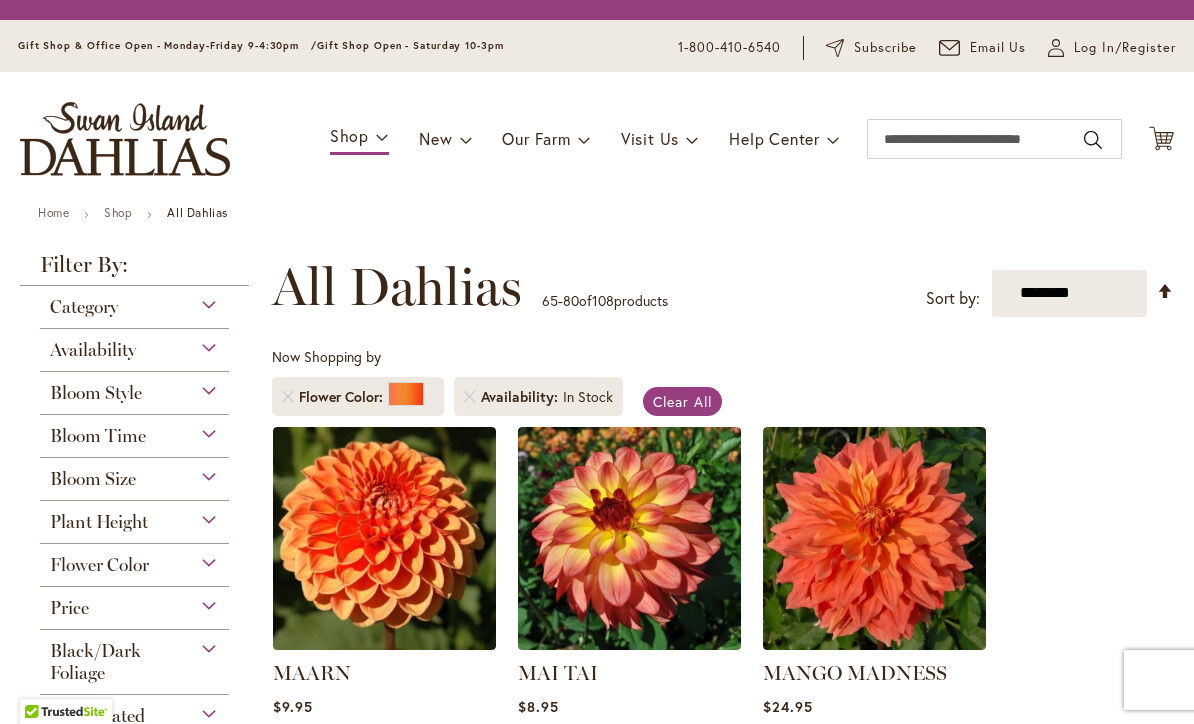 scroll, scrollTop: 0, scrollLeft: 0, axis: both 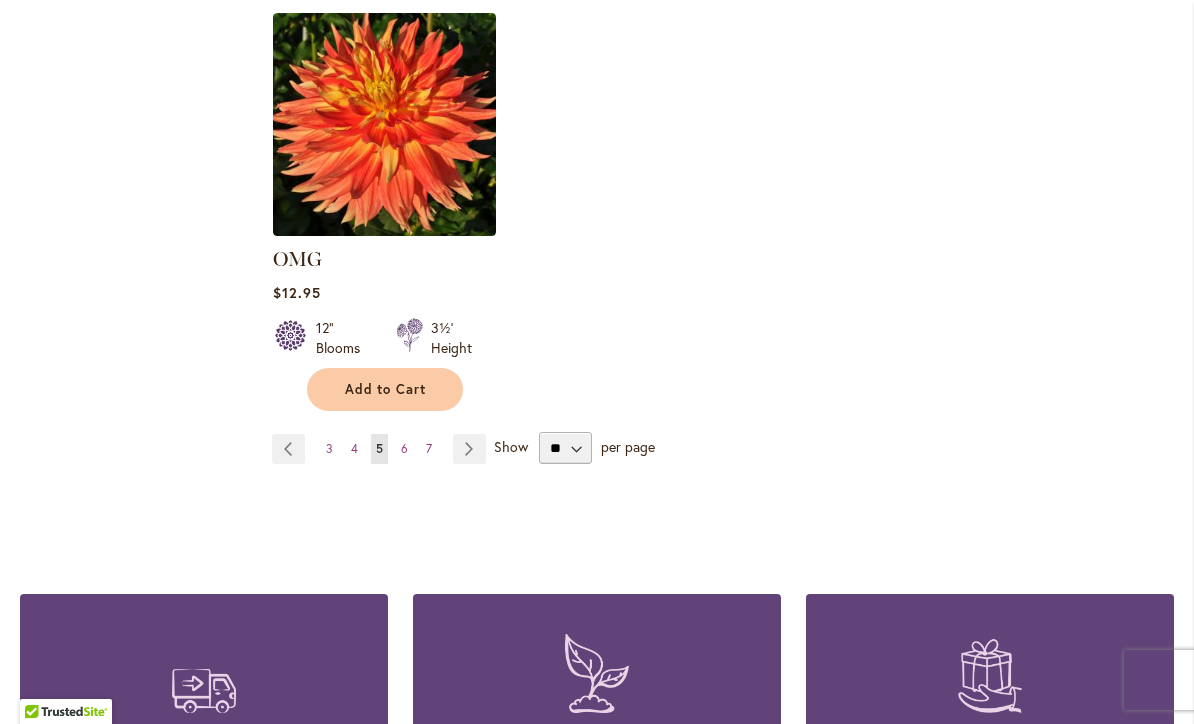 click on "Page
Next" at bounding box center (469, 449) 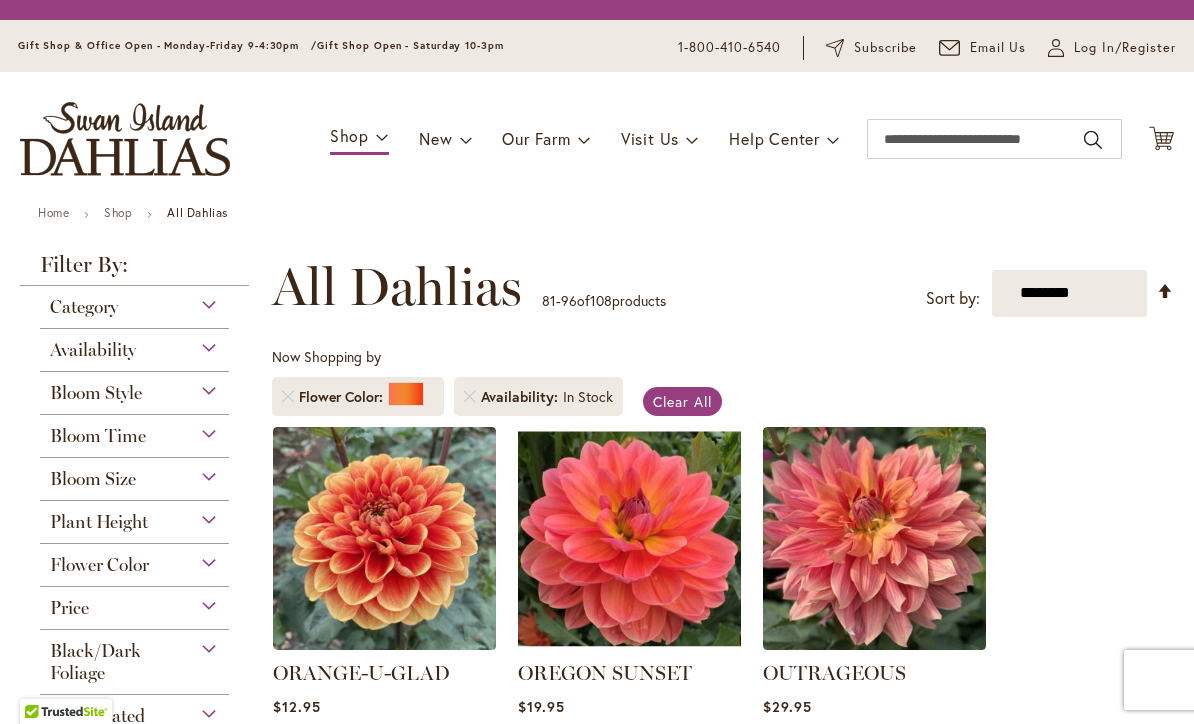 scroll, scrollTop: 0, scrollLeft: 0, axis: both 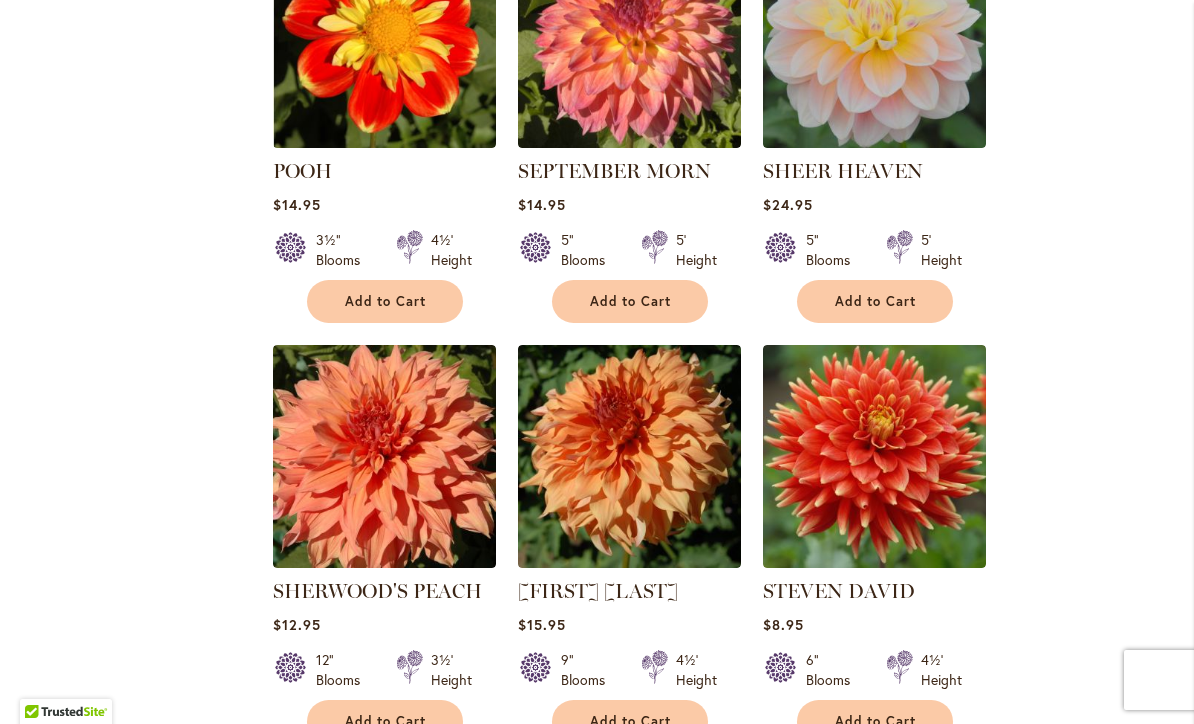 click at bounding box center (874, 36) 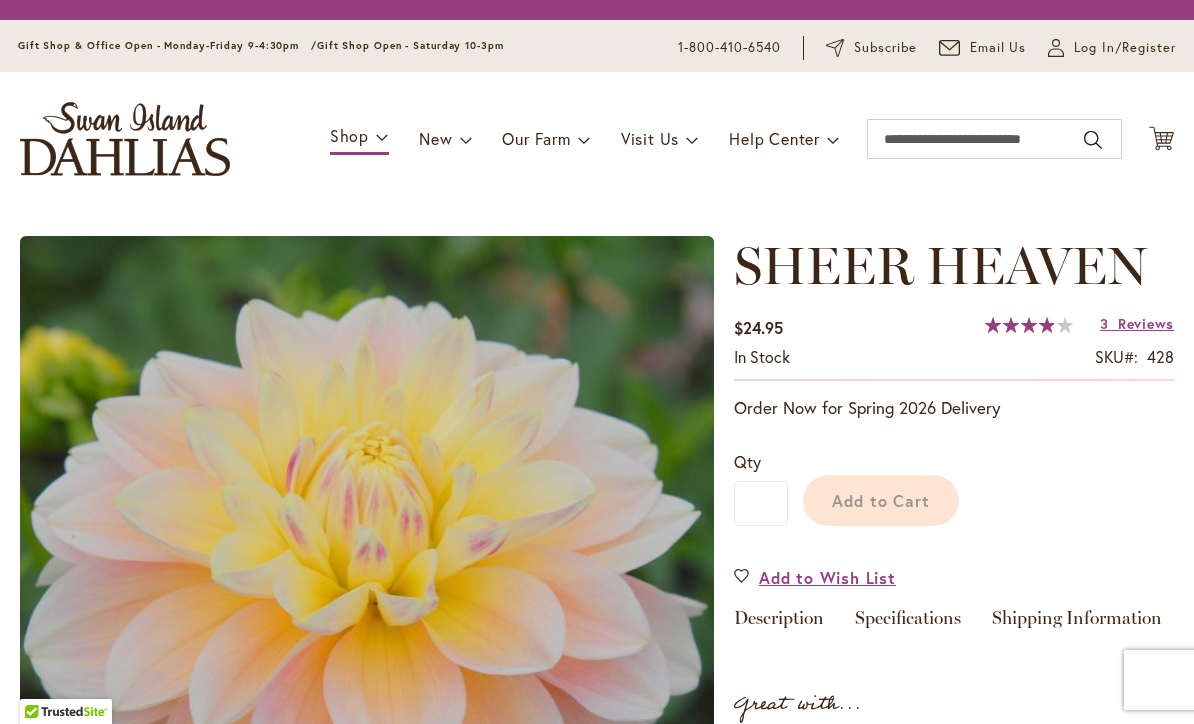 scroll, scrollTop: 0, scrollLeft: 0, axis: both 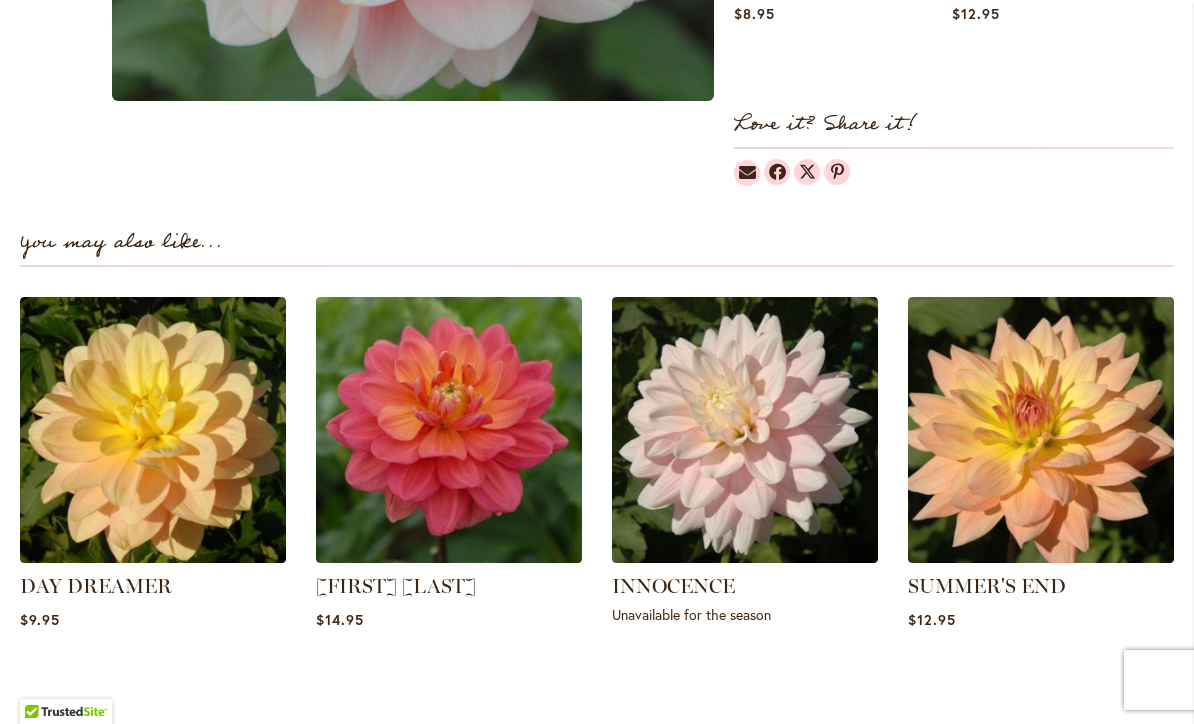 click at bounding box center (449, 430) 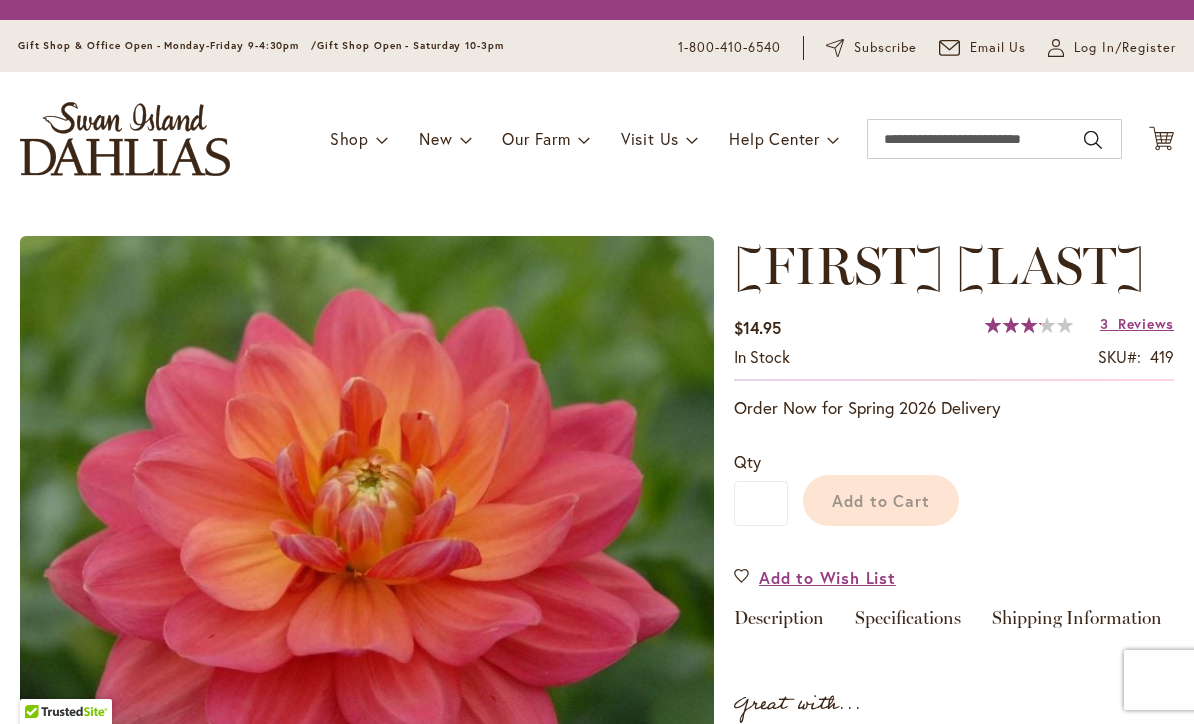 scroll, scrollTop: 0, scrollLeft: 0, axis: both 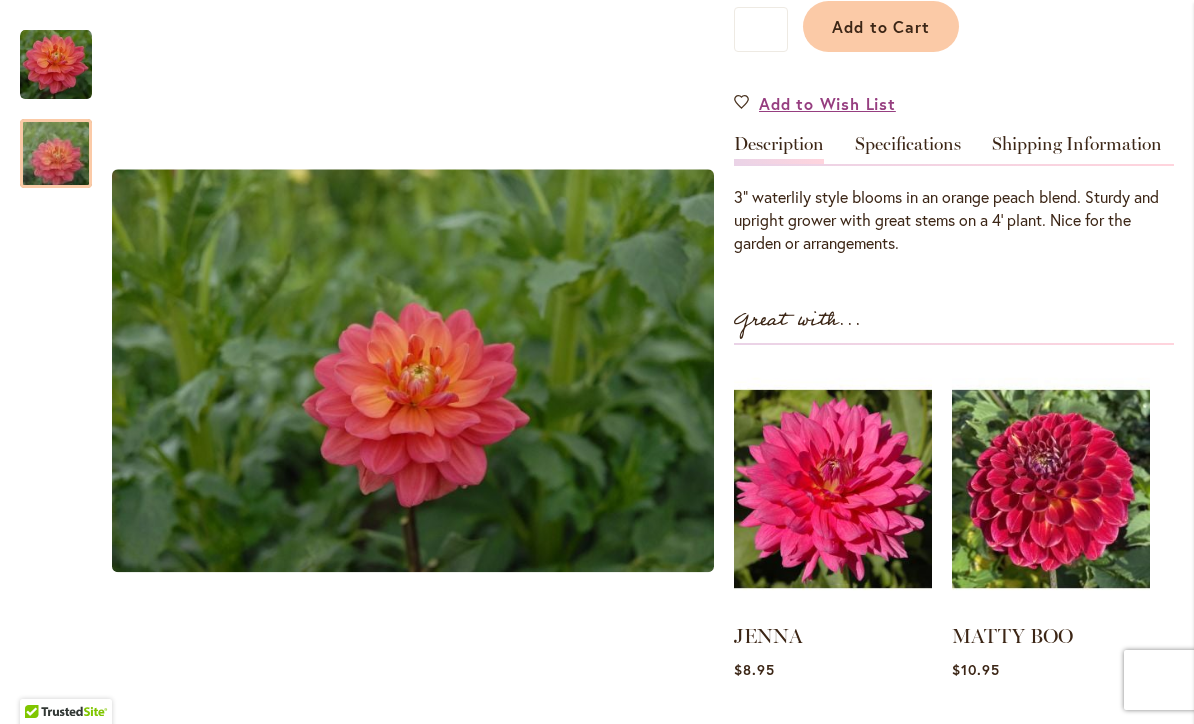 click at bounding box center [56, 154] 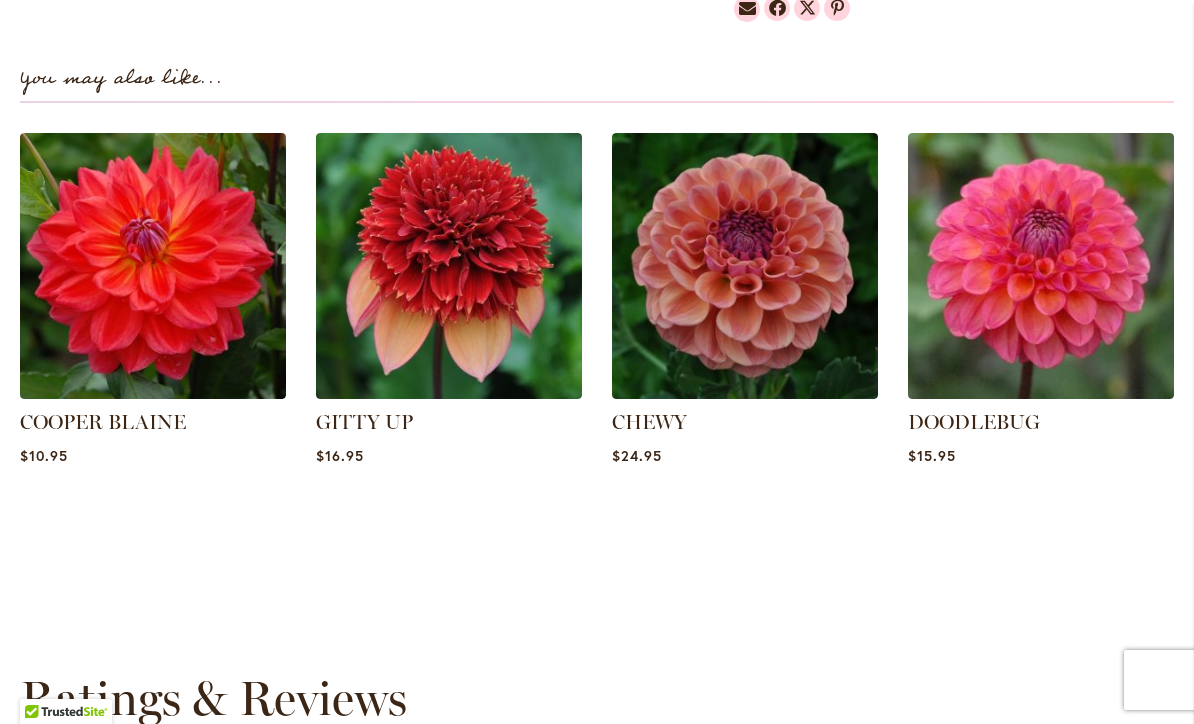 scroll, scrollTop: 1352, scrollLeft: 0, axis: vertical 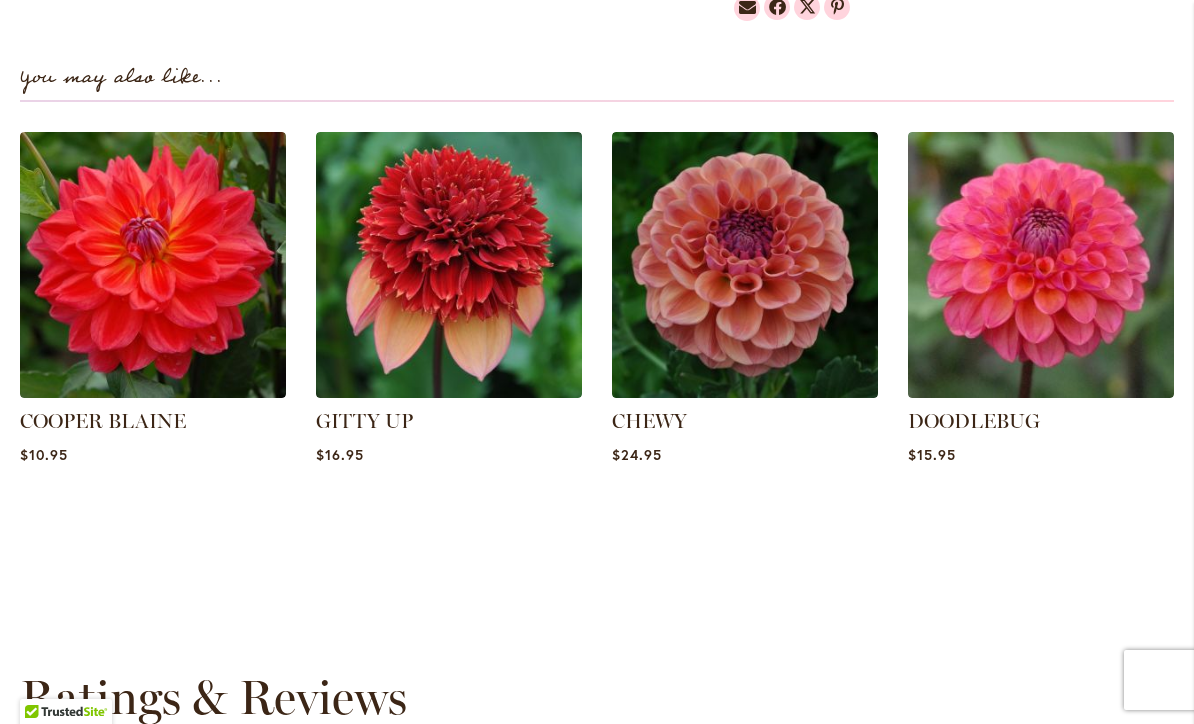 click at bounding box center (1041, 265) 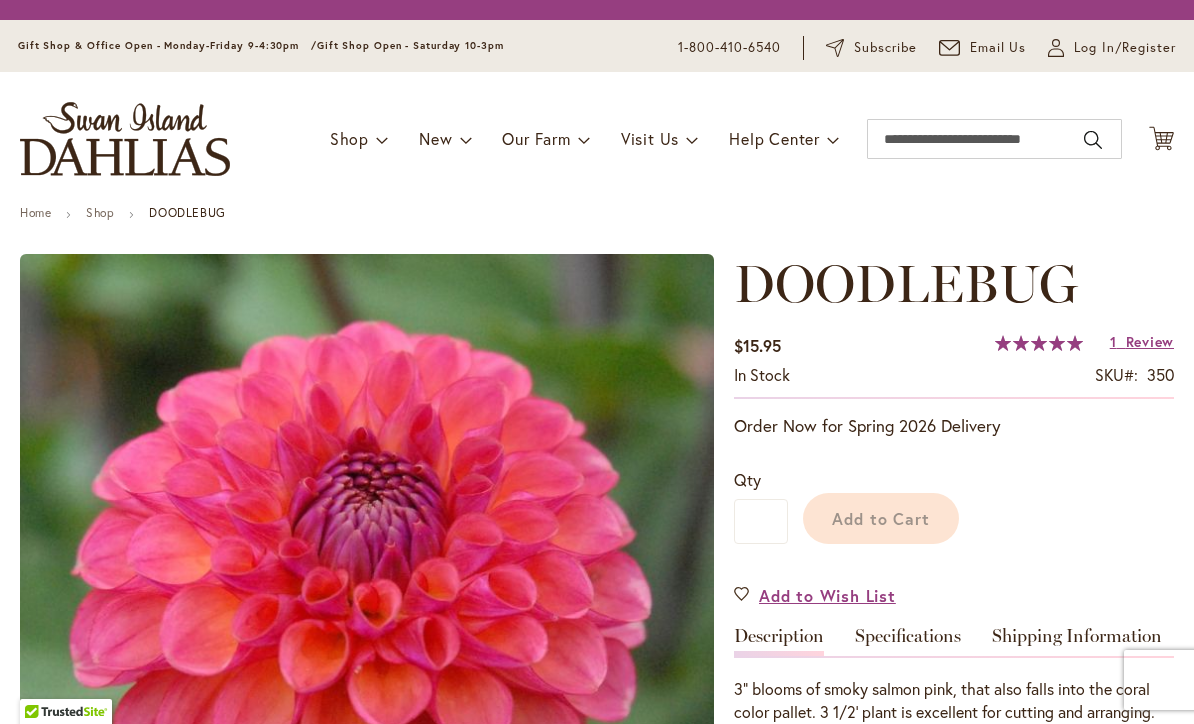 scroll, scrollTop: 0, scrollLeft: 0, axis: both 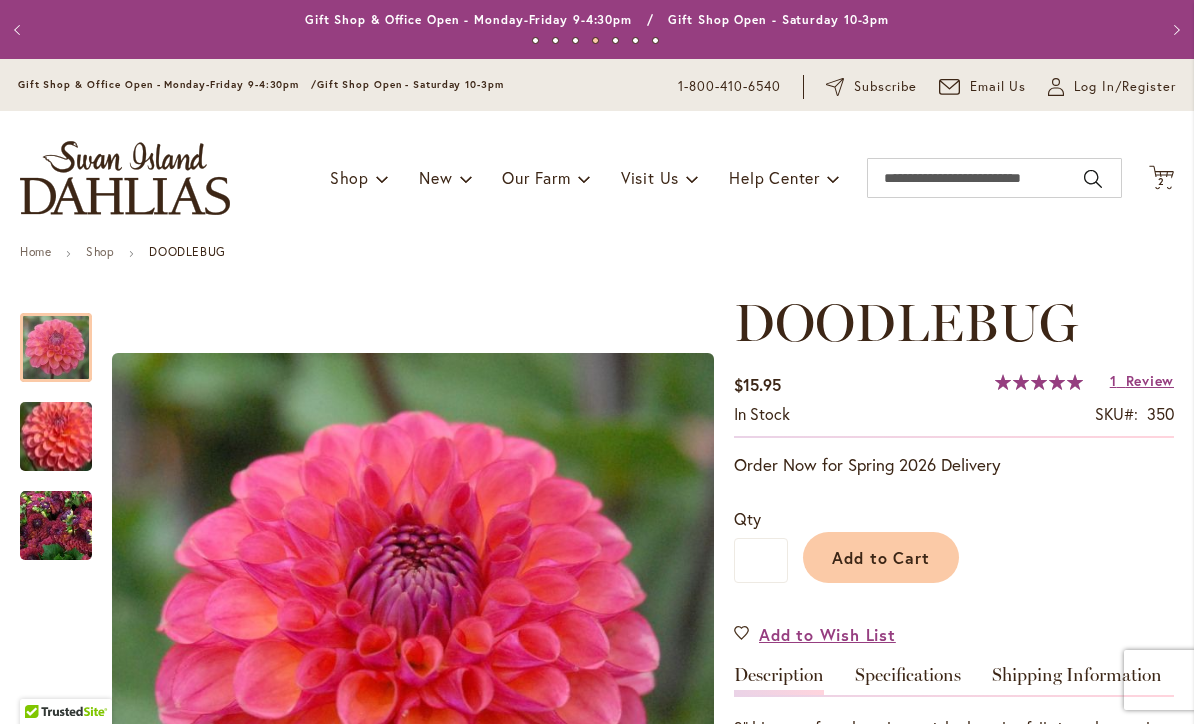 click on "Shop" at bounding box center [100, 251] 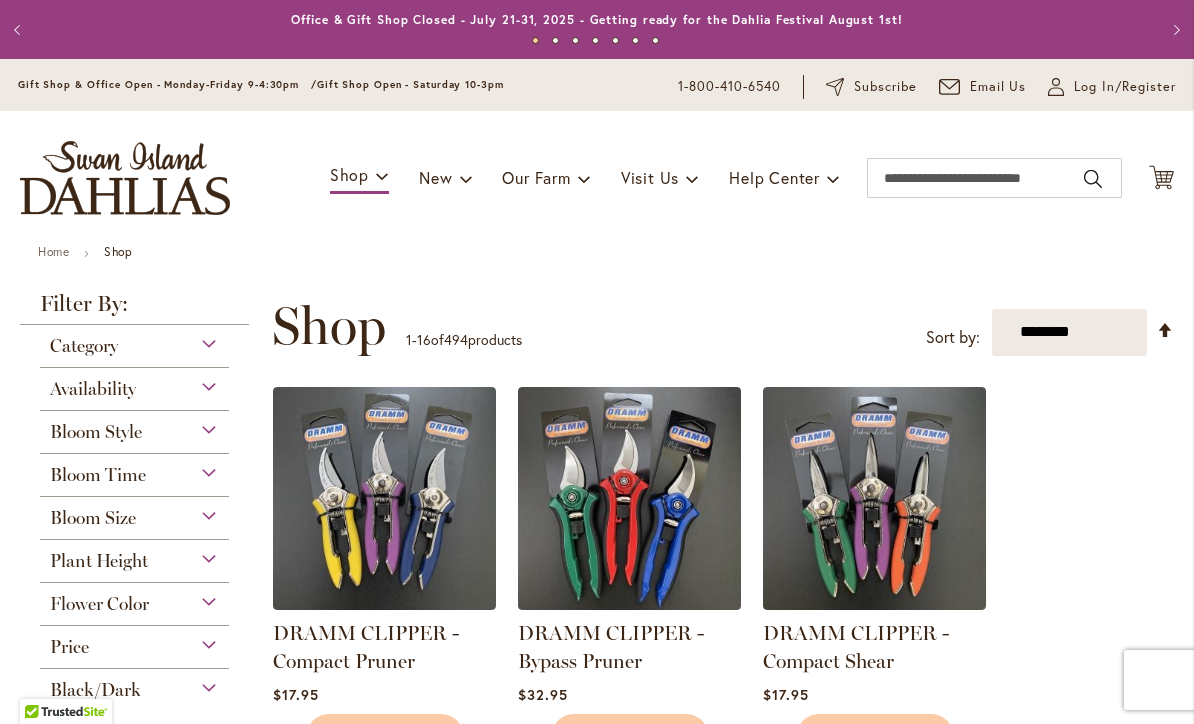 scroll, scrollTop: 0, scrollLeft: 0, axis: both 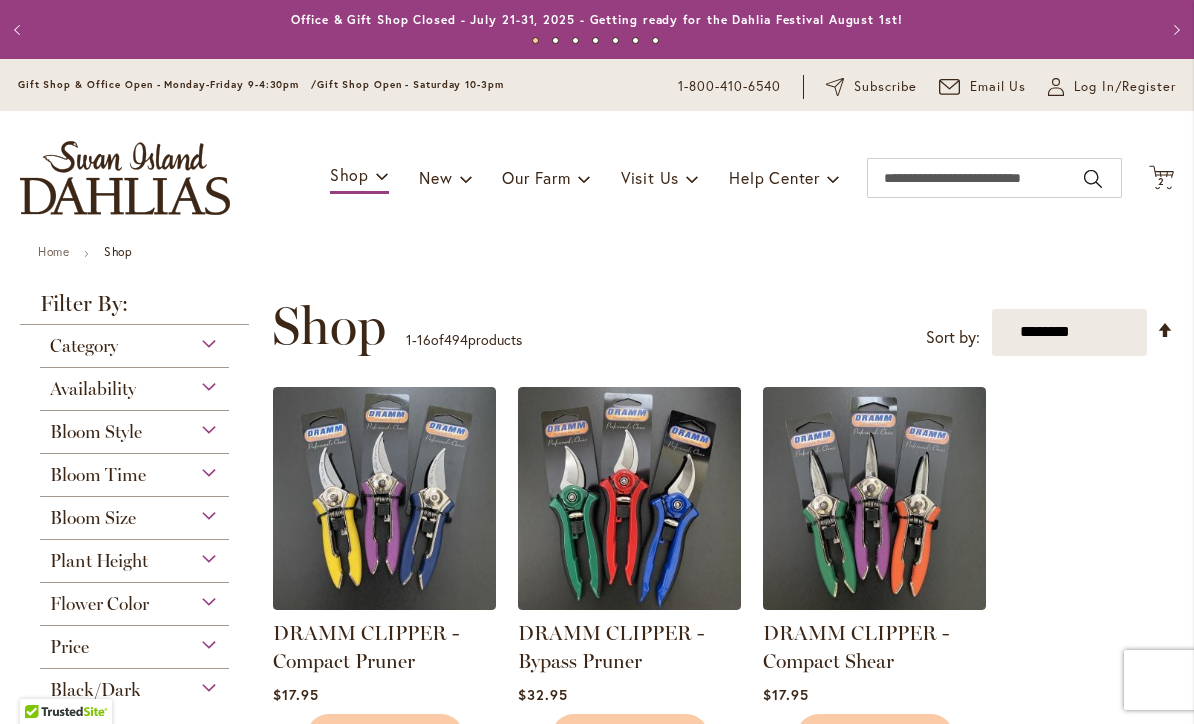 click on "Bloom Size" at bounding box center (134, 513) 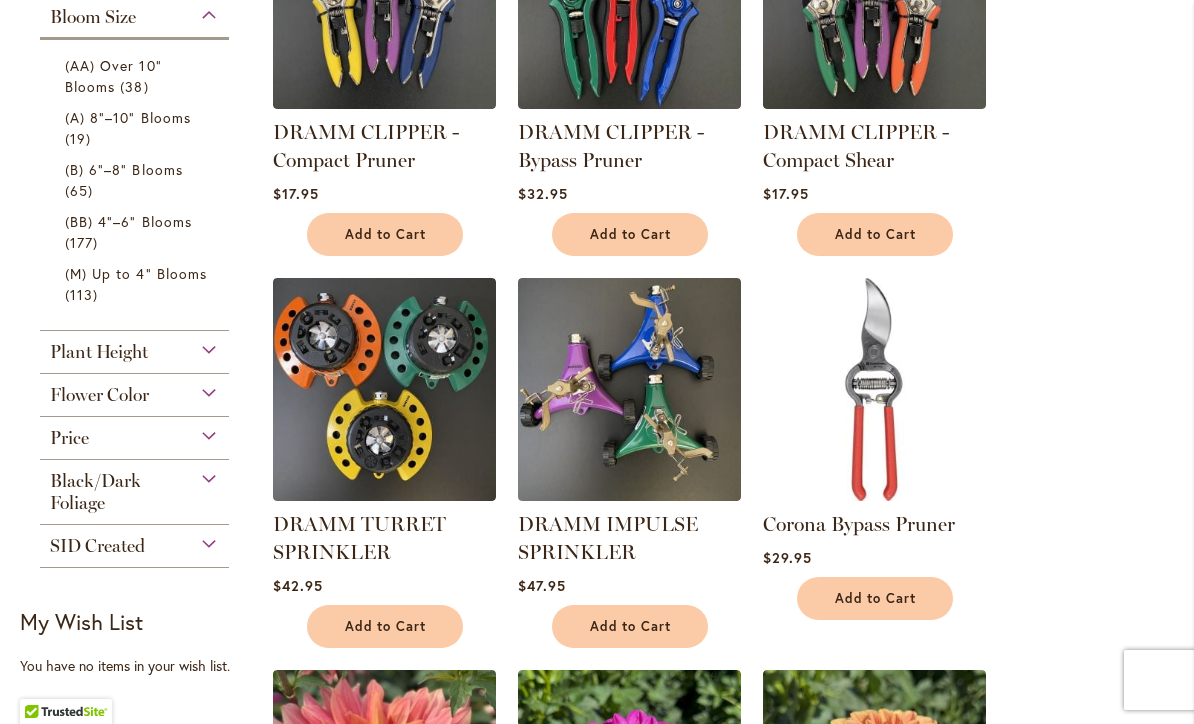 click on "(AA) Over 10" Blooms" at bounding box center (113, 76) 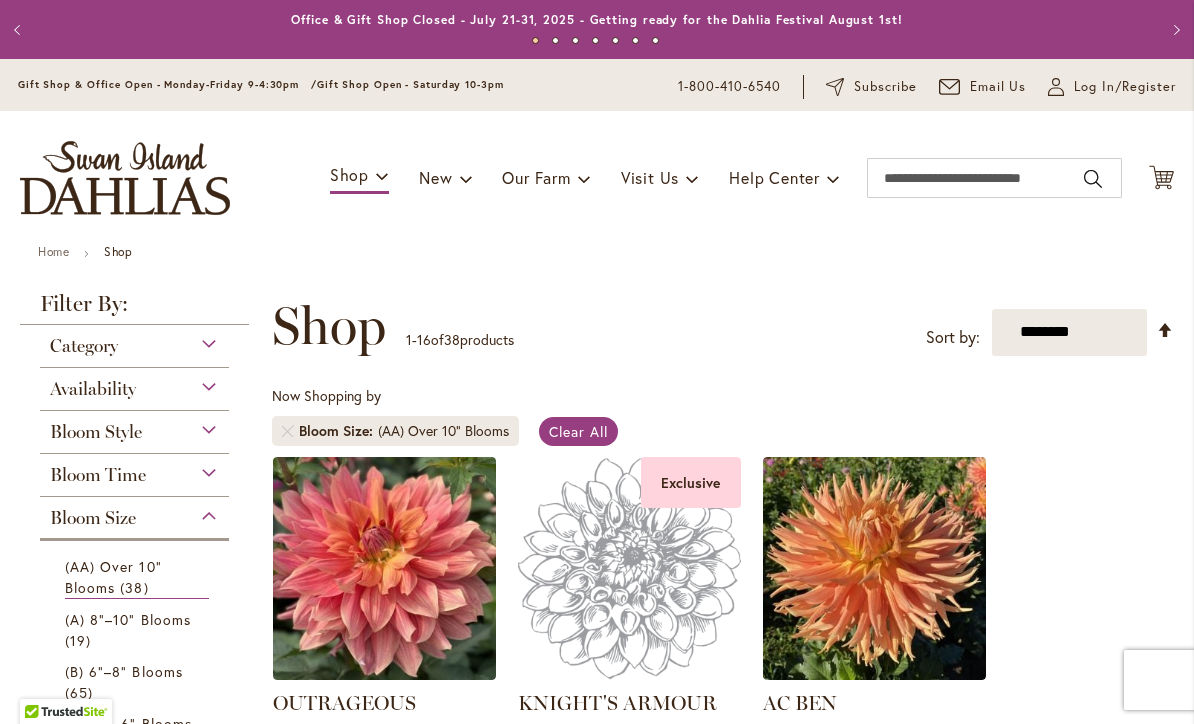 scroll, scrollTop: 0, scrollLeft: 0, axis: both 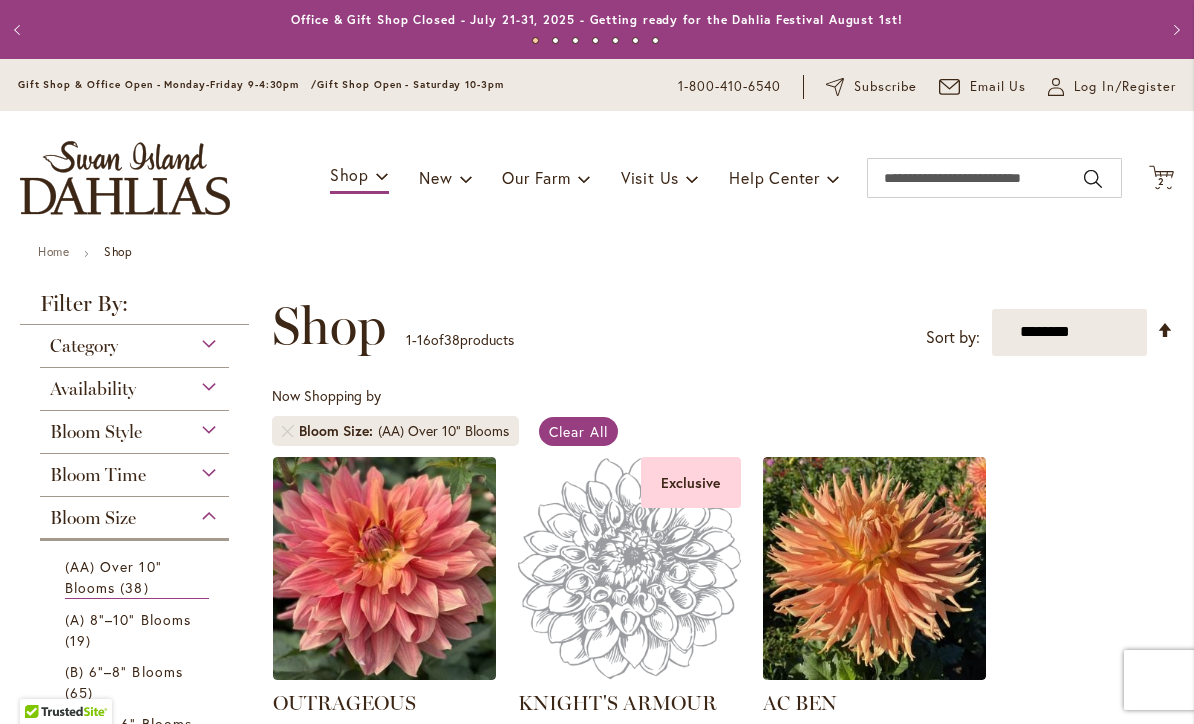 click on "**********" at bounding box center (1069, 332) 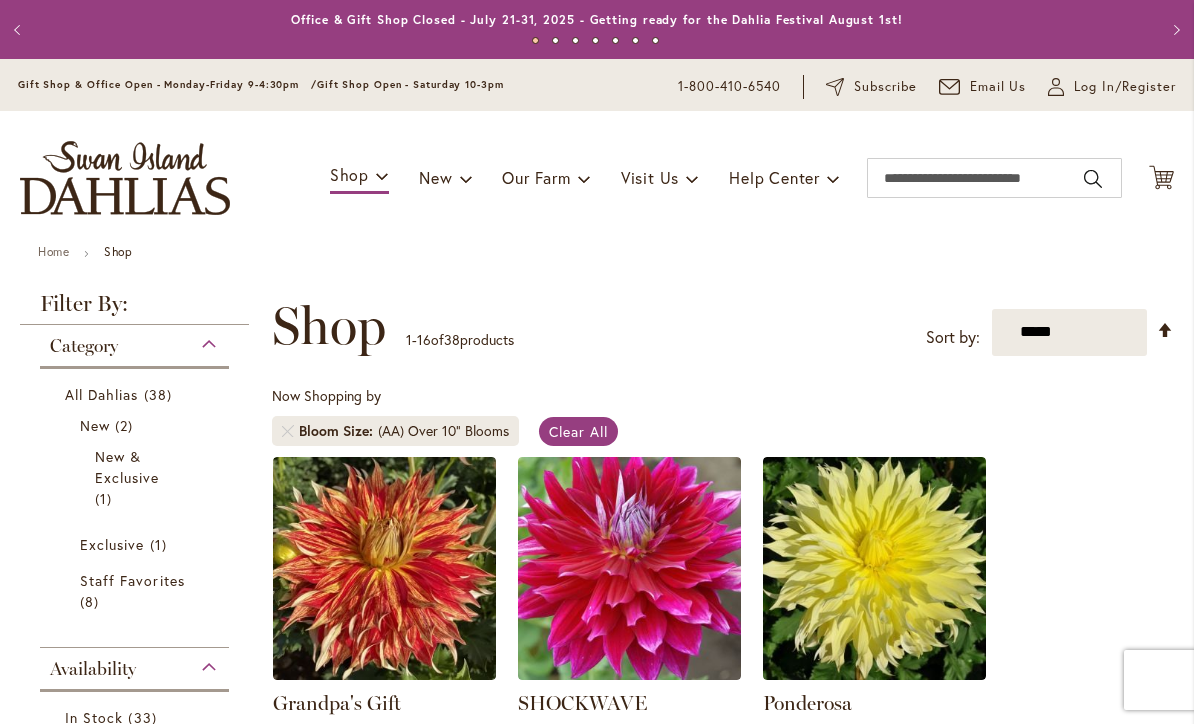 scroll, scrollTop: 1, scrollLeft: 0, axis: vertical 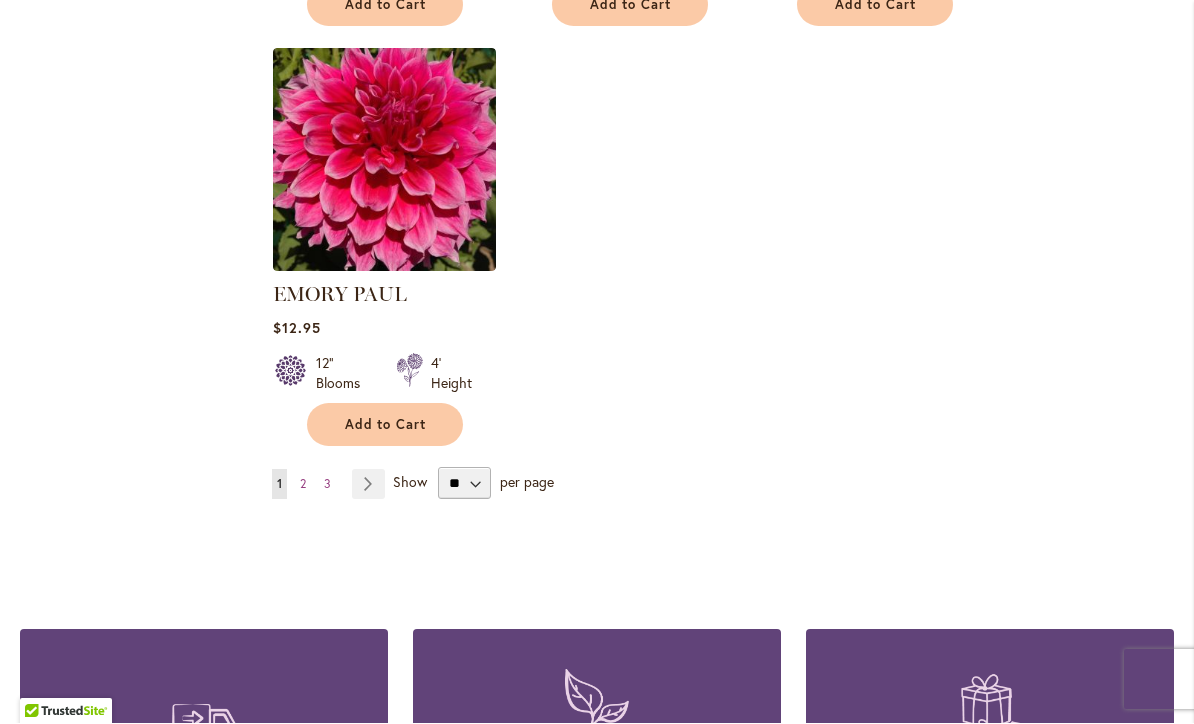 click on "Page
Next" at bounding box center [368, 485] 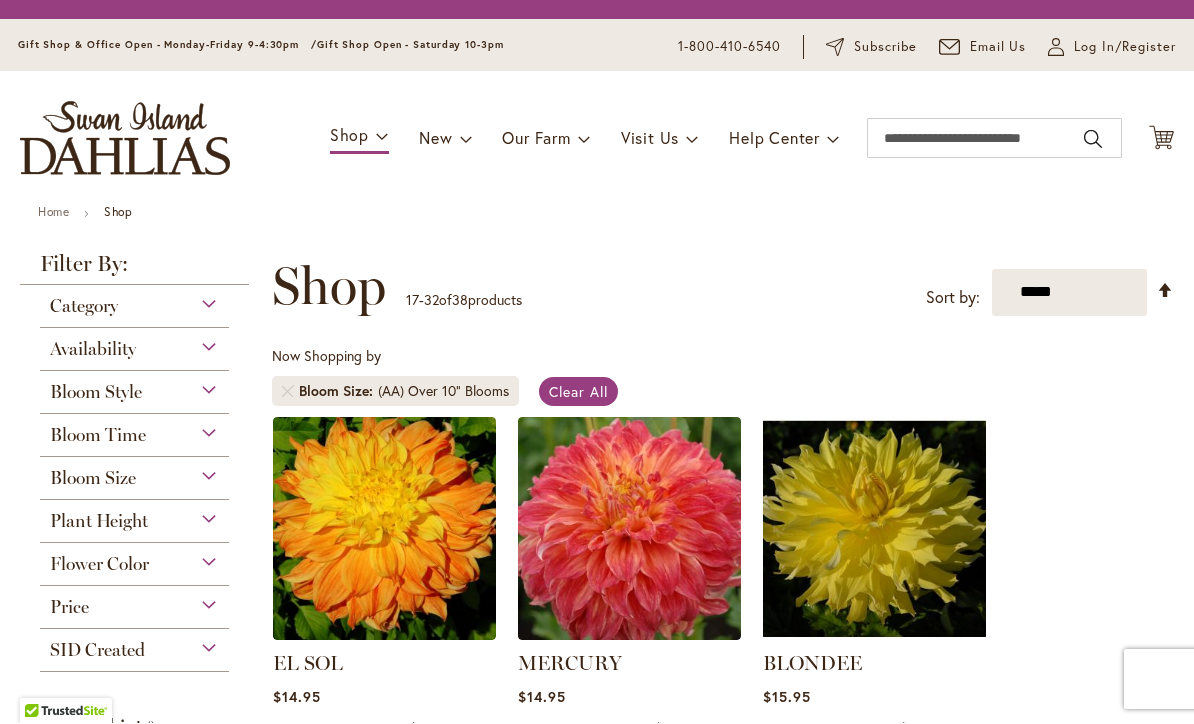 scroll, scrollTop: 1, scrollLeft: 0, axis: vertical 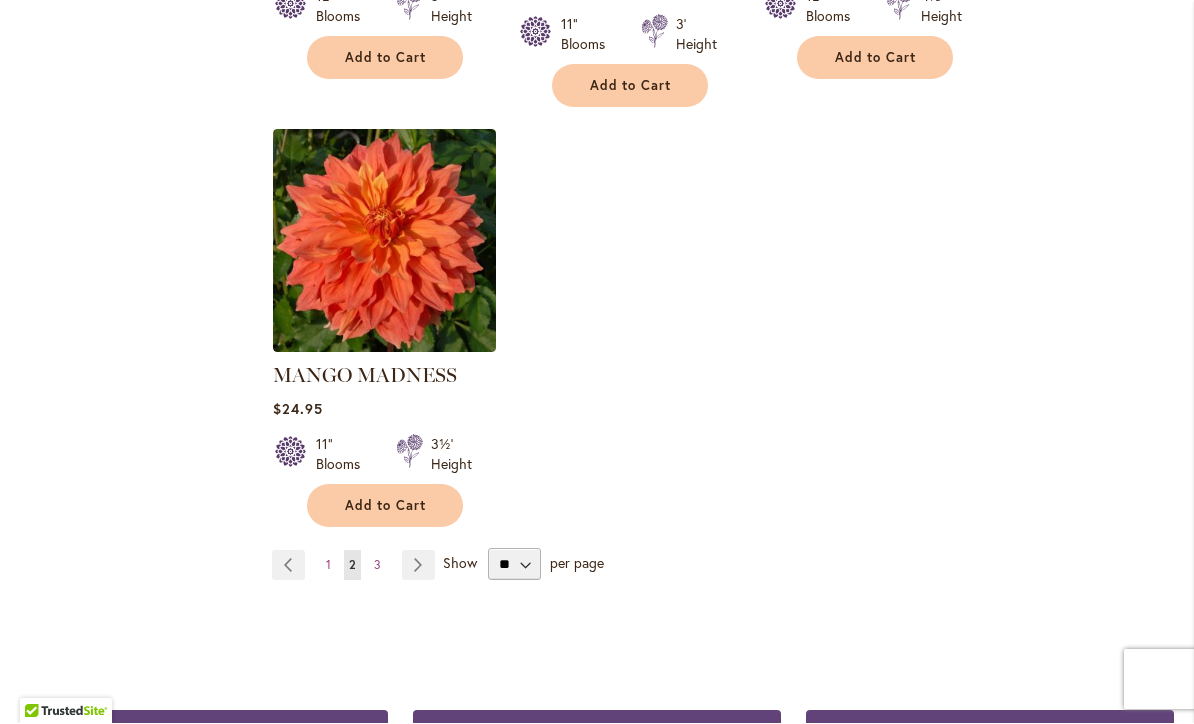 click on "Page
Next" at bounding box center [418, 566] 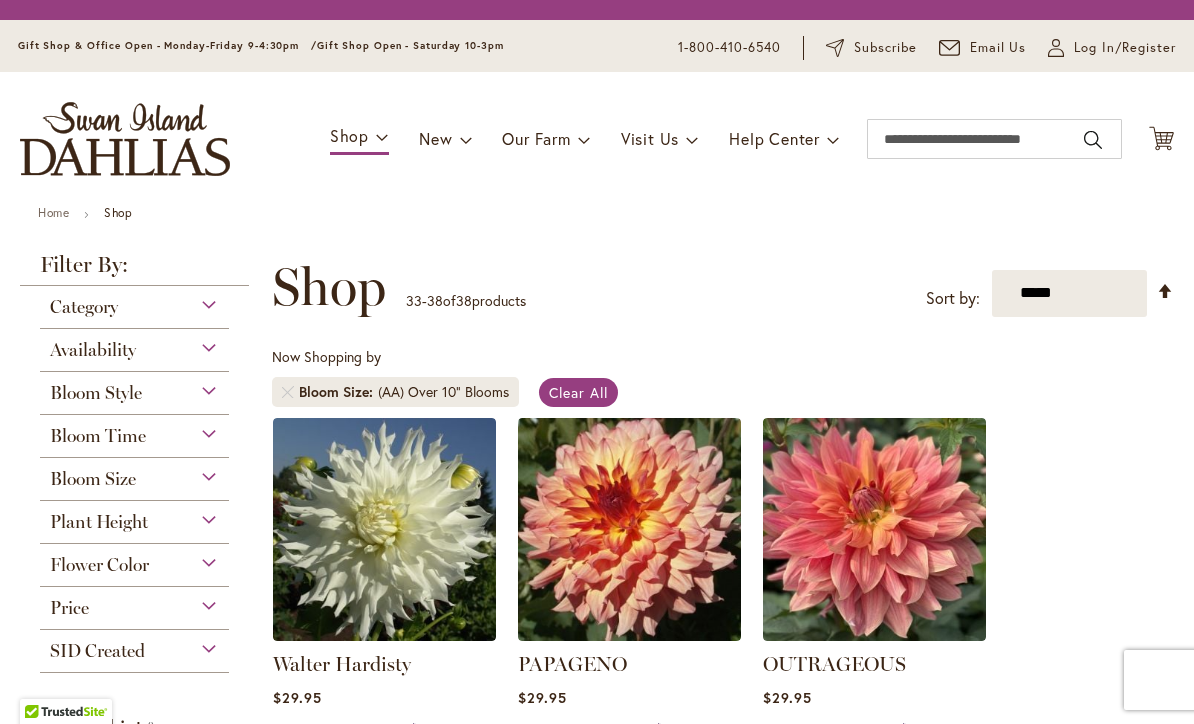 scroll, scrollTop: 1, scrollLeft: 0, axis: vertical 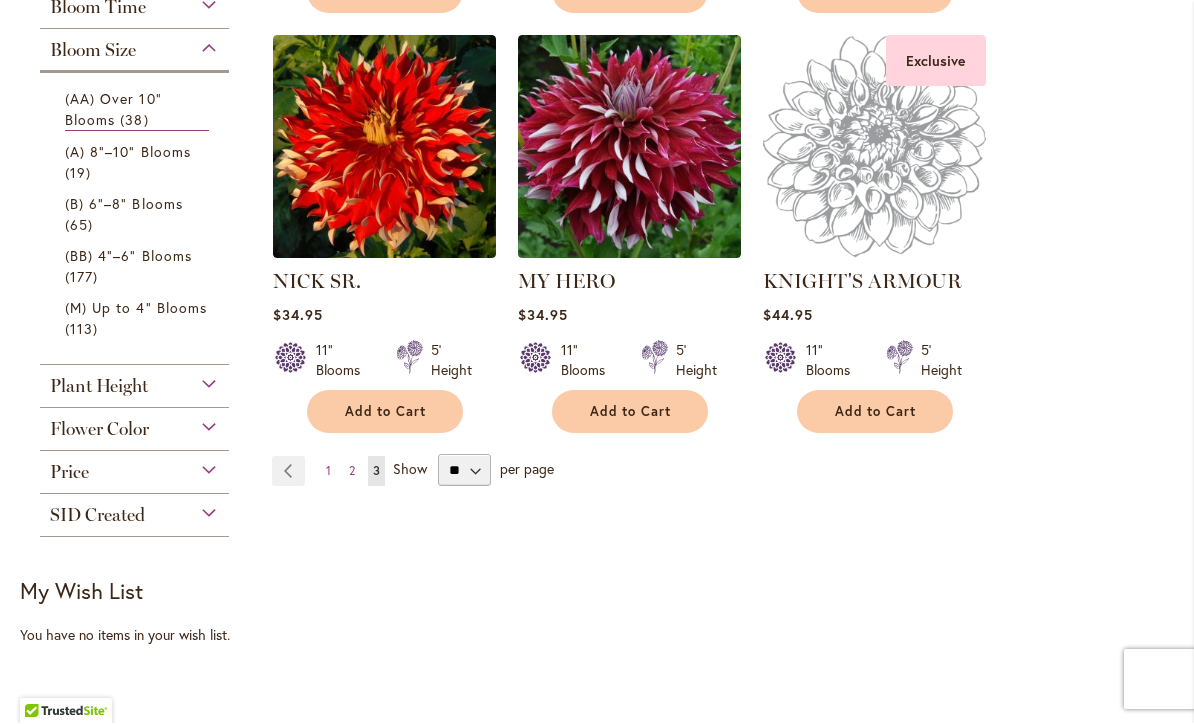 click on "Page
1" at bounding box center [328, 472] 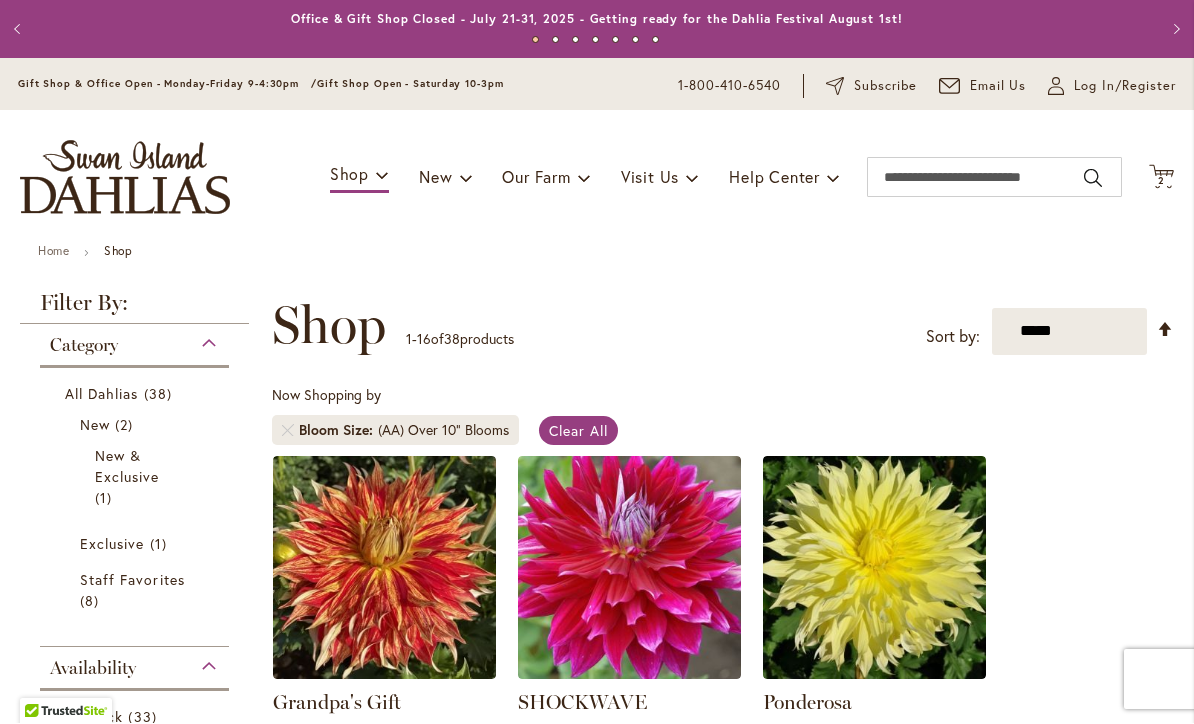scroll, scrollTop: 1, scrollLeft: 0, axis: vertical 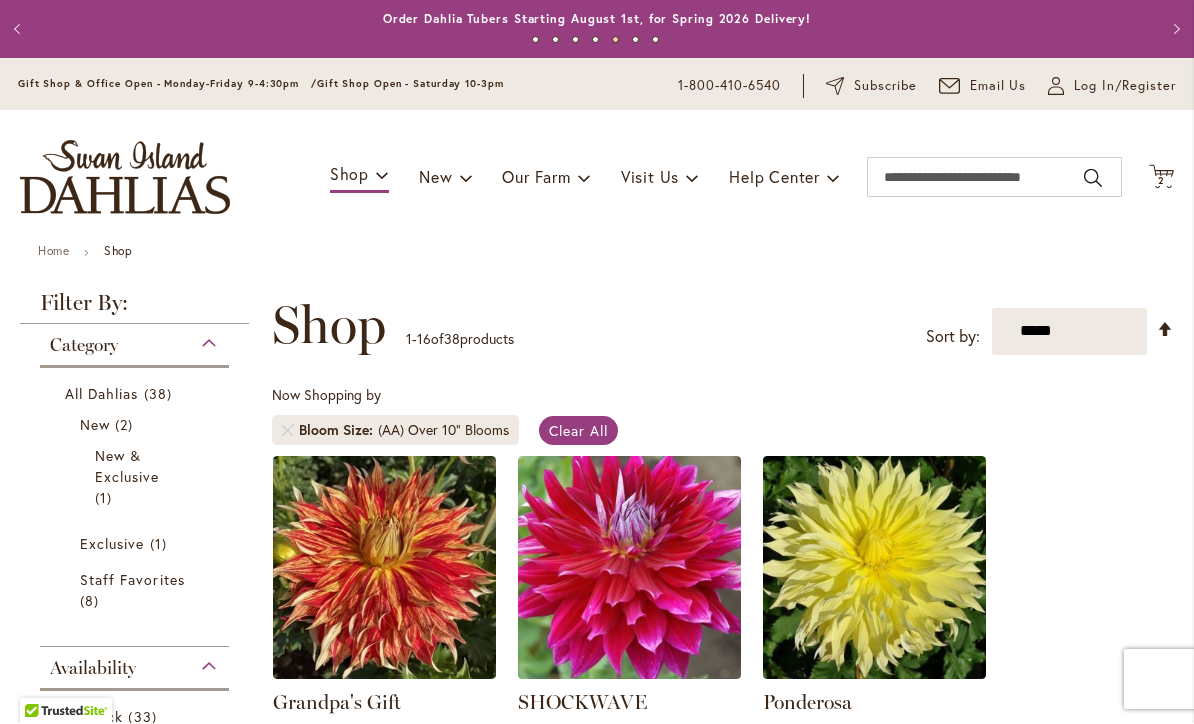 click on "Cart
.cls-1 {
fill: #231f20;
}" 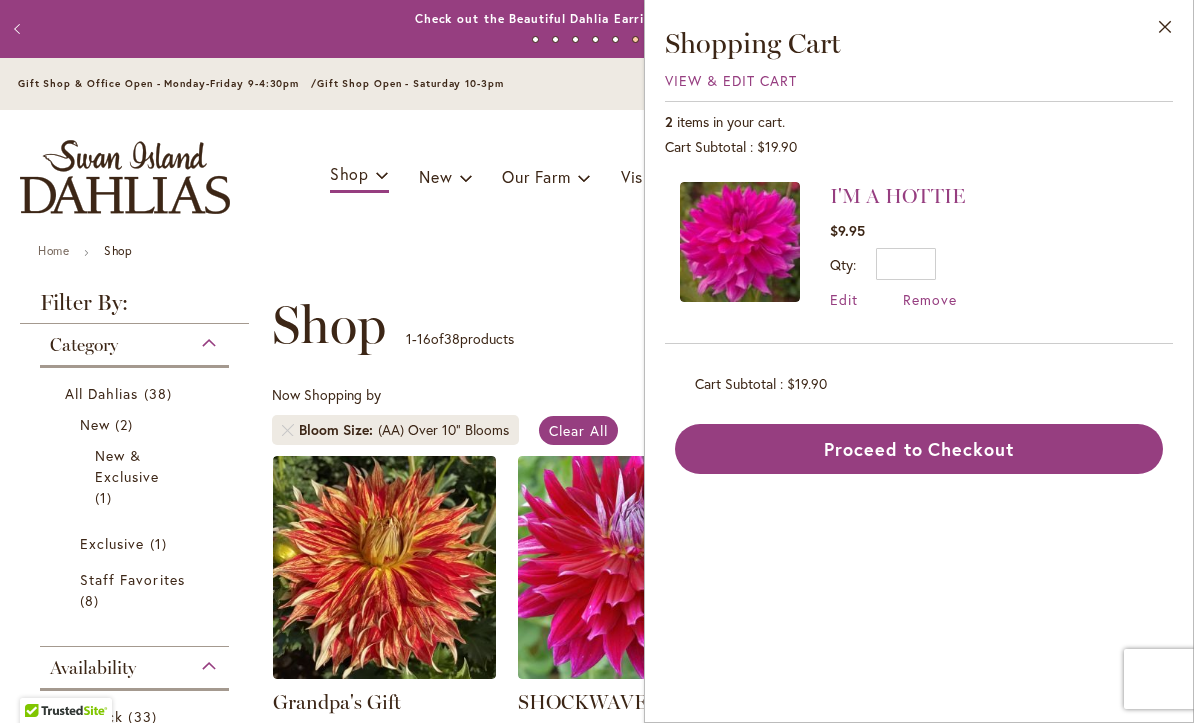 click on "Proceed to Checkout" at bounding box center [919, 450] 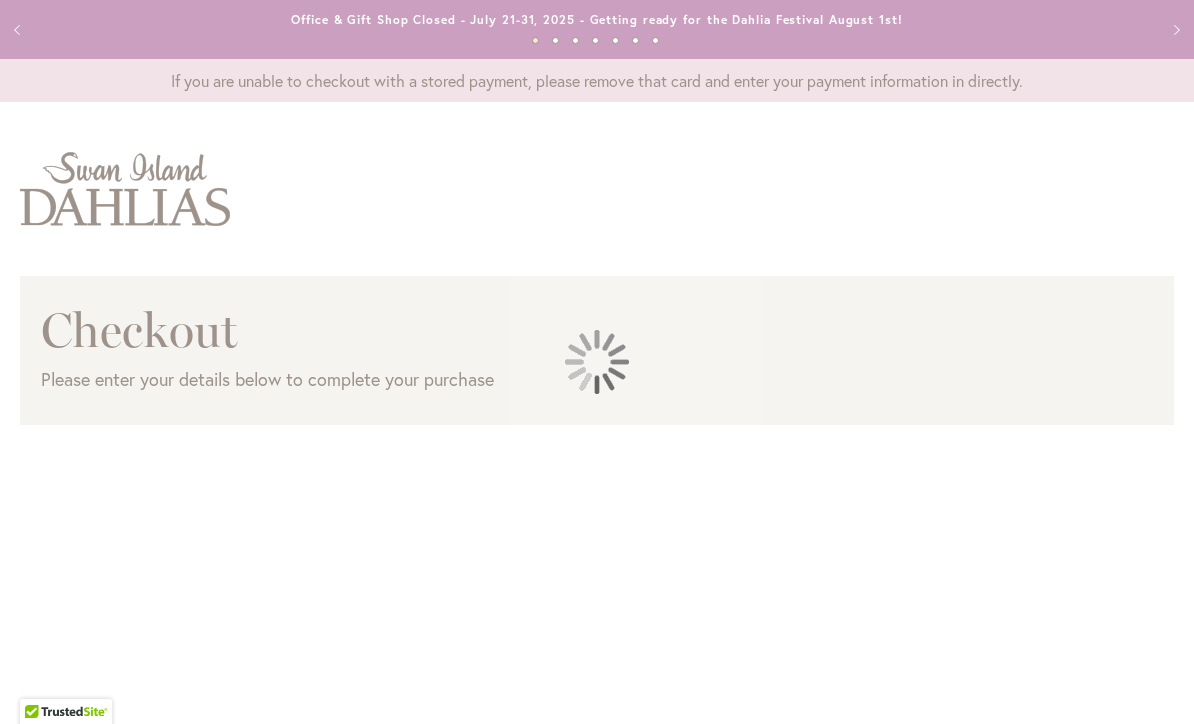 scroll, scrollTop: 0, scrollLeft: 0, axis: both 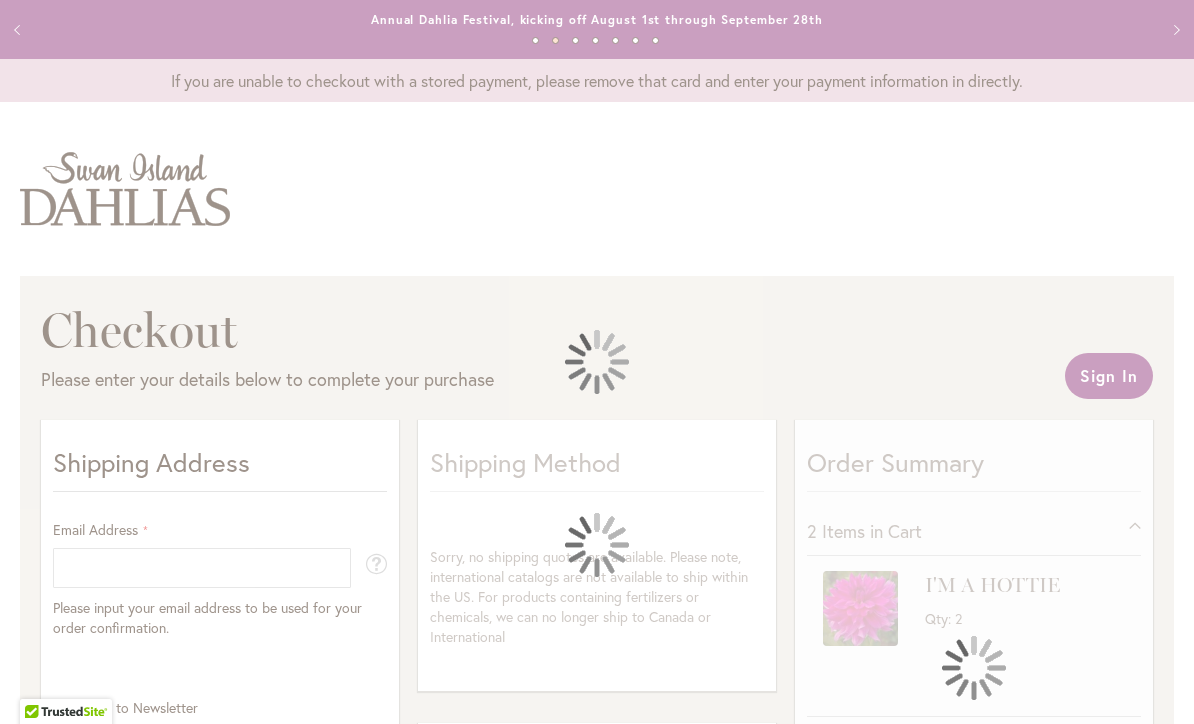select on "**" 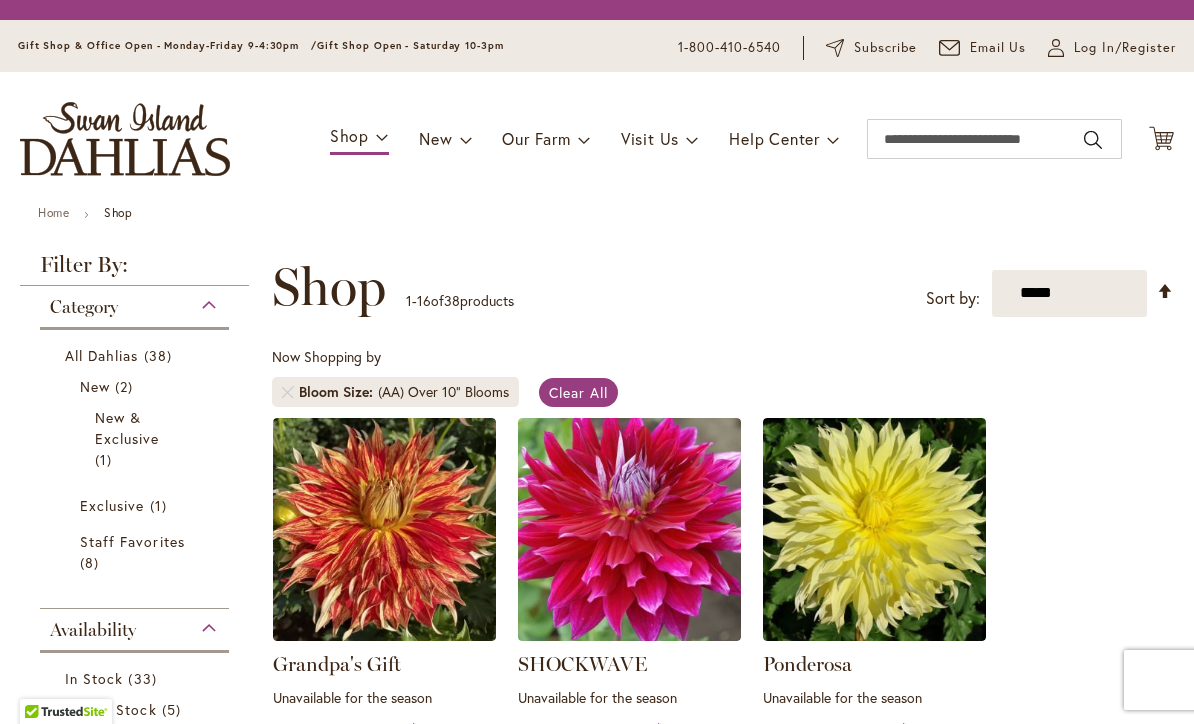 scroll, scrollTop: 1, scrollLeft: 0, axis: vertical 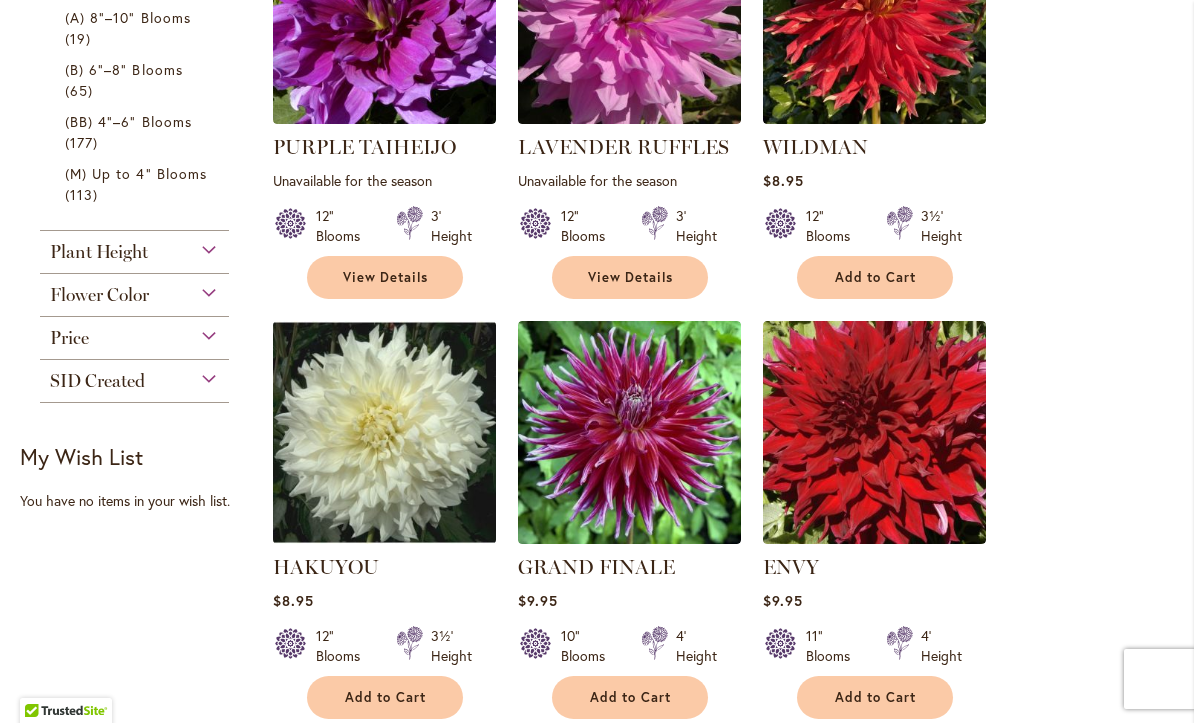 click on "Flower Color" at bounding box center (134, 291) 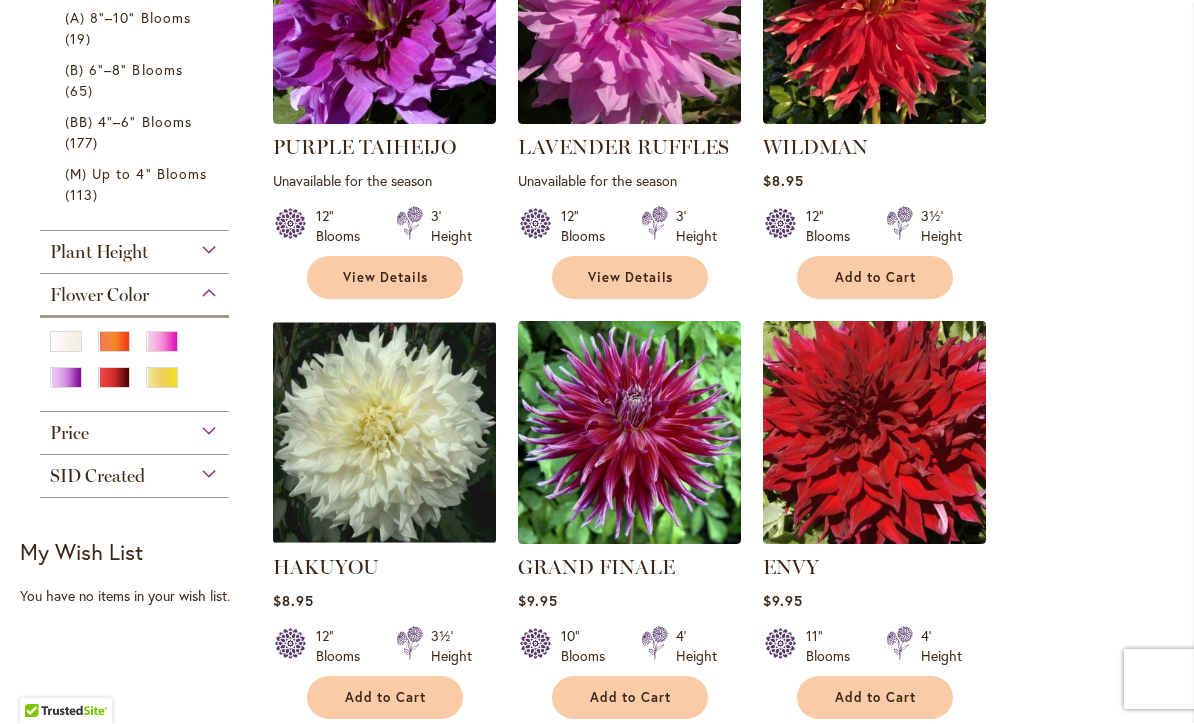 click at bounding box center [66, 378] 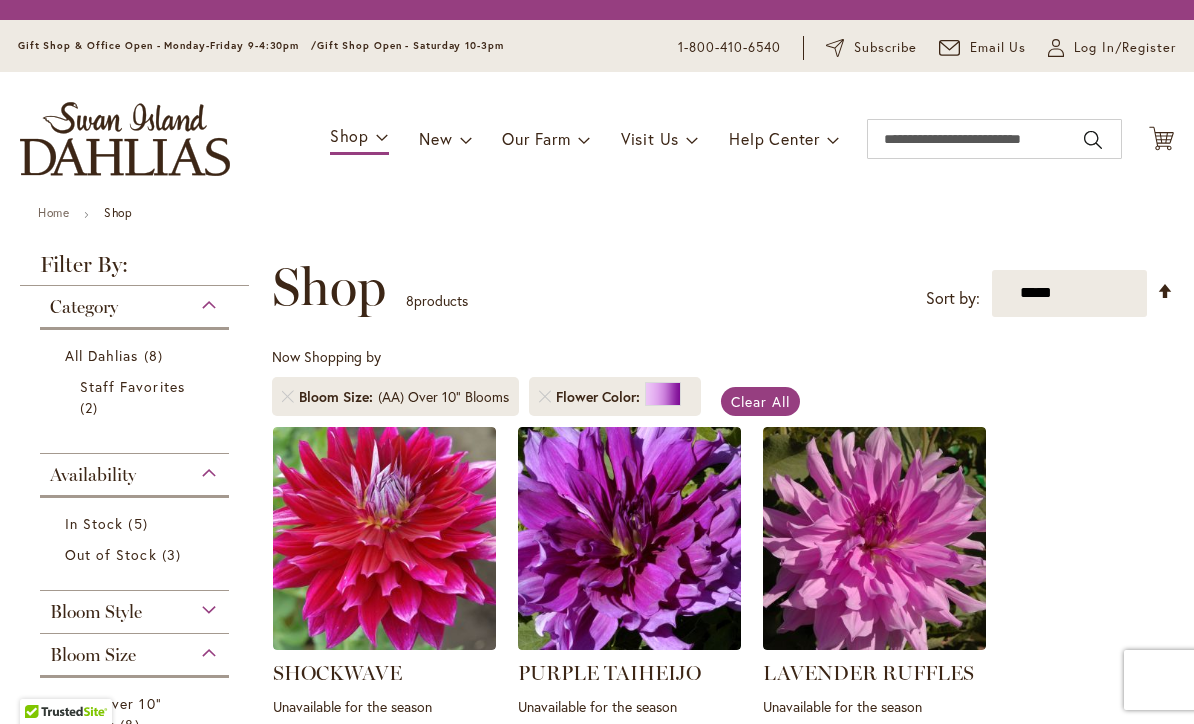 scroll, scrollTop: 1, scrollLeft: 0, axis: vertical 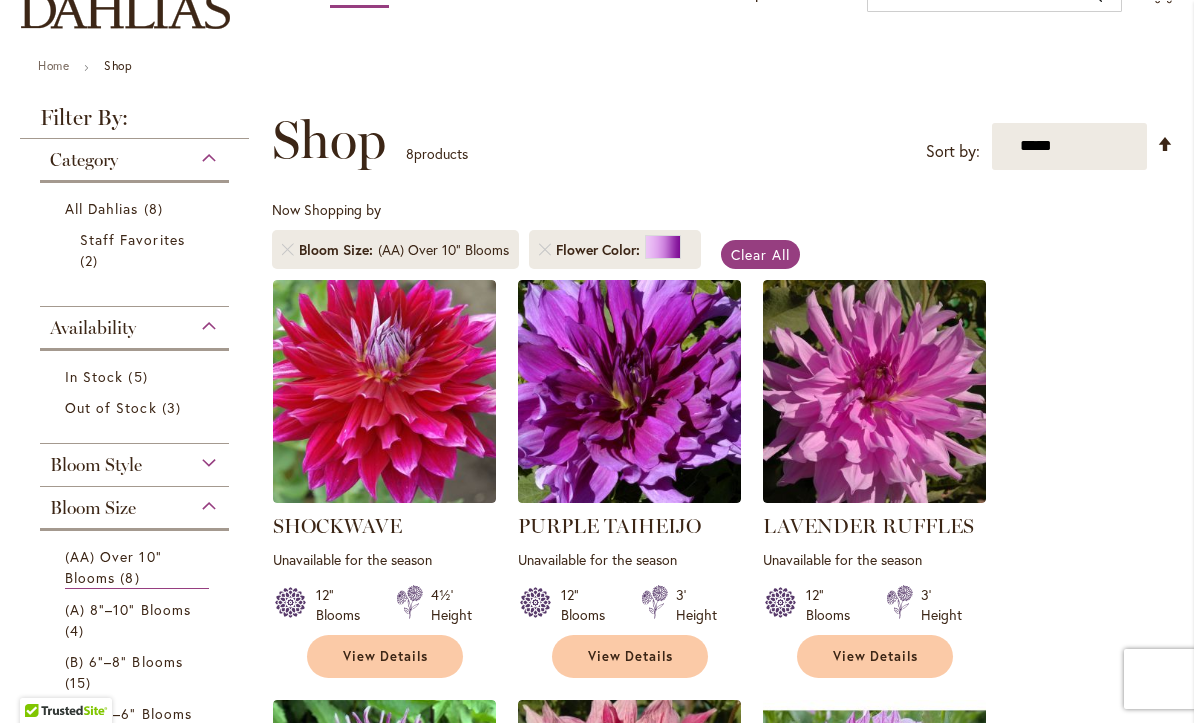 click on "(A) 8"–10" Blooms" at bounding box center (128, 610) 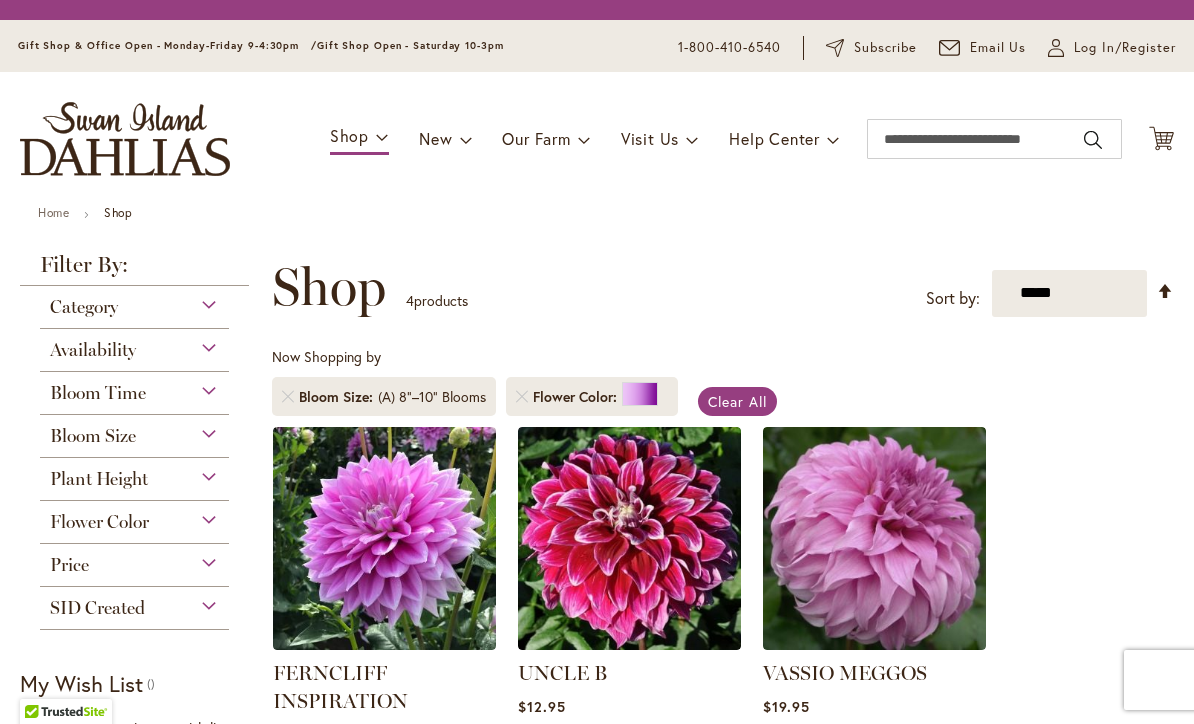 scroll, scrollTop: 1, scrollLeft: 0, axis: vertical 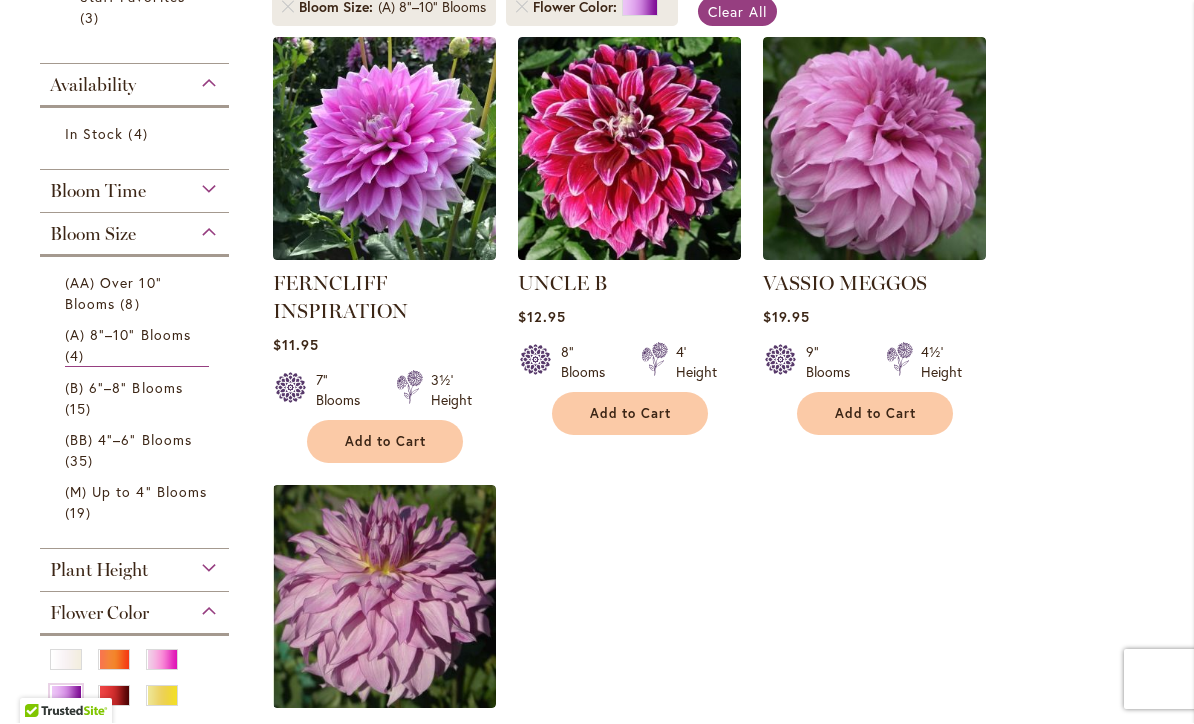 click on "VASSIO MEGGOS" at bounding box center (845, 284) 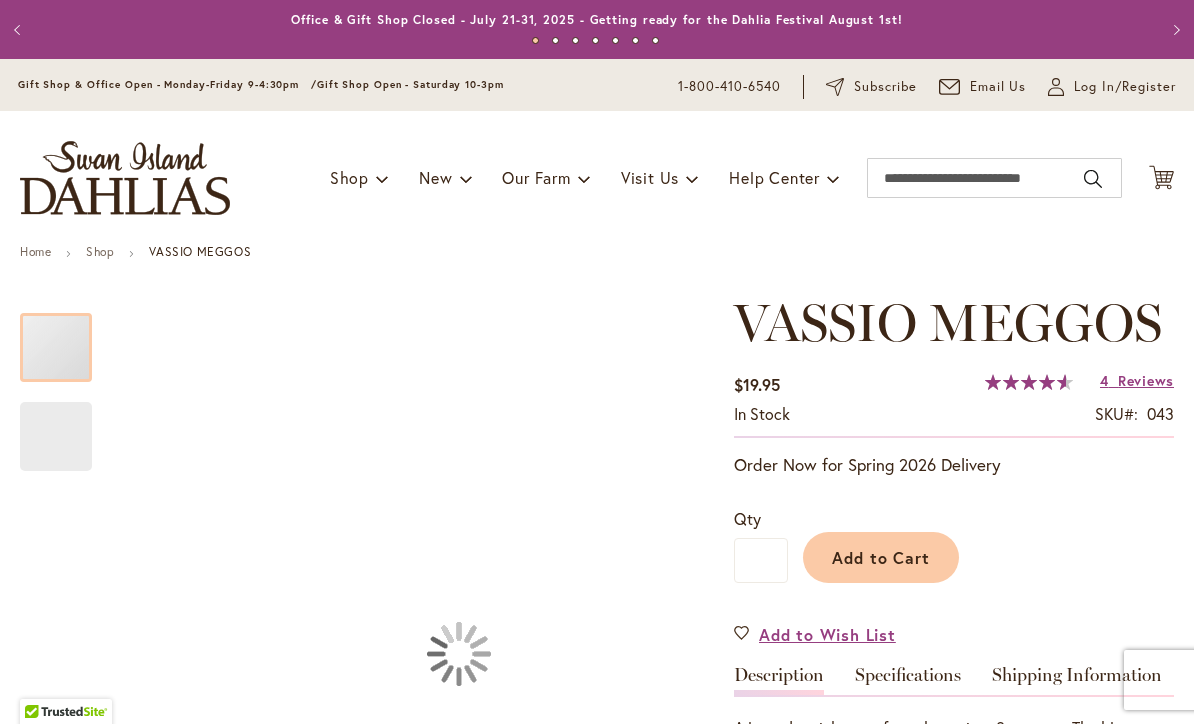 scroll, scrollTop: 0, scrollLeft: 0, axis: both 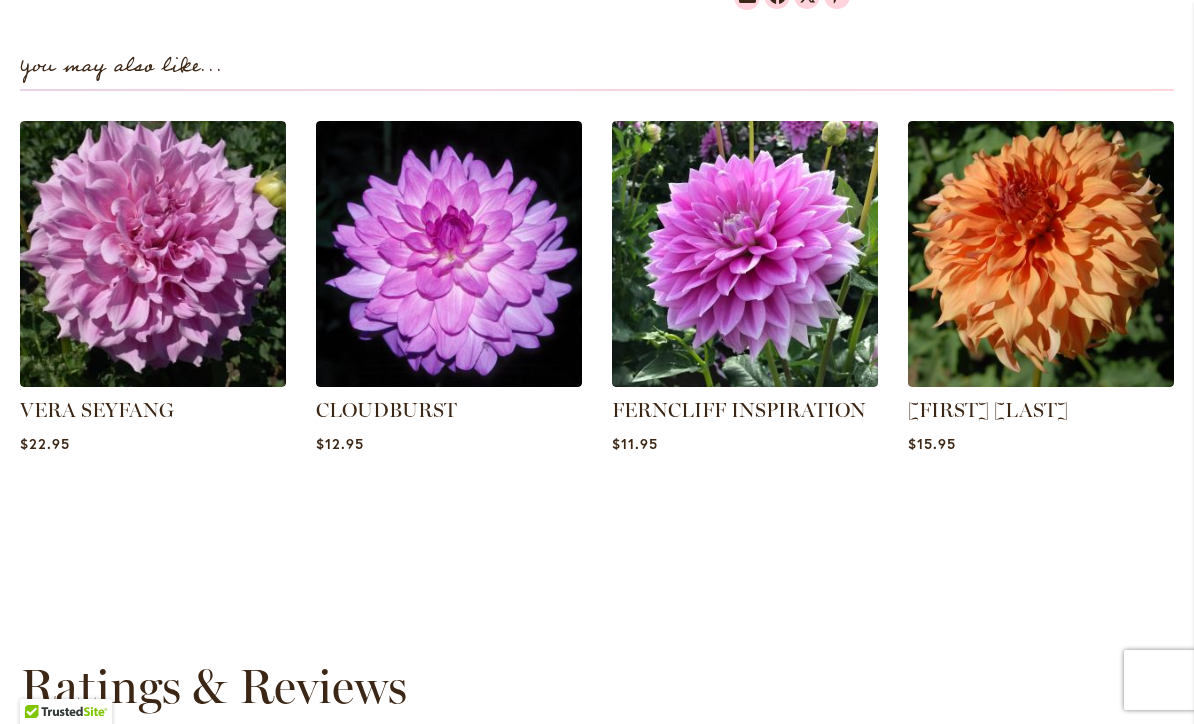 click on "STEVE MEGGOS" at bounding box center [988, 410] 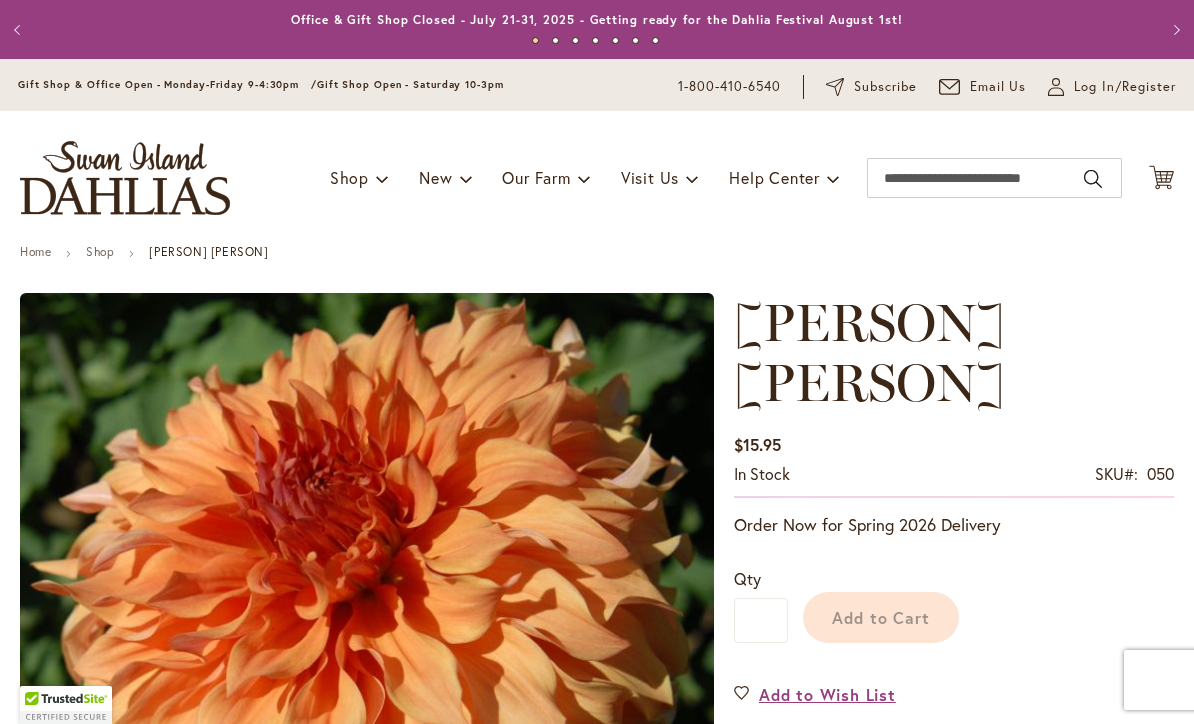 scroll, scrollTop: 0, scrollLeft: 0, axis: both 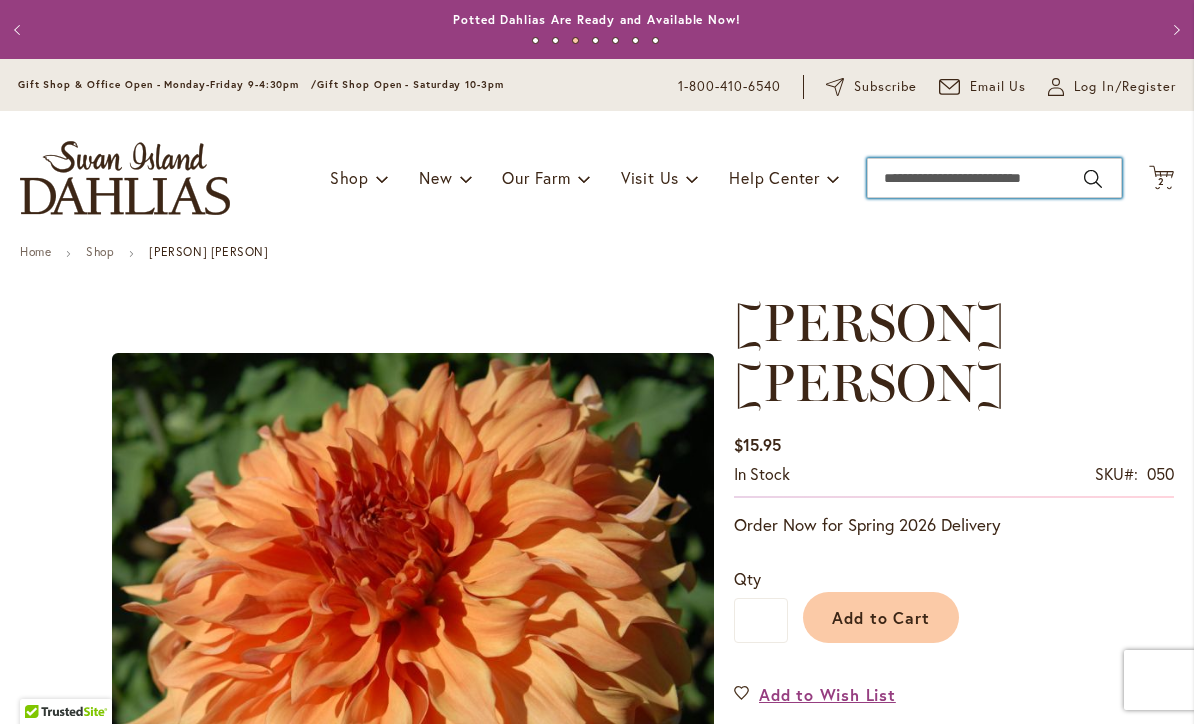 click on "Search" at bounding box center (994, 178) 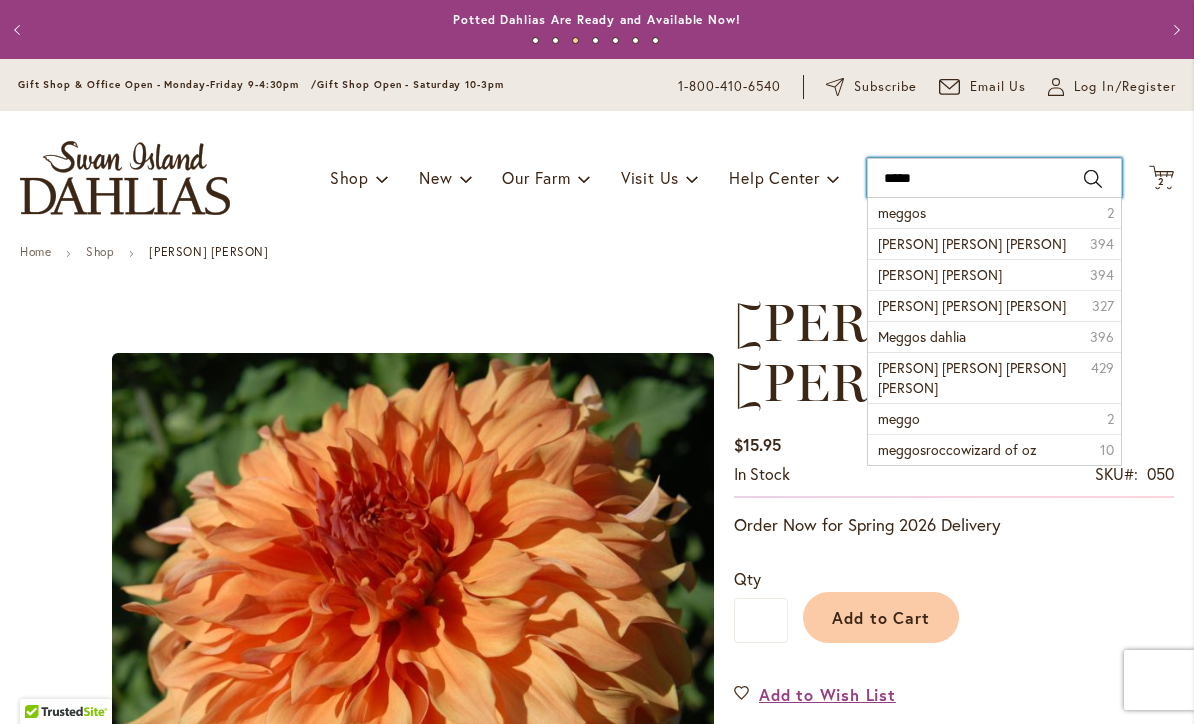 type on "******" 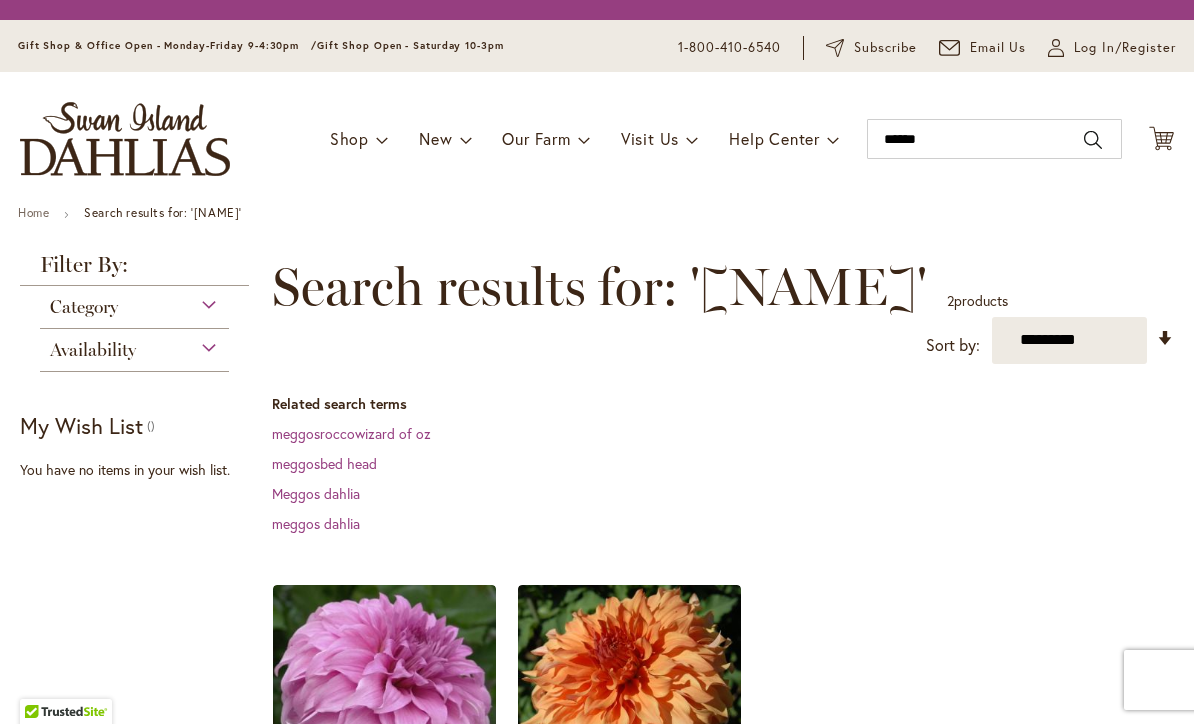 scroll, scrollTop: 0, scrollLeft: 0, axis: both 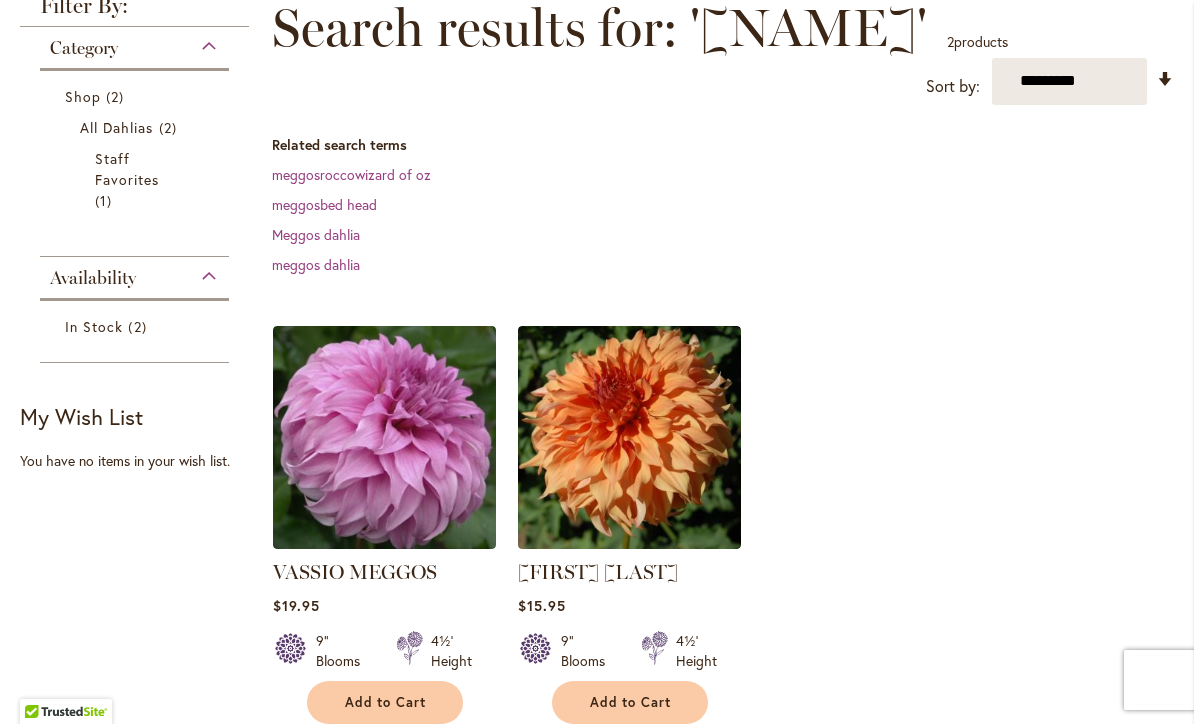 click on "Meggos dahlia" at bounding box center [316, 234] 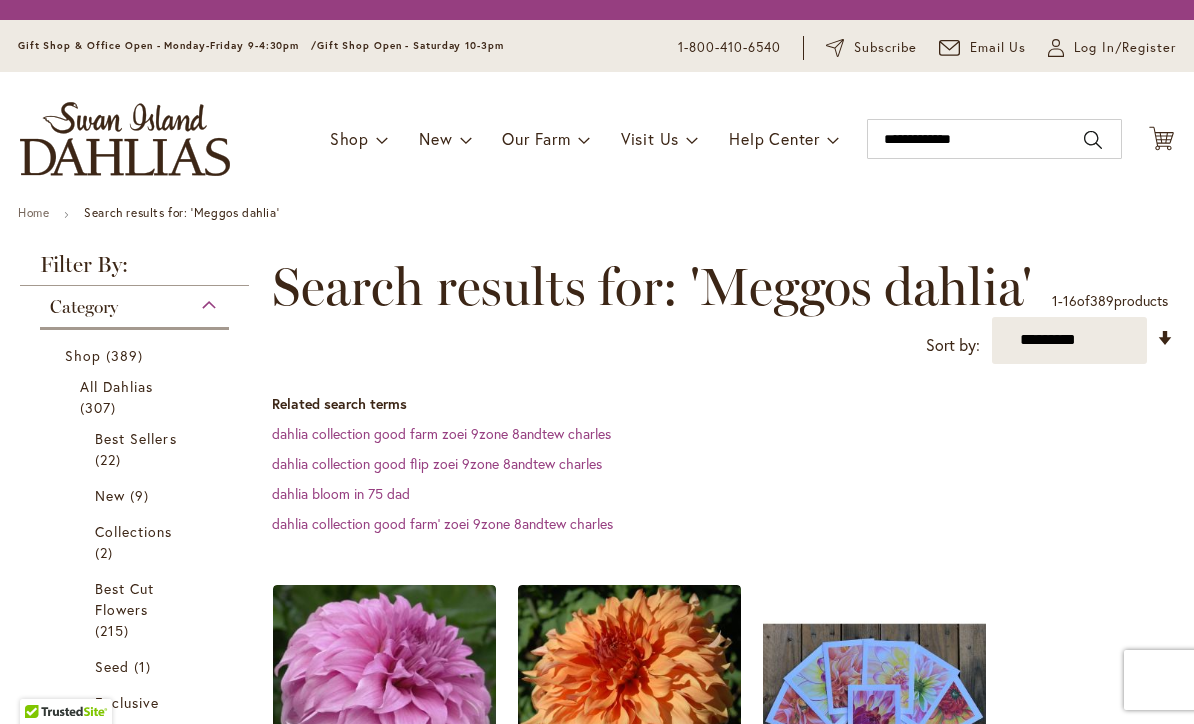 scroll, scrollTop: 0, scrollLeft: 0, axis: both 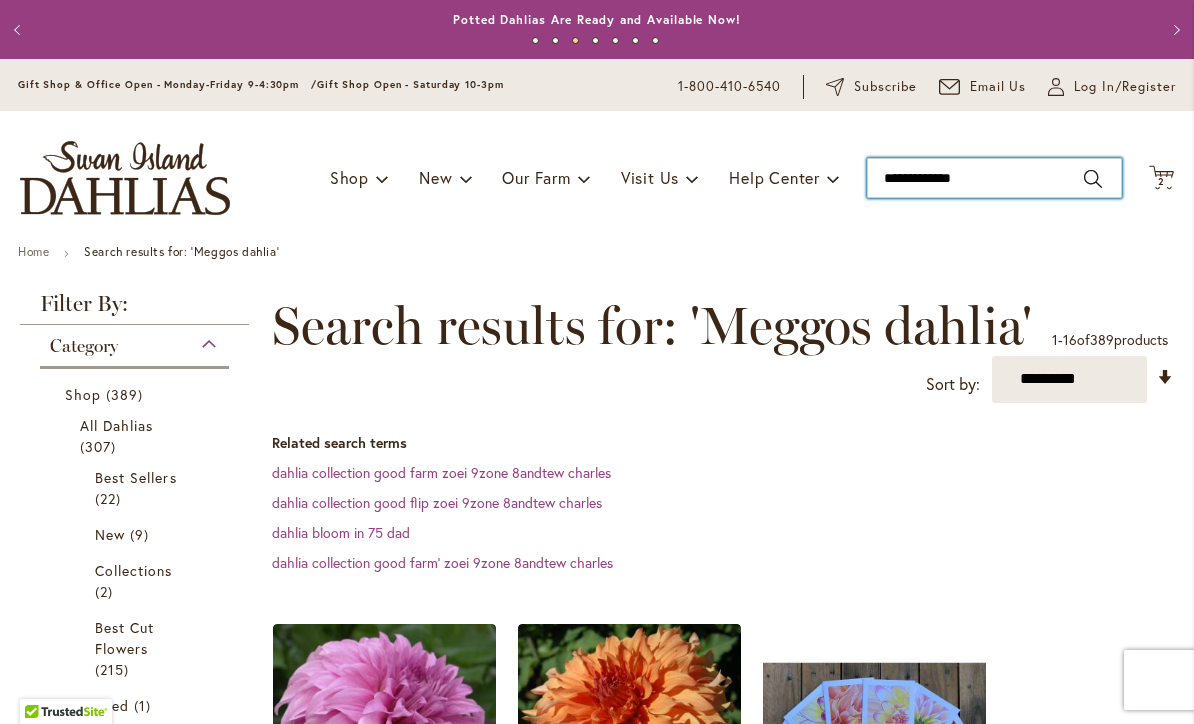 click on "**********" at bounding box center [994, 178] 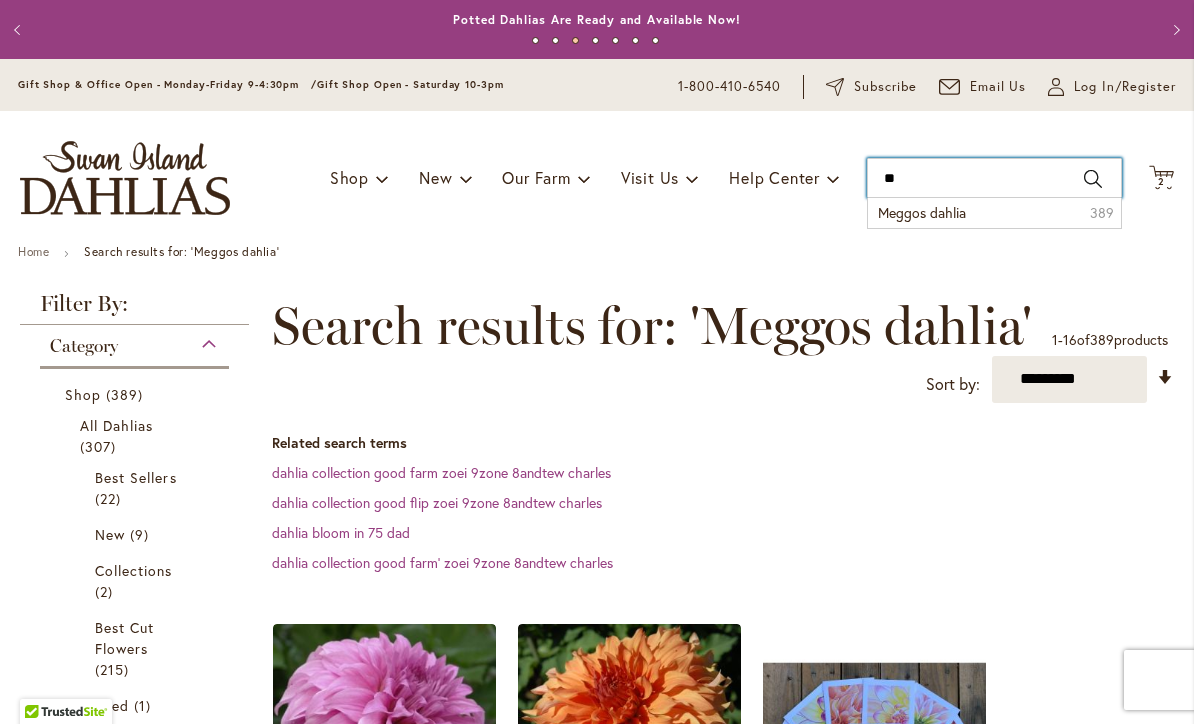 type on "*" 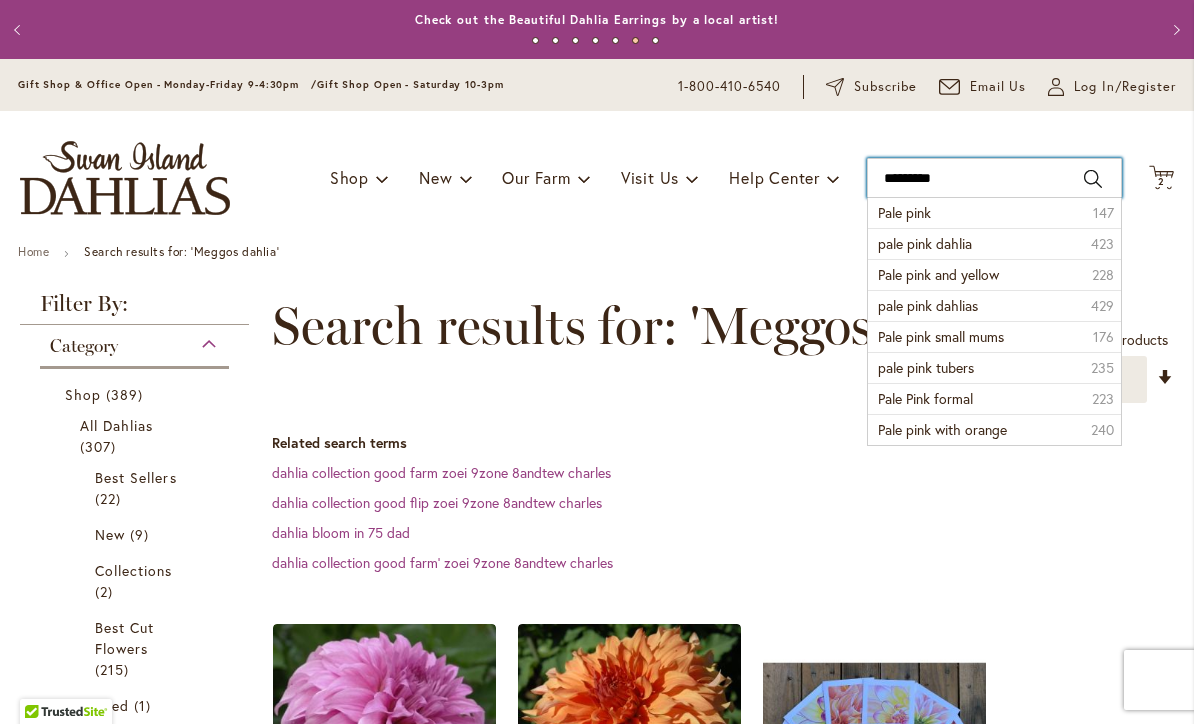 type on "*********" 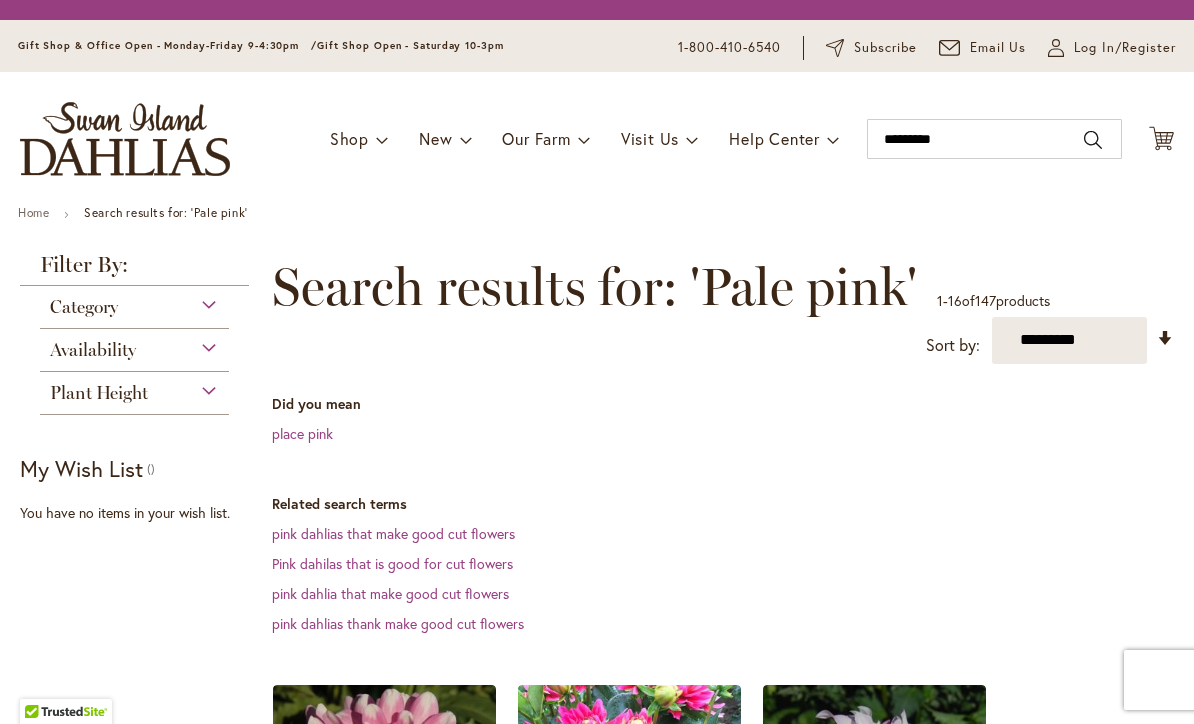 scroll, scrollTop: 0, scrollLeft: 0, axis: both 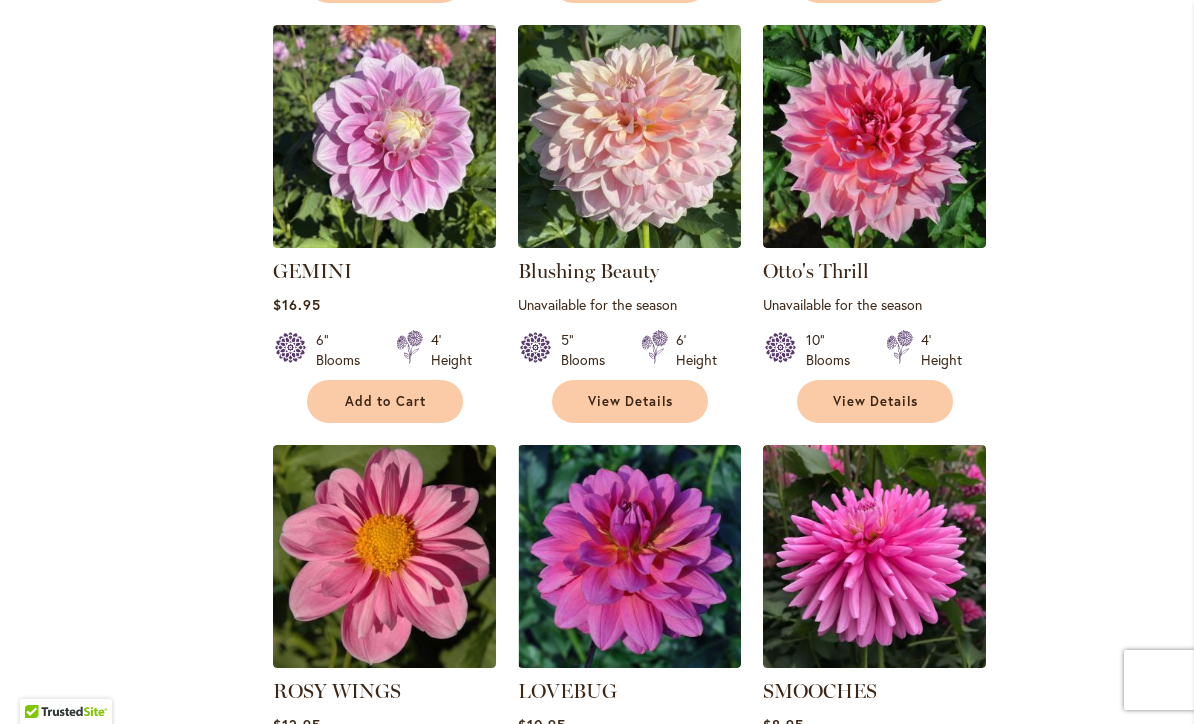 click at bounding box center (629, 136) 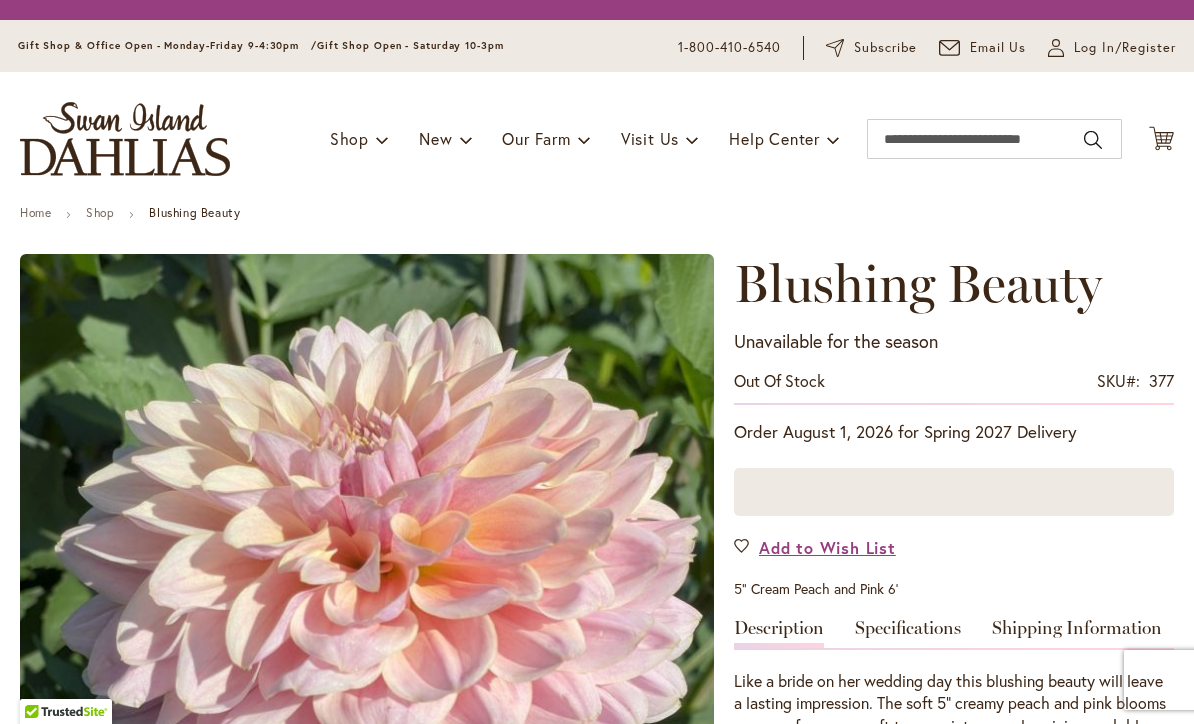 scroll, scrollTop: 0, scrollLeft: 0, axis: both 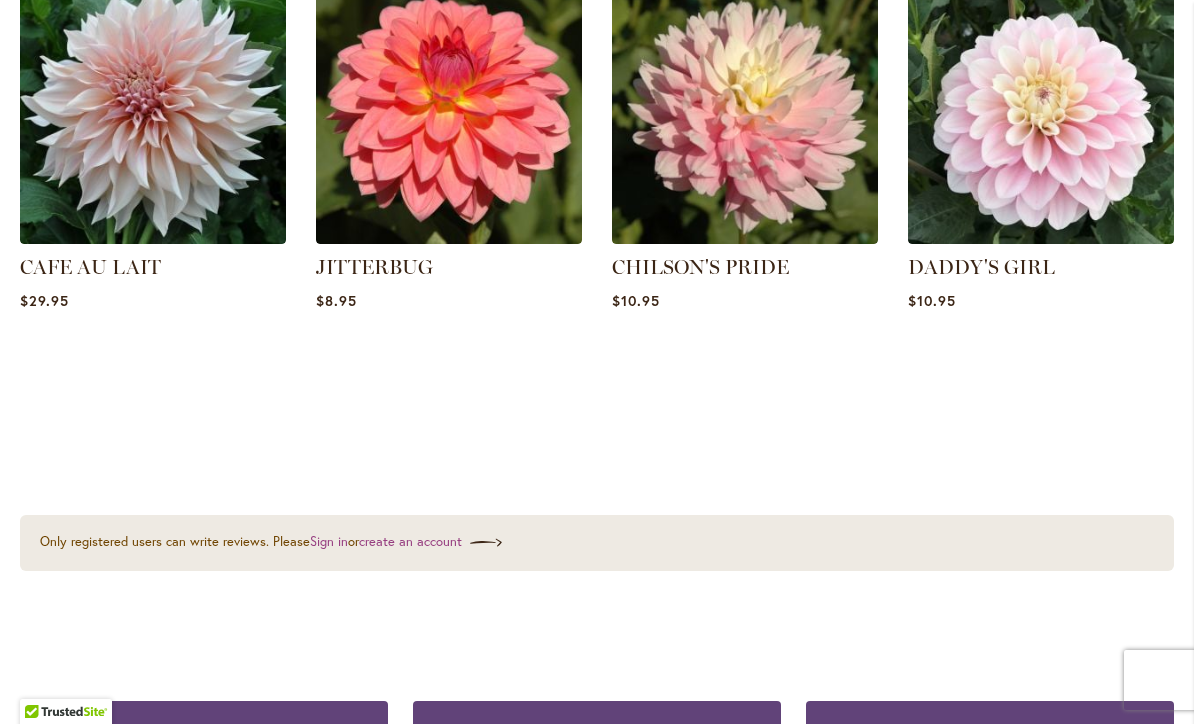 click at bounding box center [1041, 111] 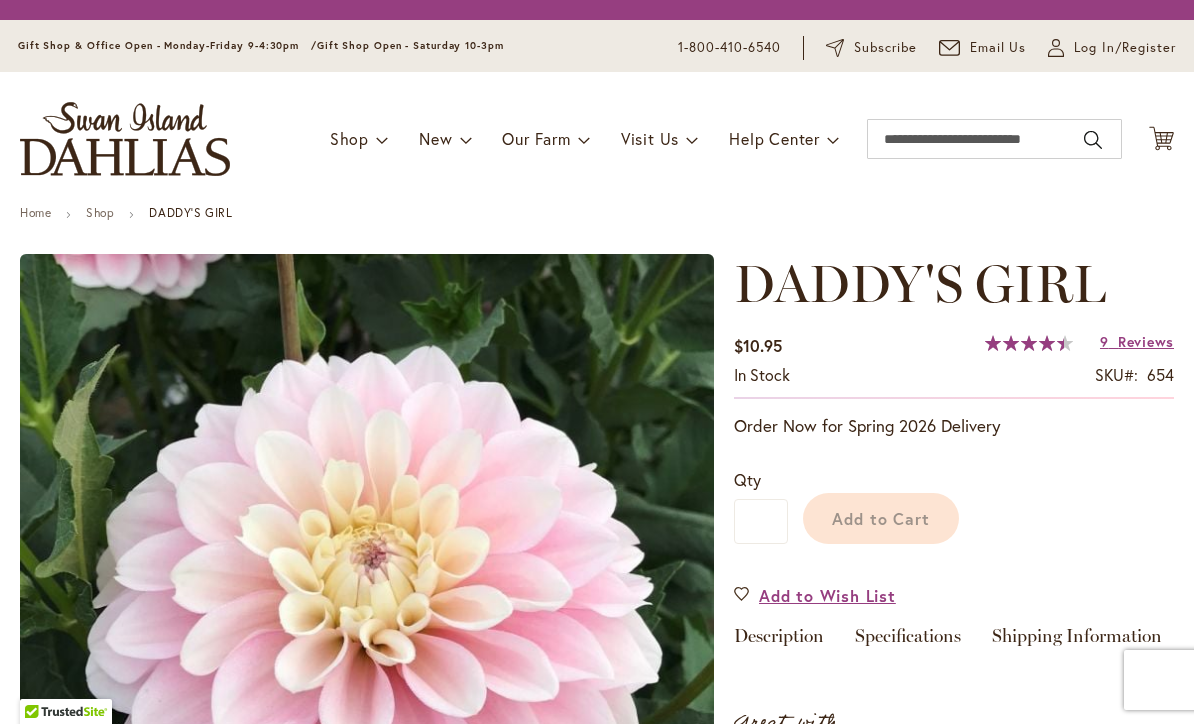 scroll, scrollTop: 0, scrollLeft: 0, axis: both 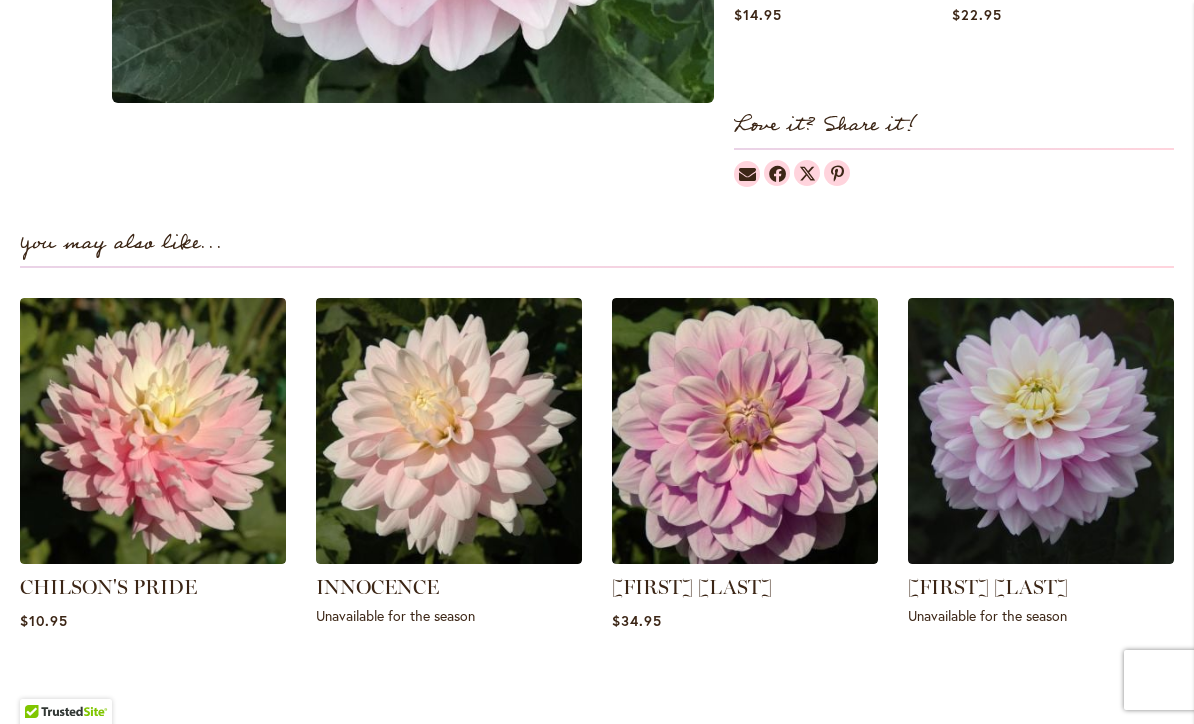 click at bounding box center (745, 431) 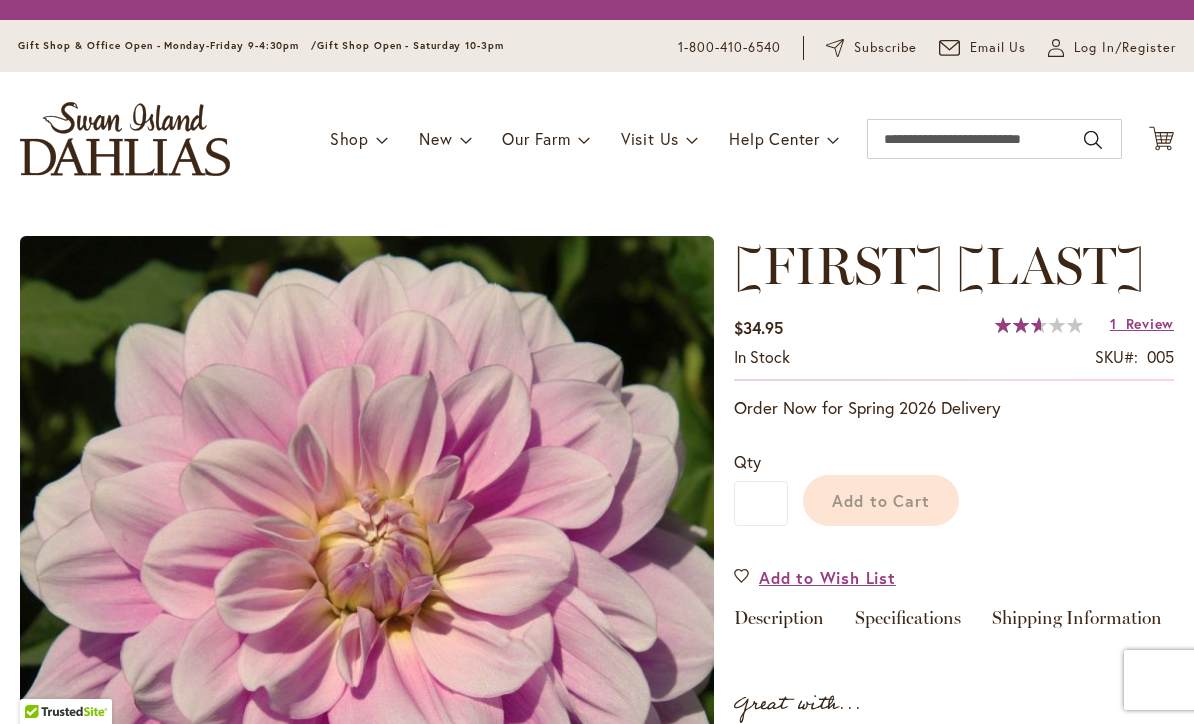 scroll, scrollTop: 0, scrollLeft: 0, axis: both 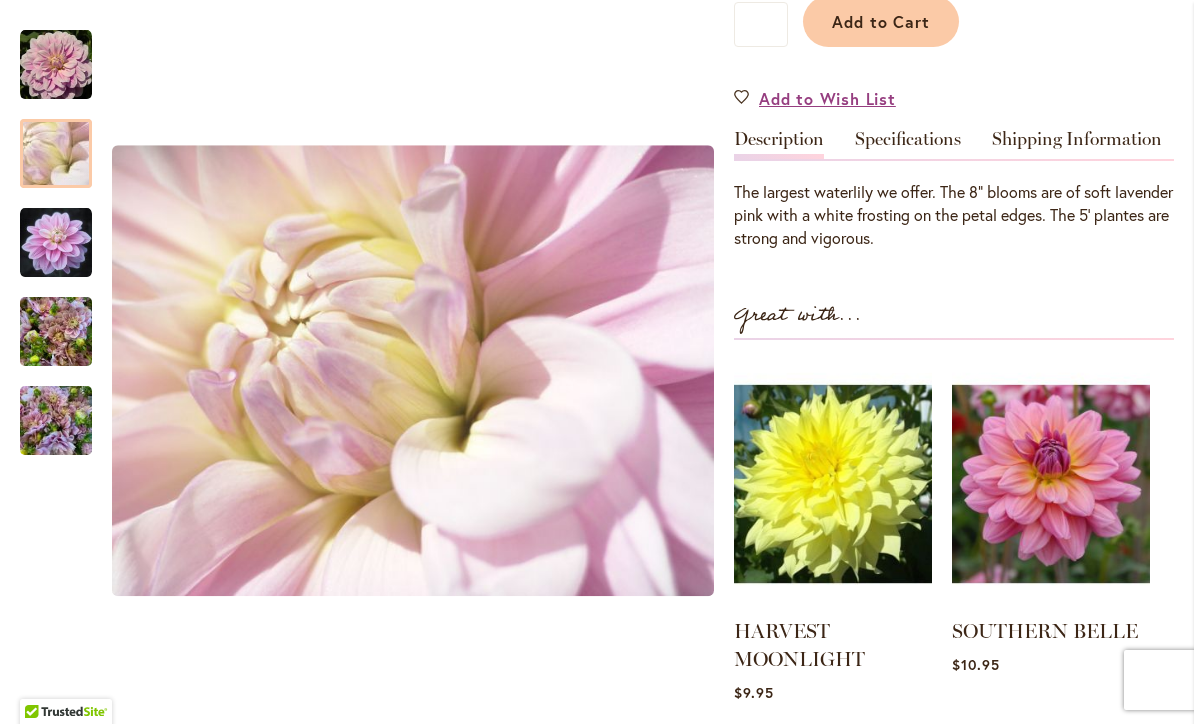 click at bounding box center (56, 154) 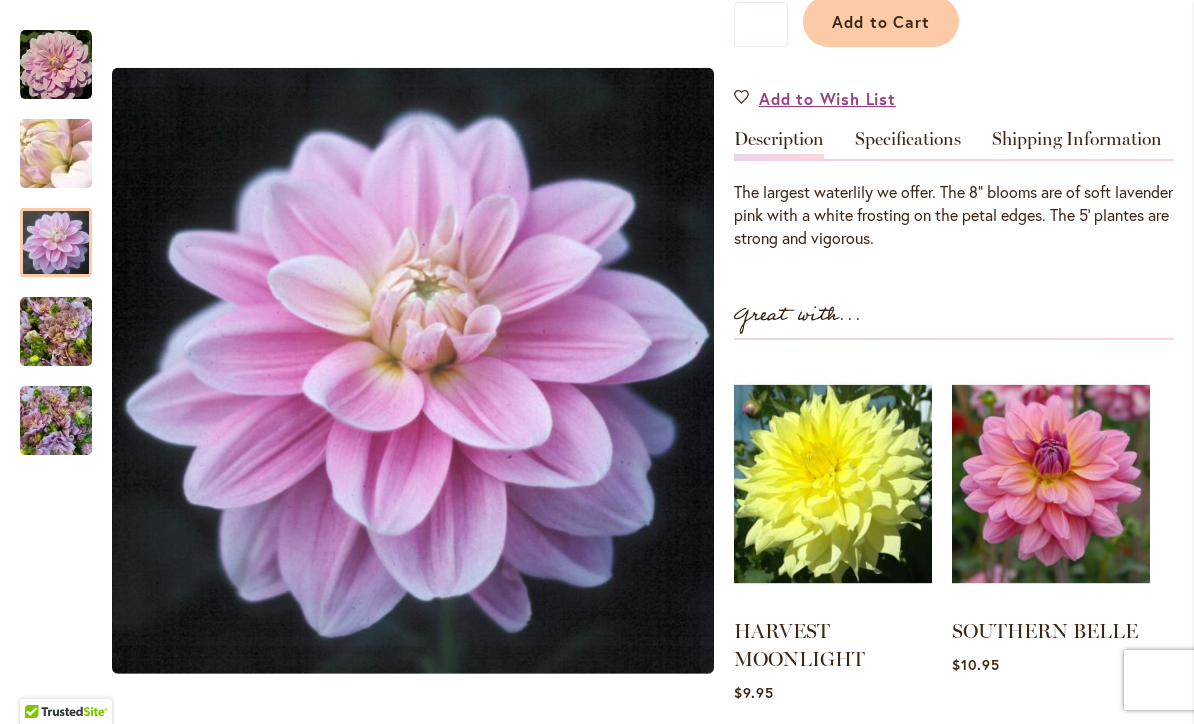 click at bounding box center (56, 242) 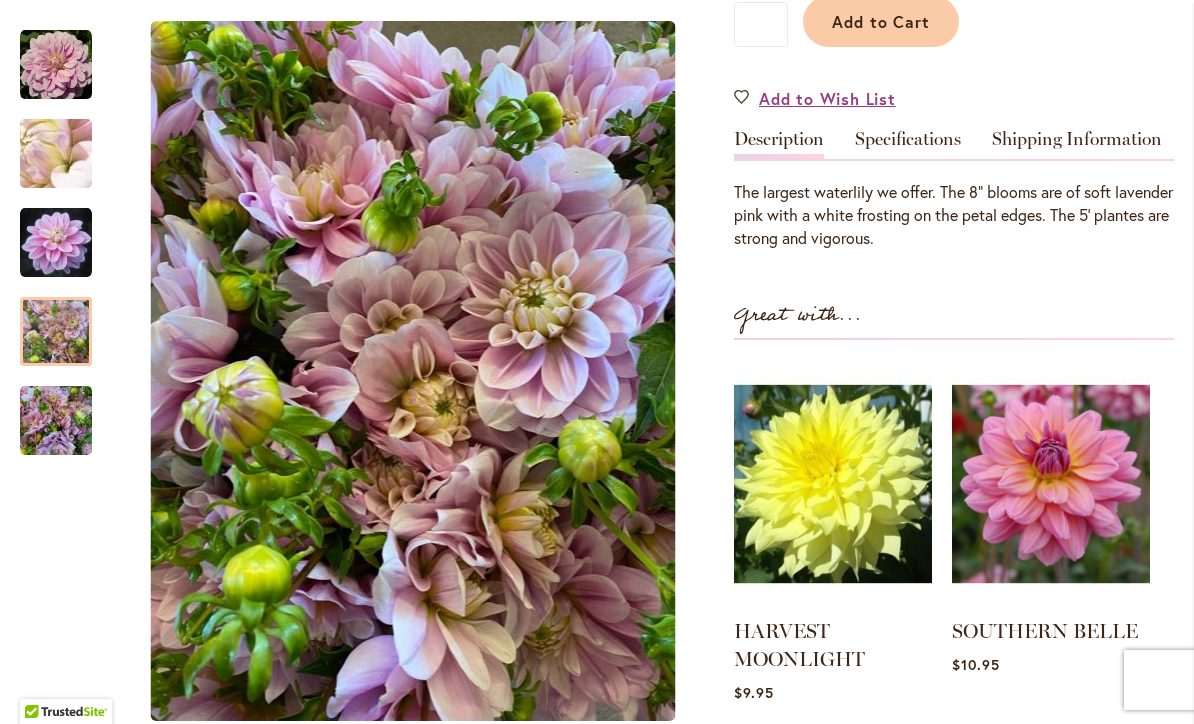 click at bounding box center (56, 421) 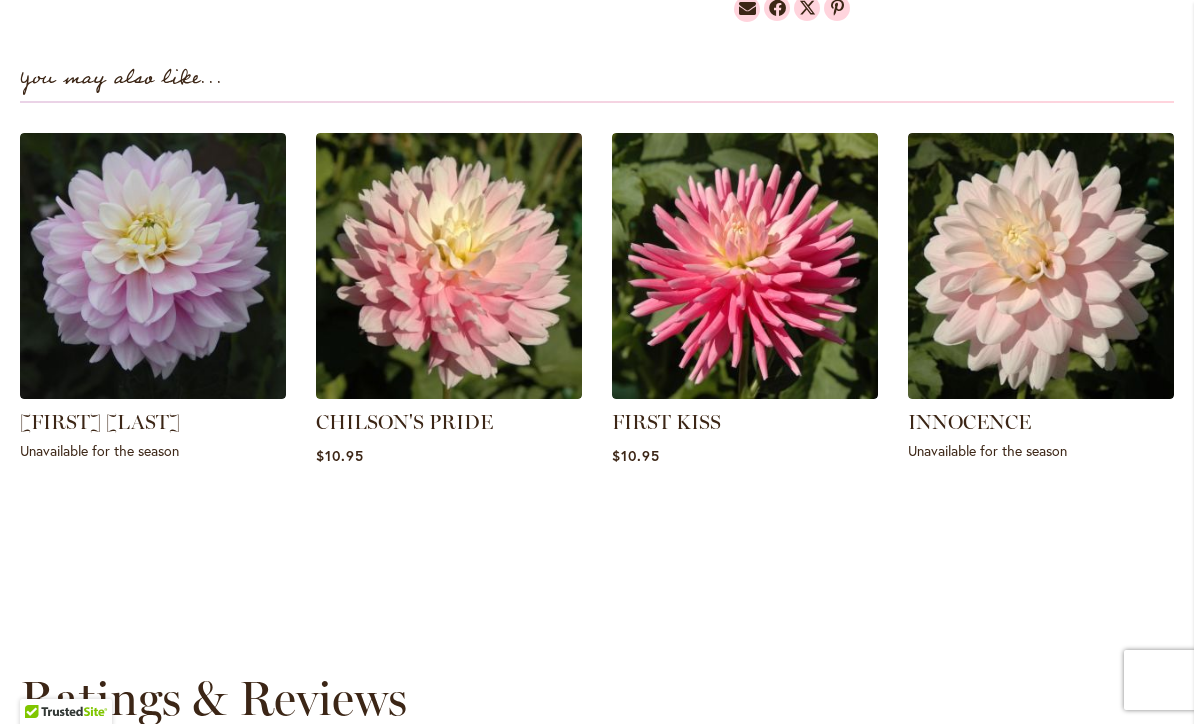 scroll, scrollTop: 1380, scrollLeft: 0, axis: vertical 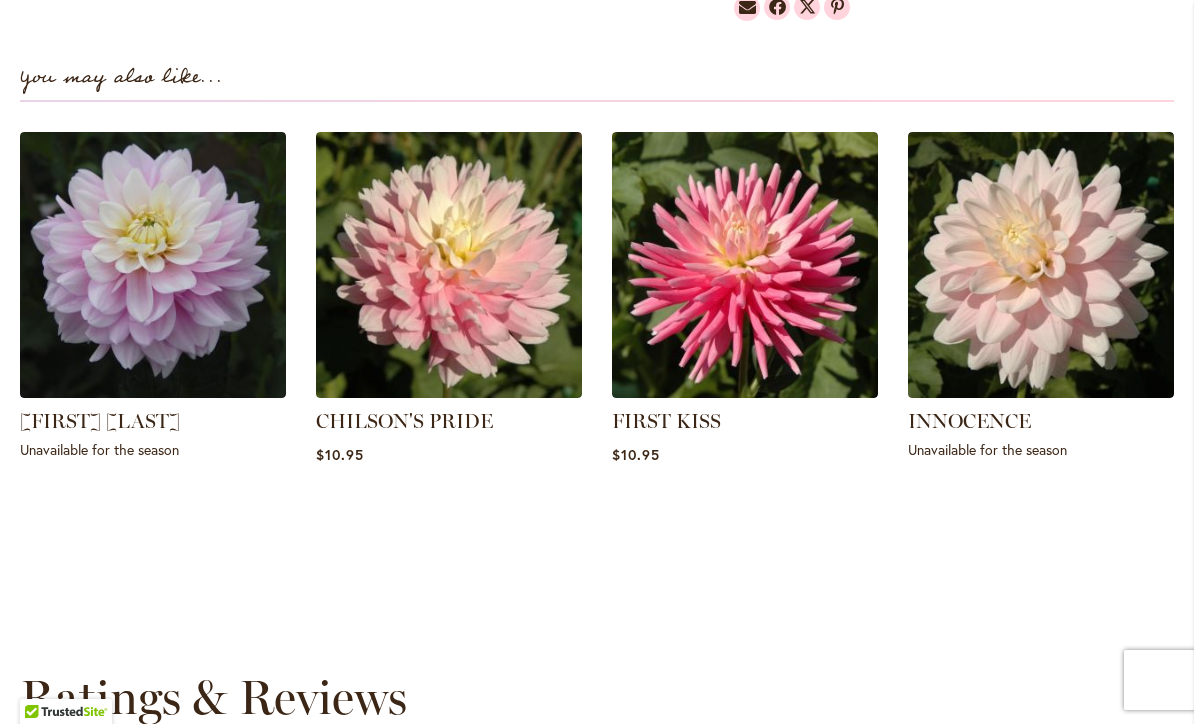 click at bounding box center (1041, 265) 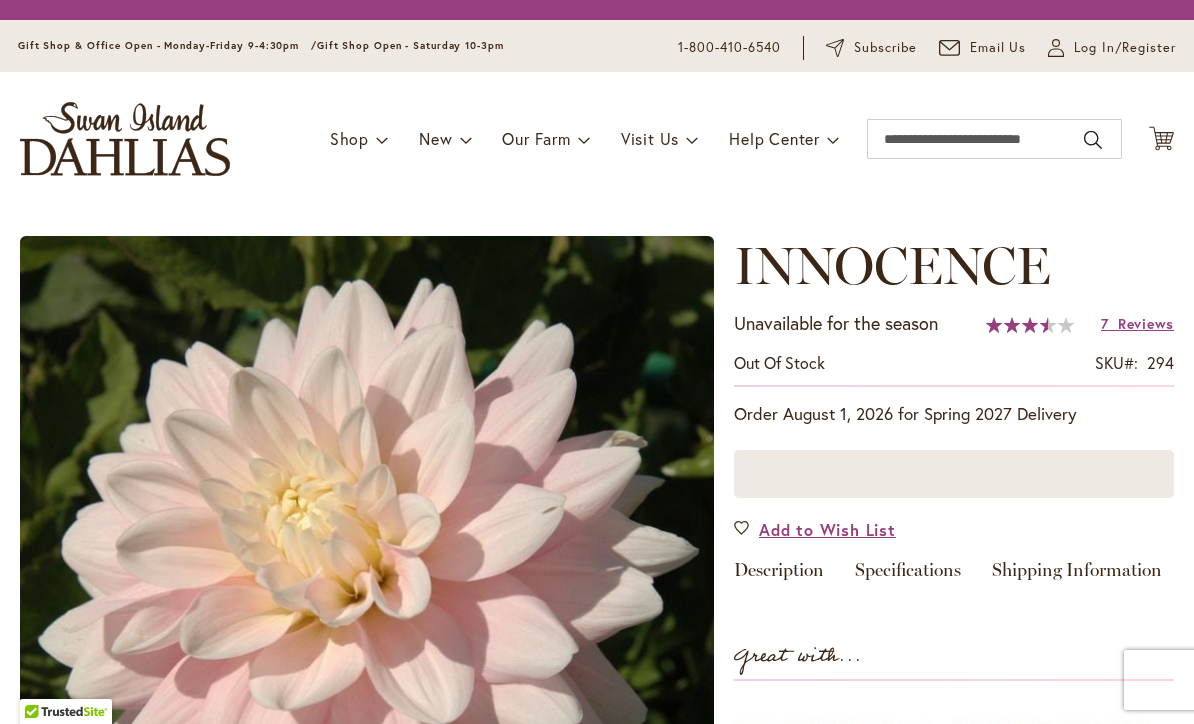 scroll, scrollTop: 0, scrollLeft: 0, axis: both 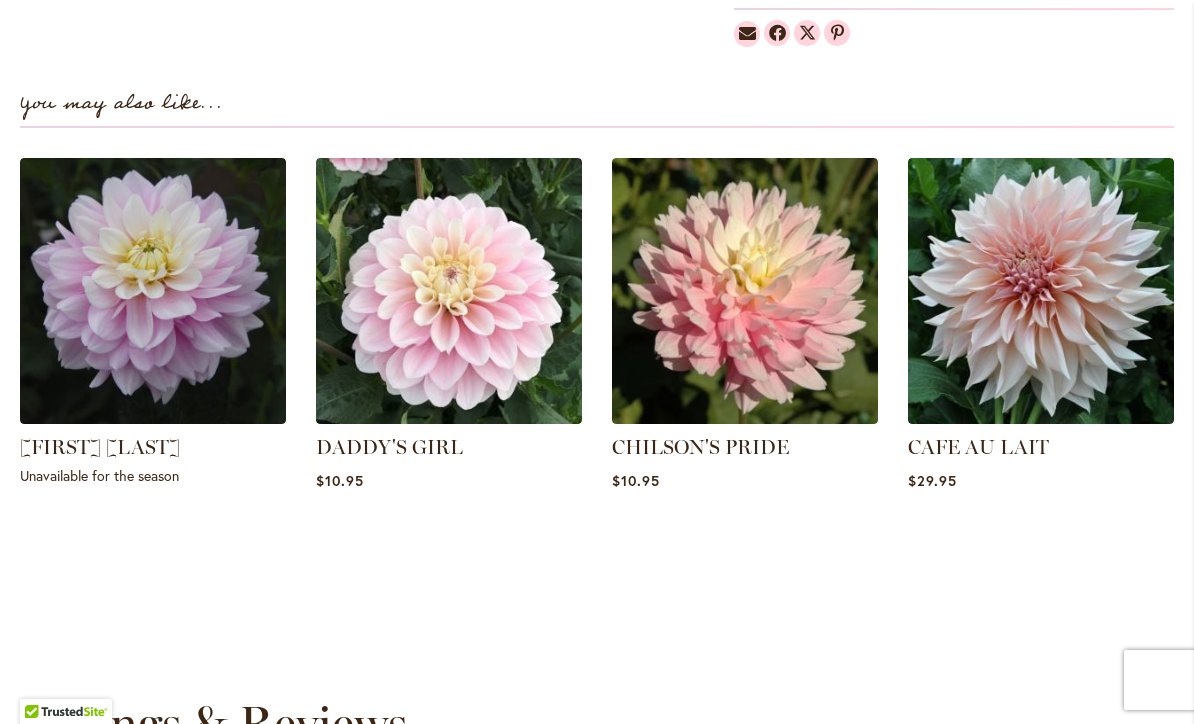 click at bounding box center (449, 291) 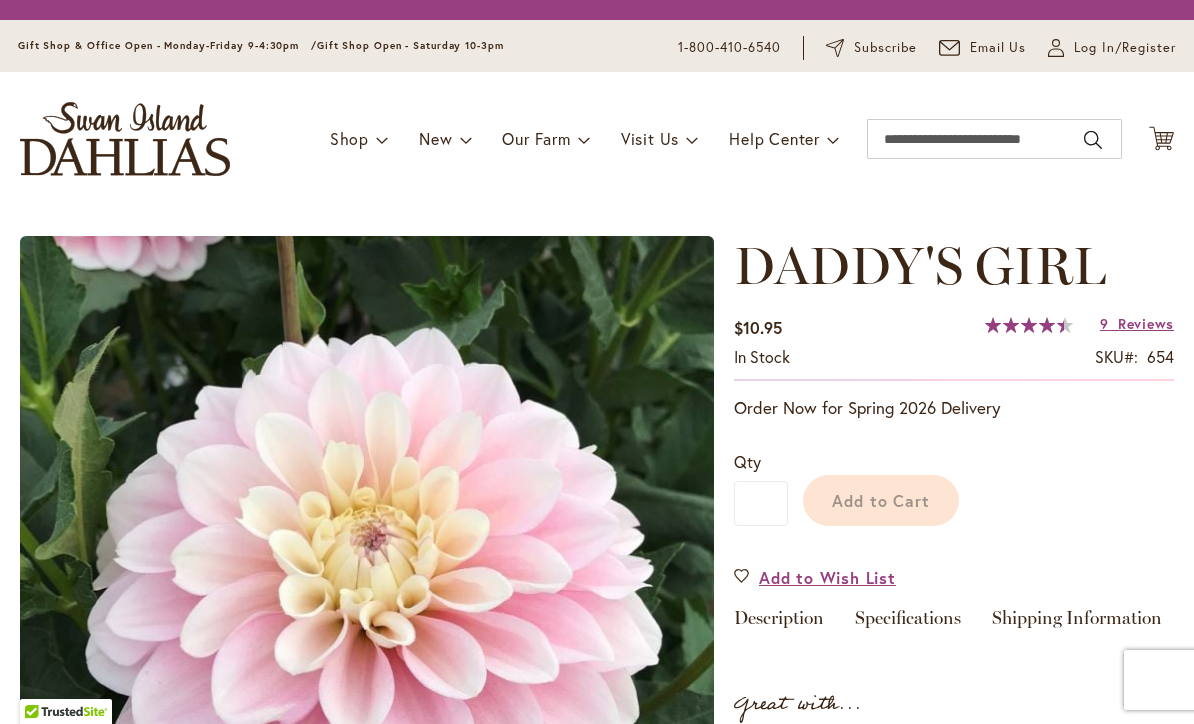 scroll, scrollTop: 0, scrollLeft: 0, axis: both 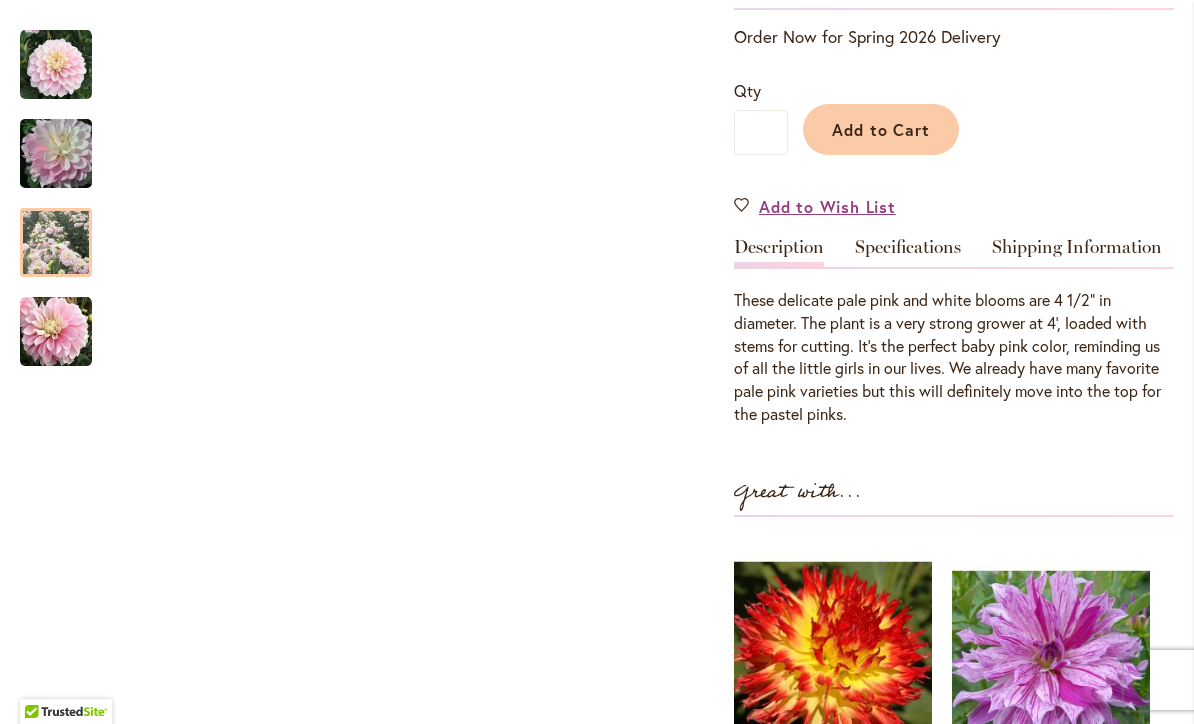 click at bounding box center (56, 243) 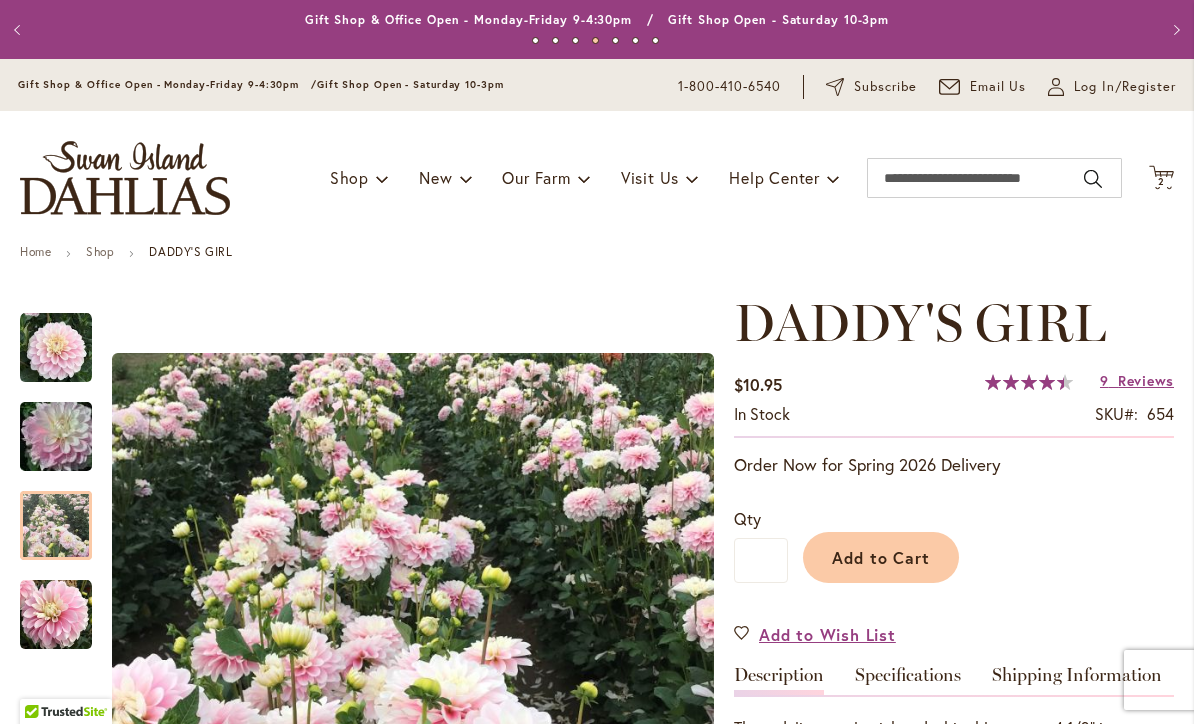 scroll, scrollTop: 0, scrollLeft: 0, axis: both 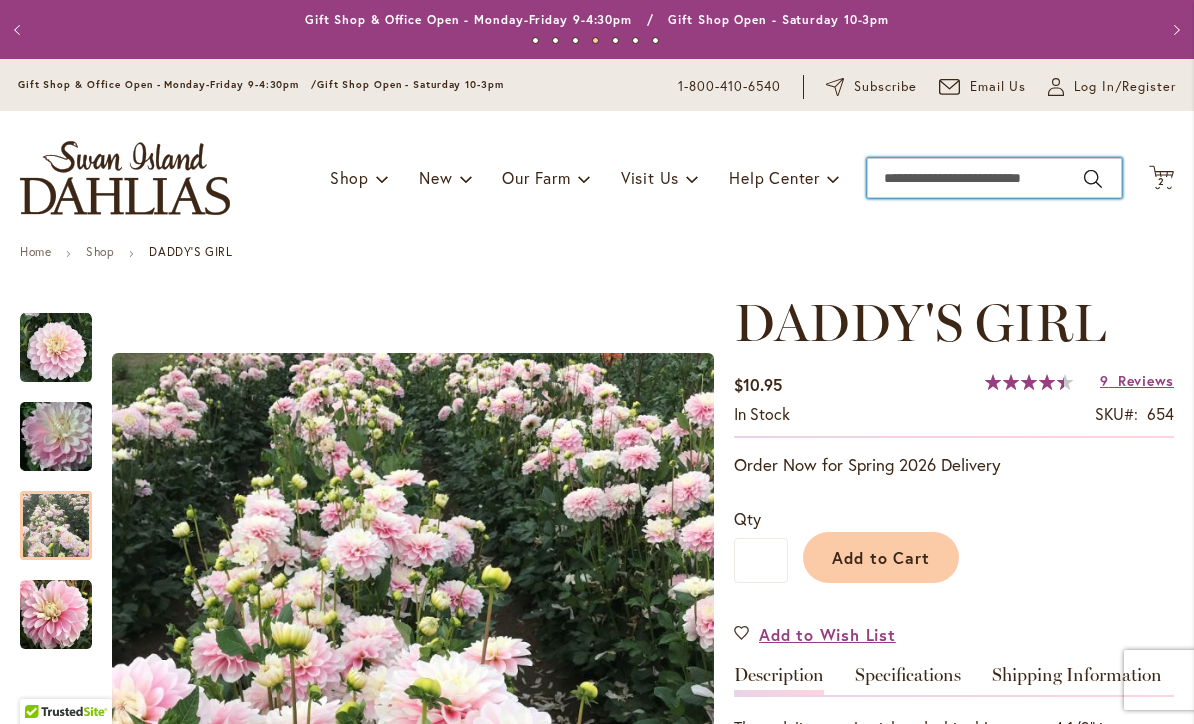 click on "Search" at bounding box center [994, 178] 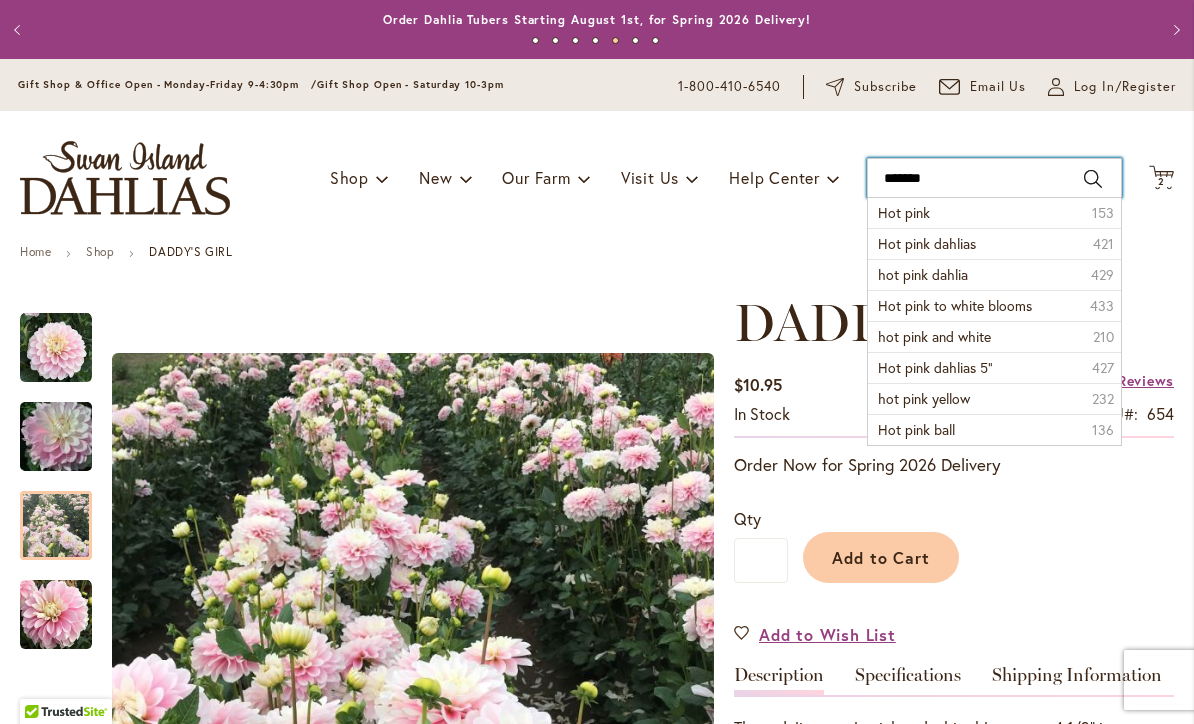 type on "********" 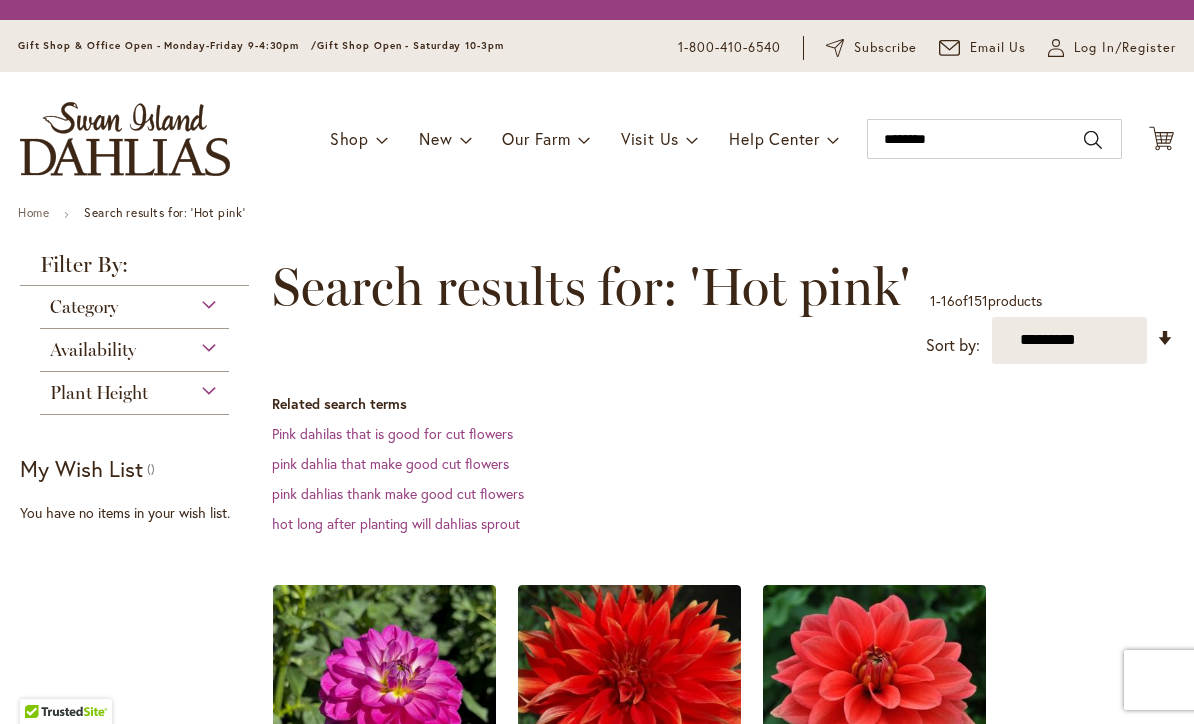 scroll, scrollTop: 0, scrollLeft: 0, axis: both 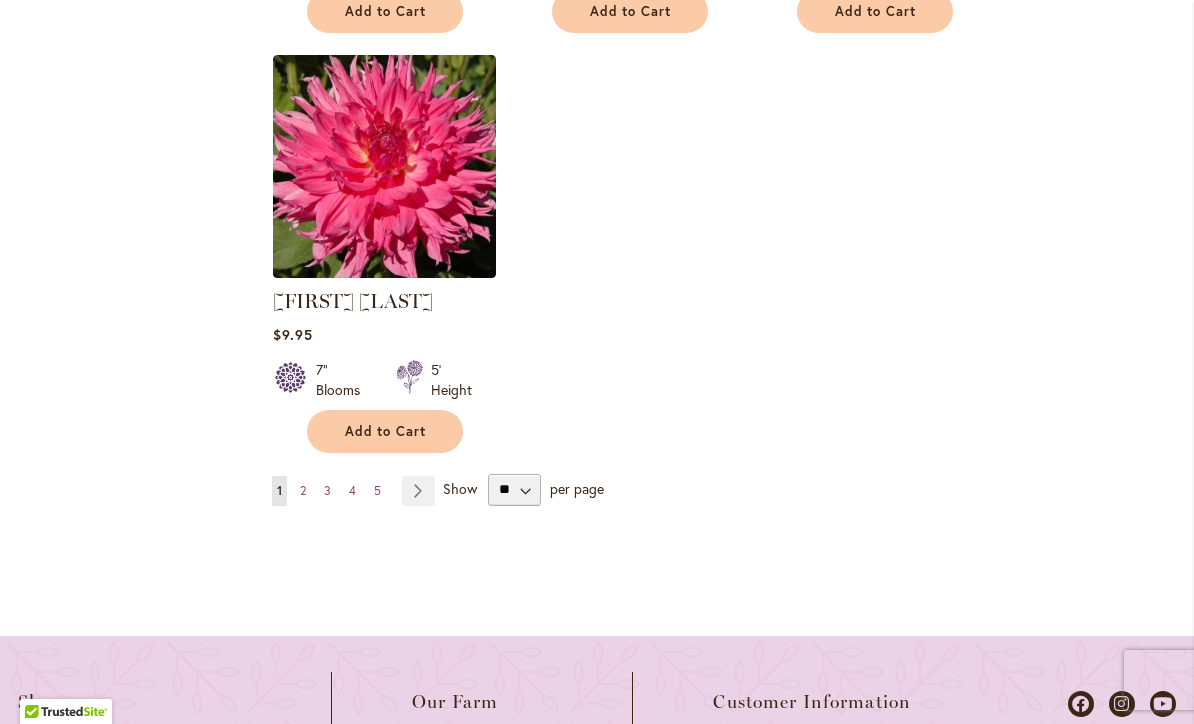 click on "Page
Next" at bounding box center [418, 491] 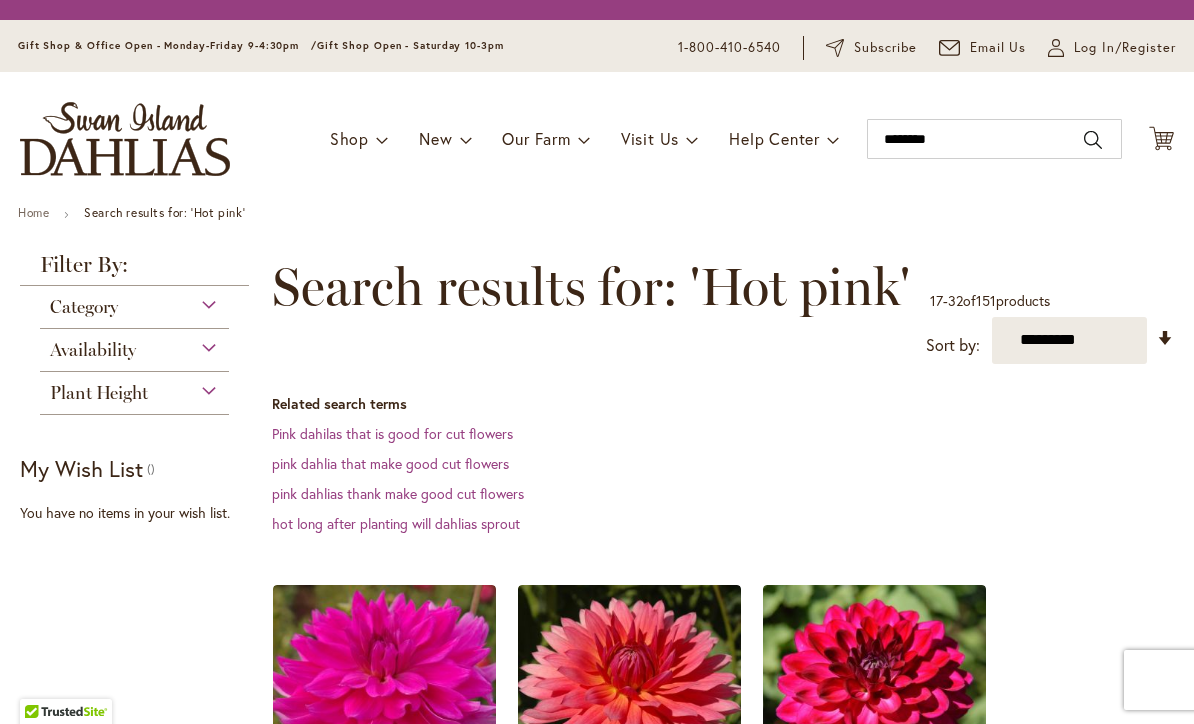 scroll, scrollTop: 0, scrollLeft: 0, axis: both 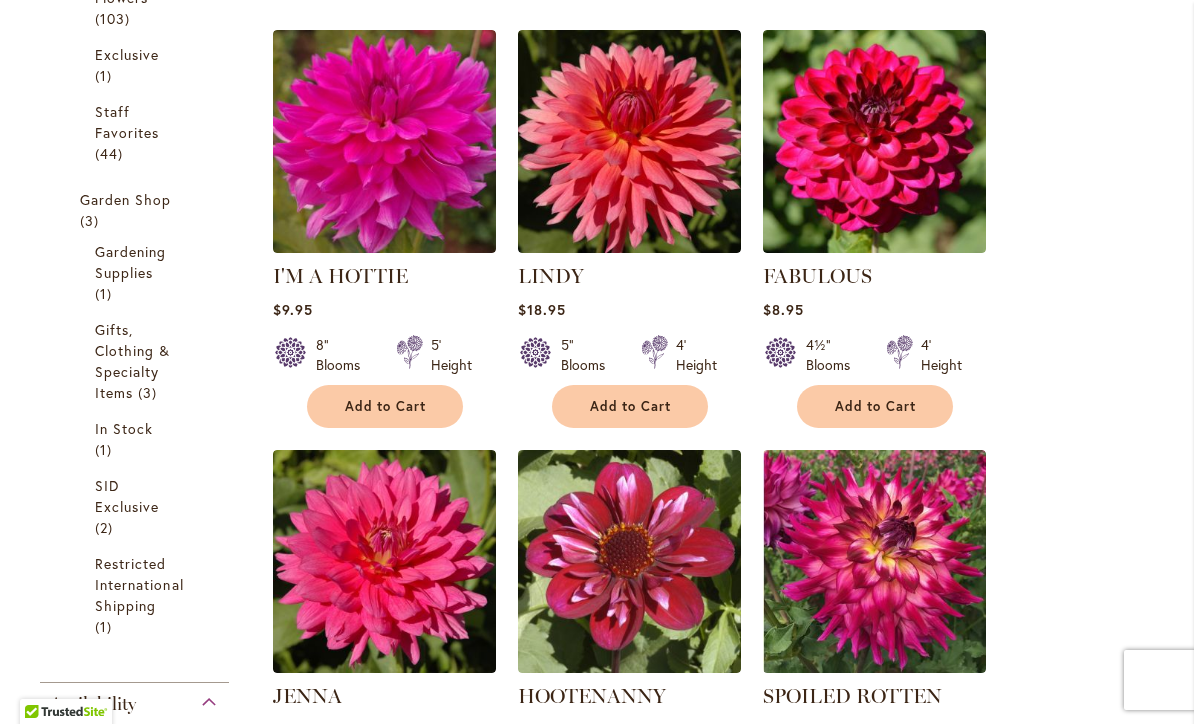click on "I'M A HOTTIE" at bounding box center [340, 276] 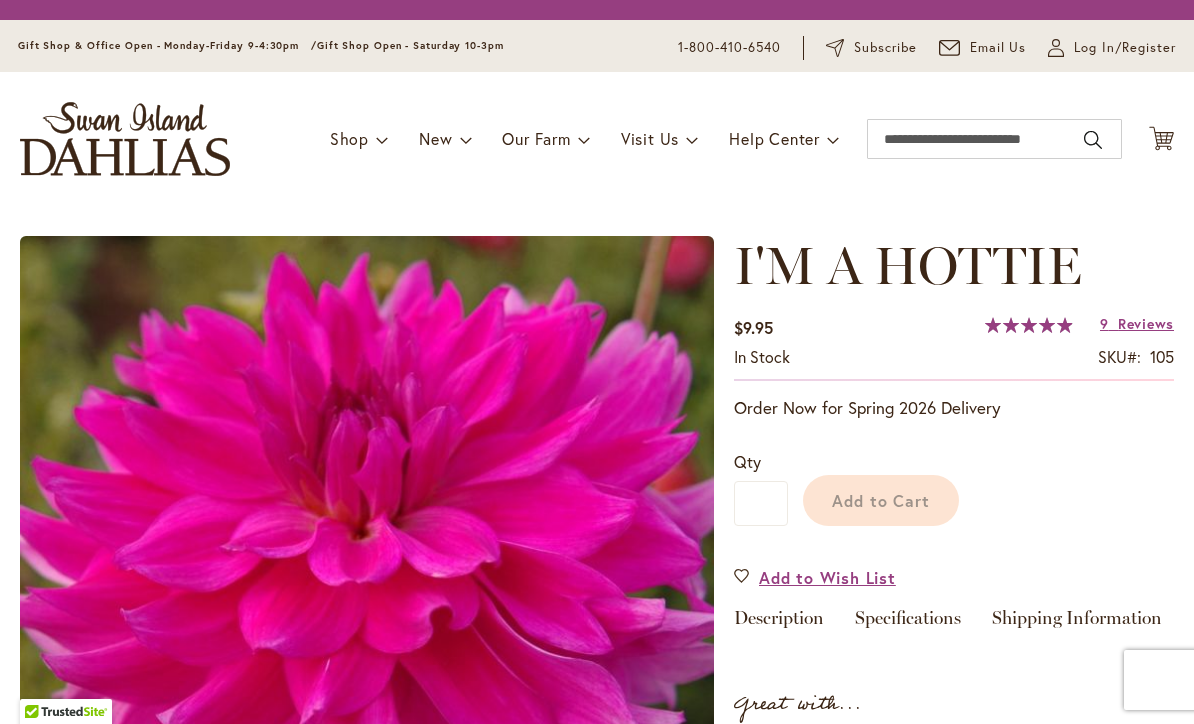 scroll, scrollTop: 0, scrollLeft: 0, axis: both 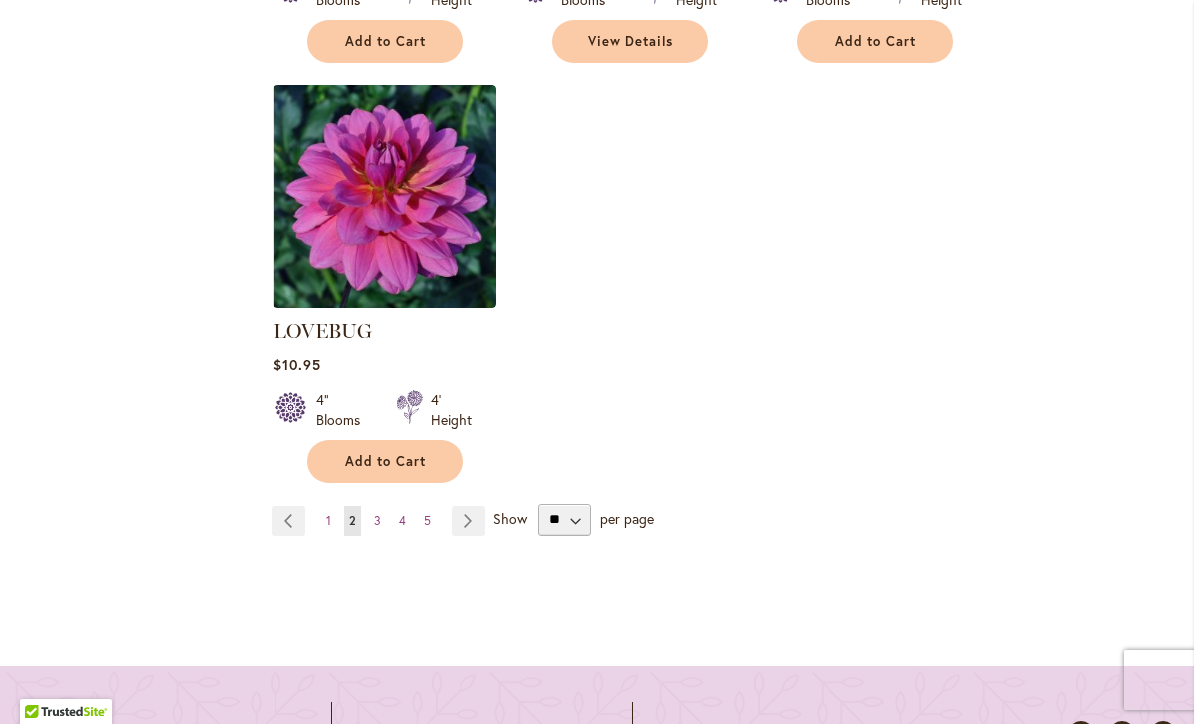 click on "Page
Next" at bounding box center (468, 521) 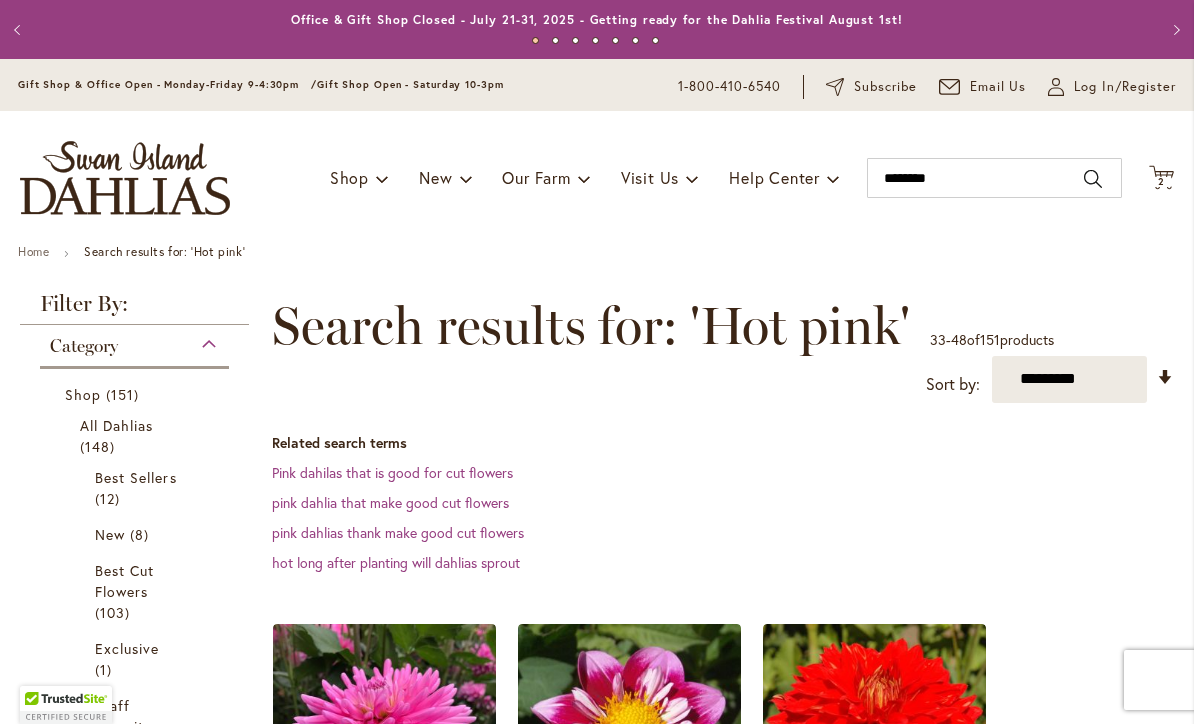 scroll, scrollTop: 0, scrollLeft: 0, axis: both 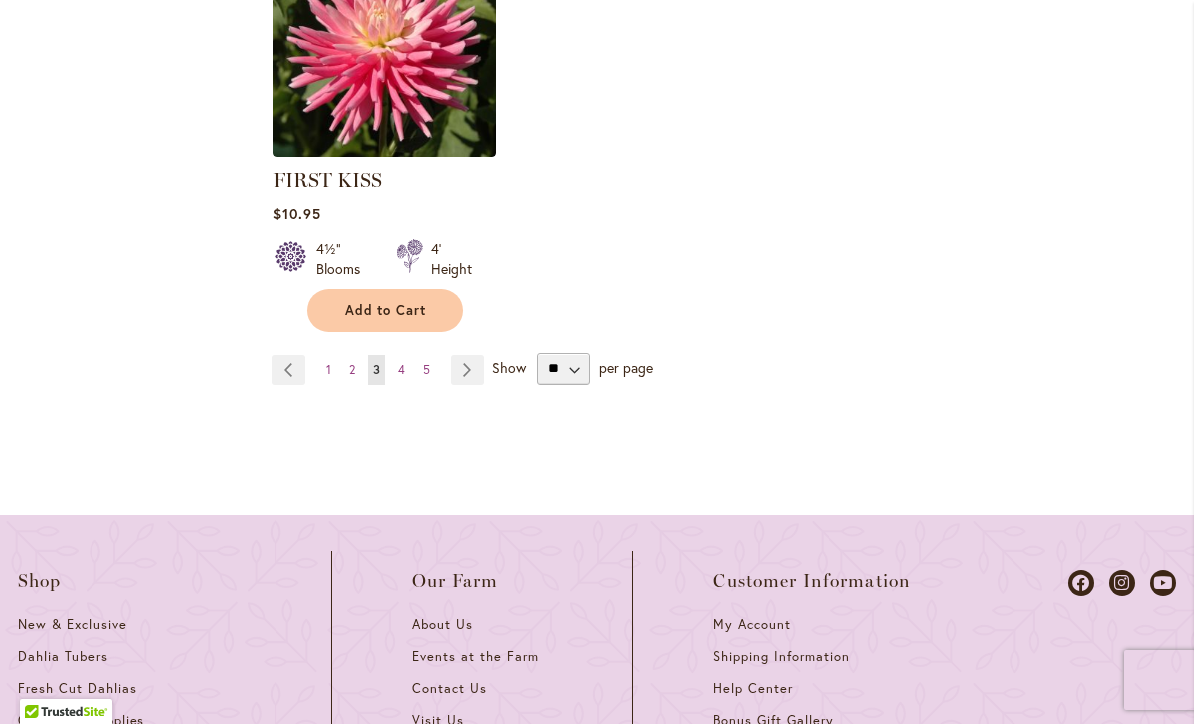 click on "Page
Next" at bounding box center [467, 370] 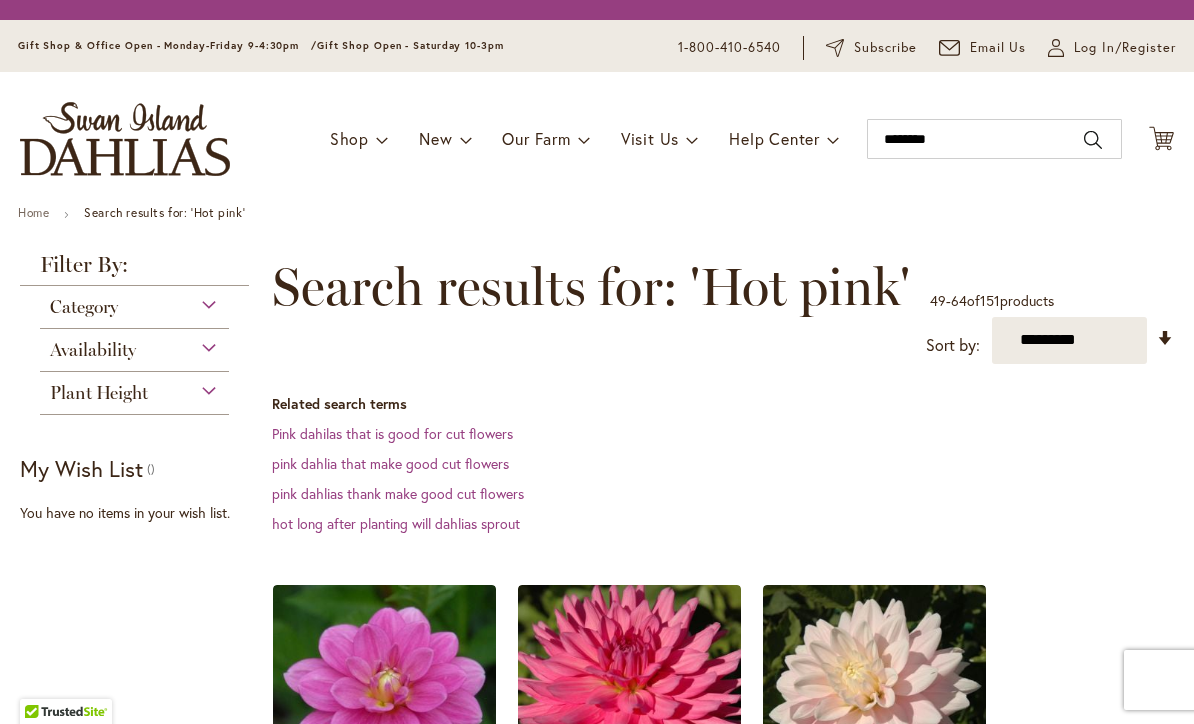 scroll, scrollTop: 0, scrollLeft: 0, axis: both 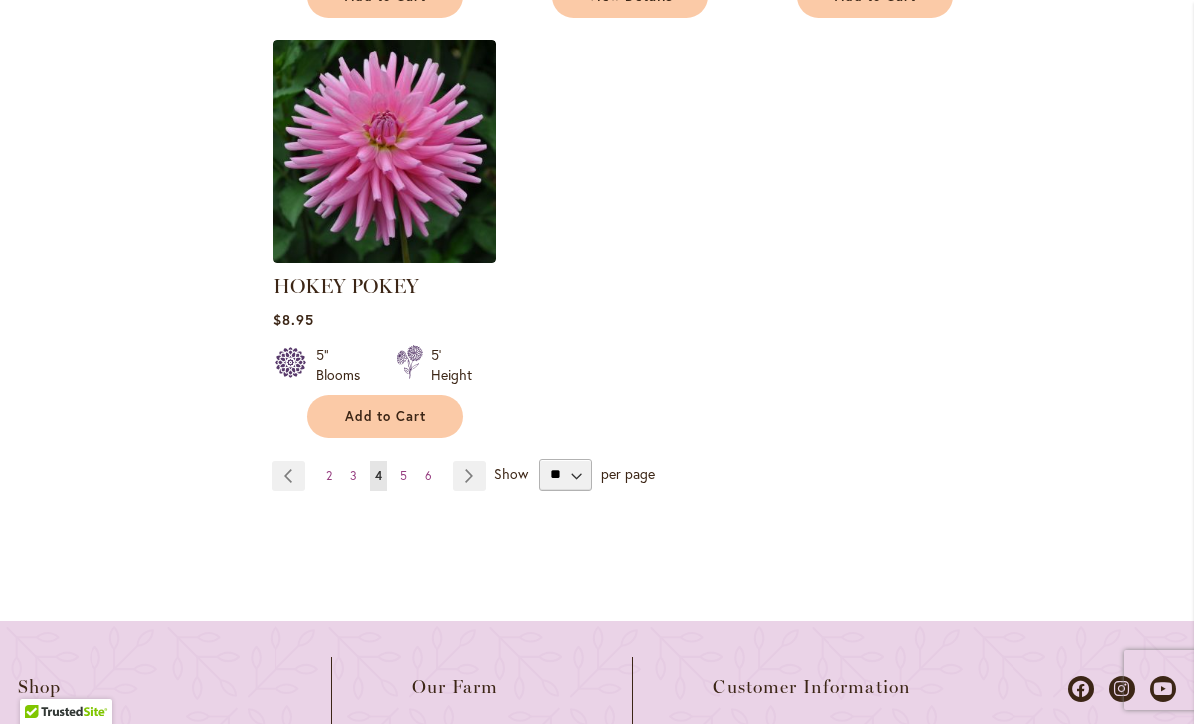 click on "5" at bounding box center [403, 475] 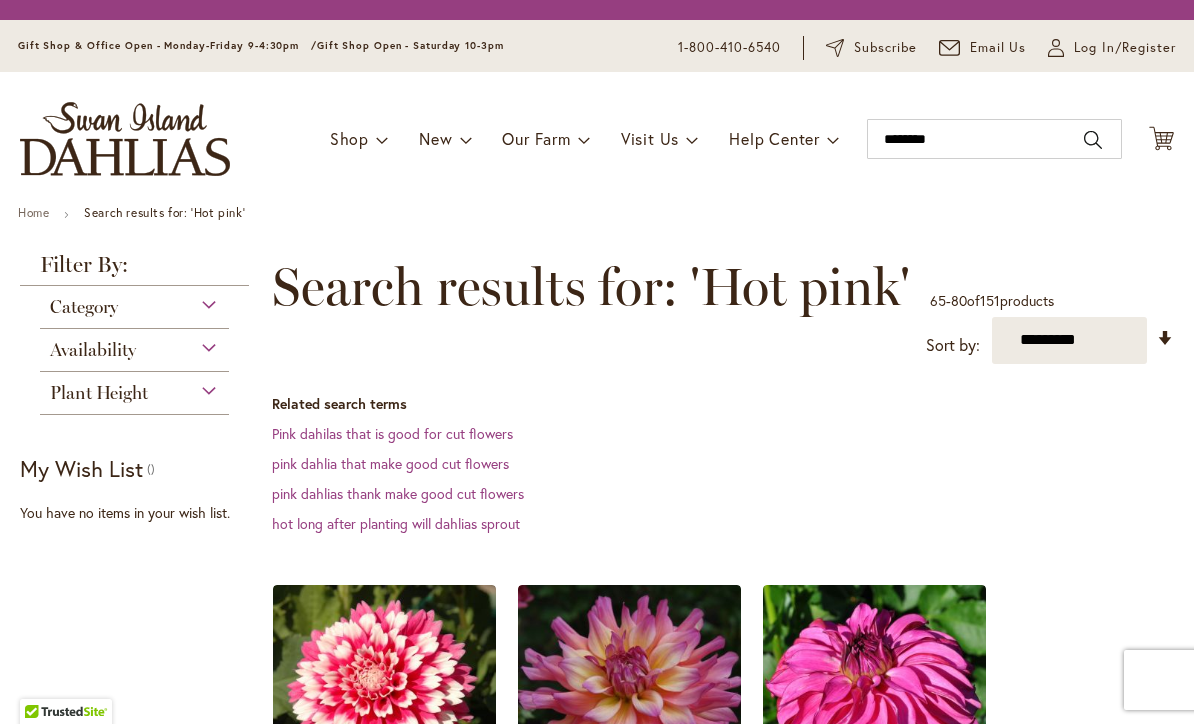 scroll, scrollTop: 0, scrollLeft: 0, axis: both 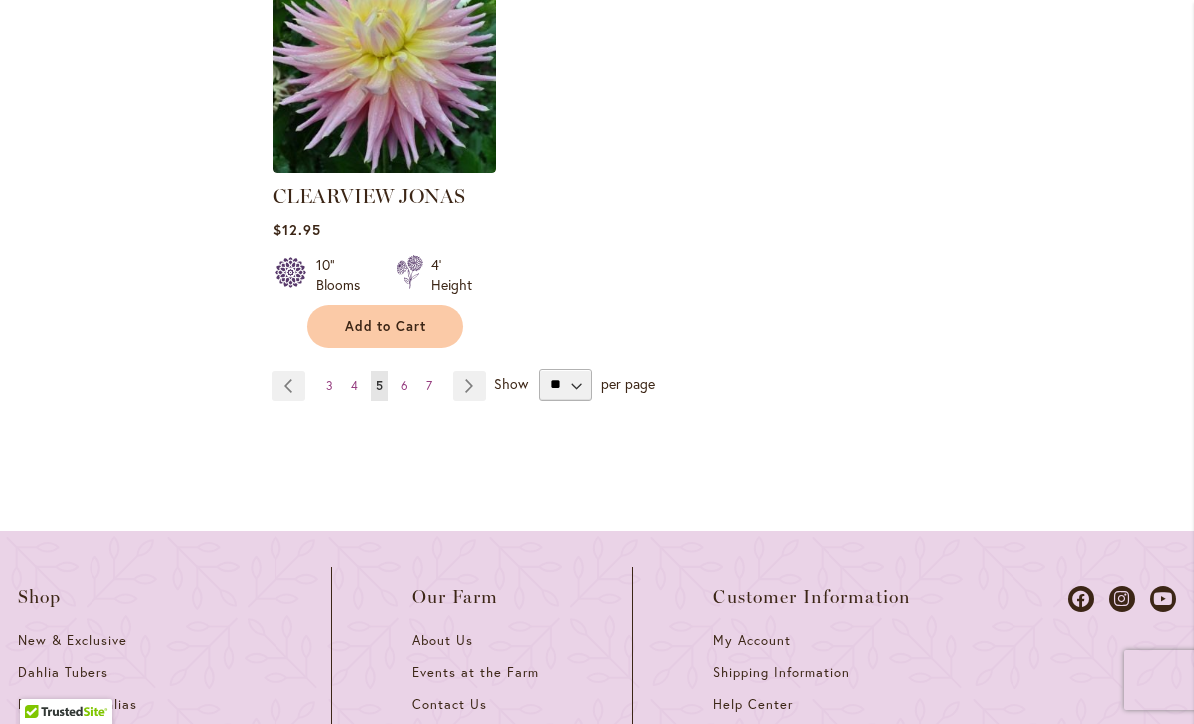 click on "Page
Next" at bounding box center (469, 386) 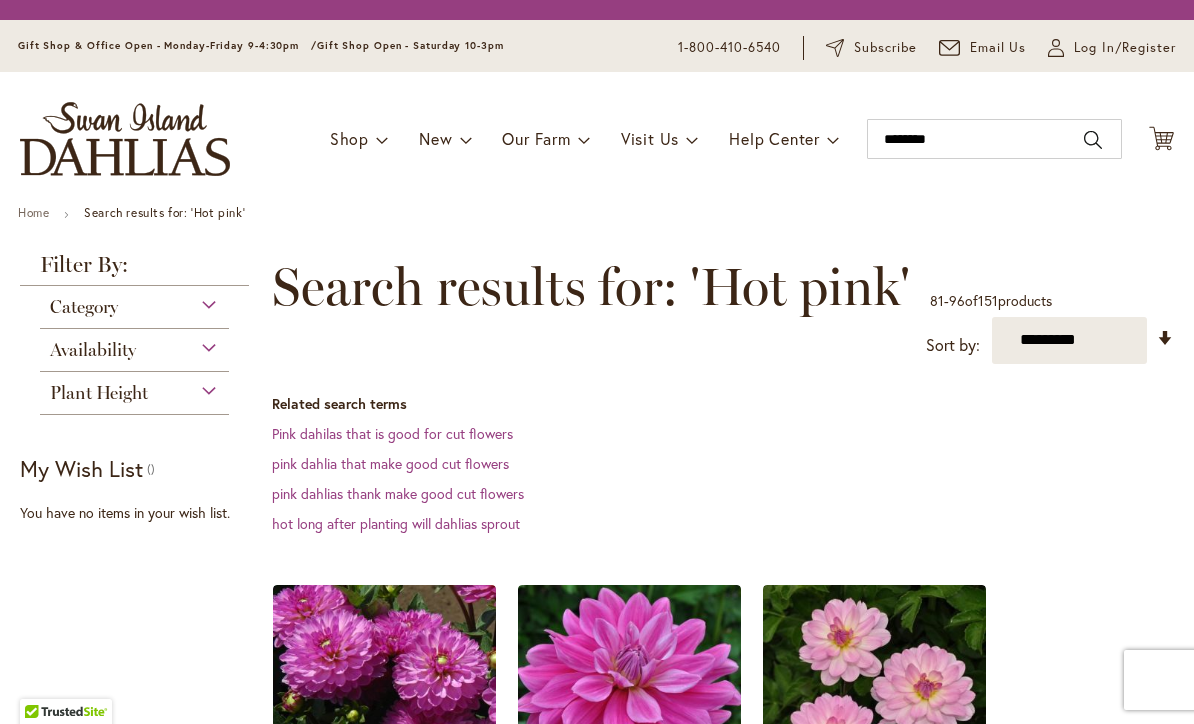 scroll, scrollTop: 0, scrollLeft: 0, axis: both 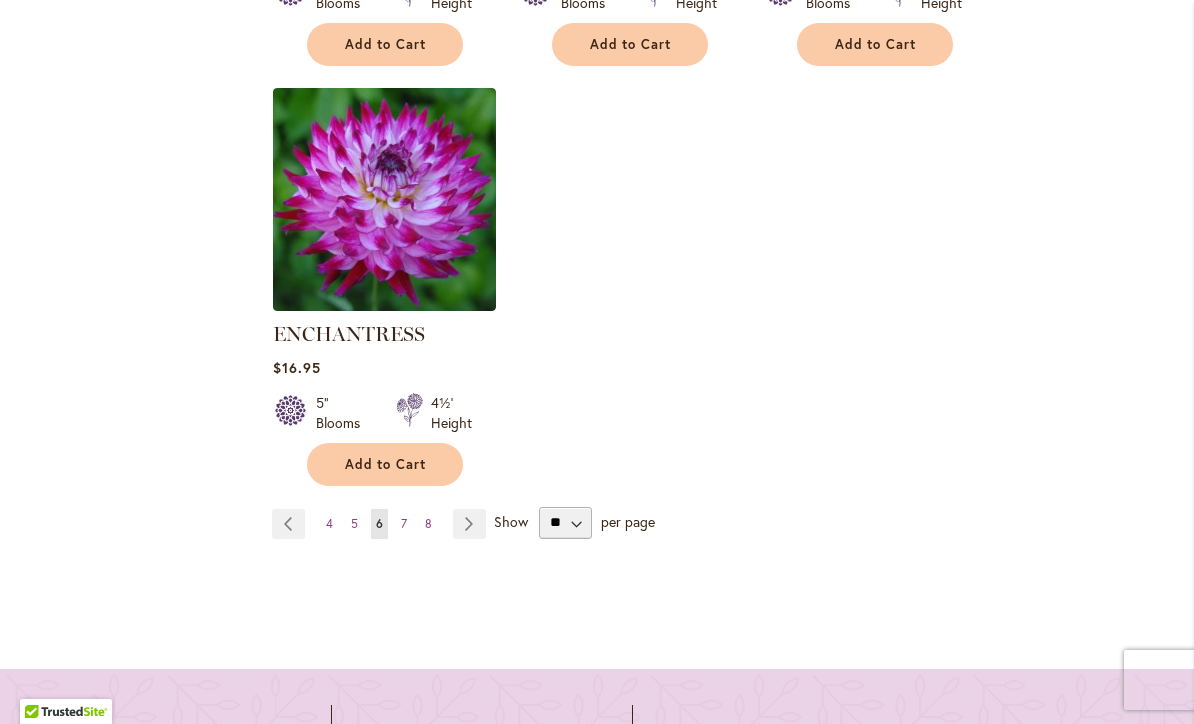 click on "Page
Next" at bounding box center (469, 524) 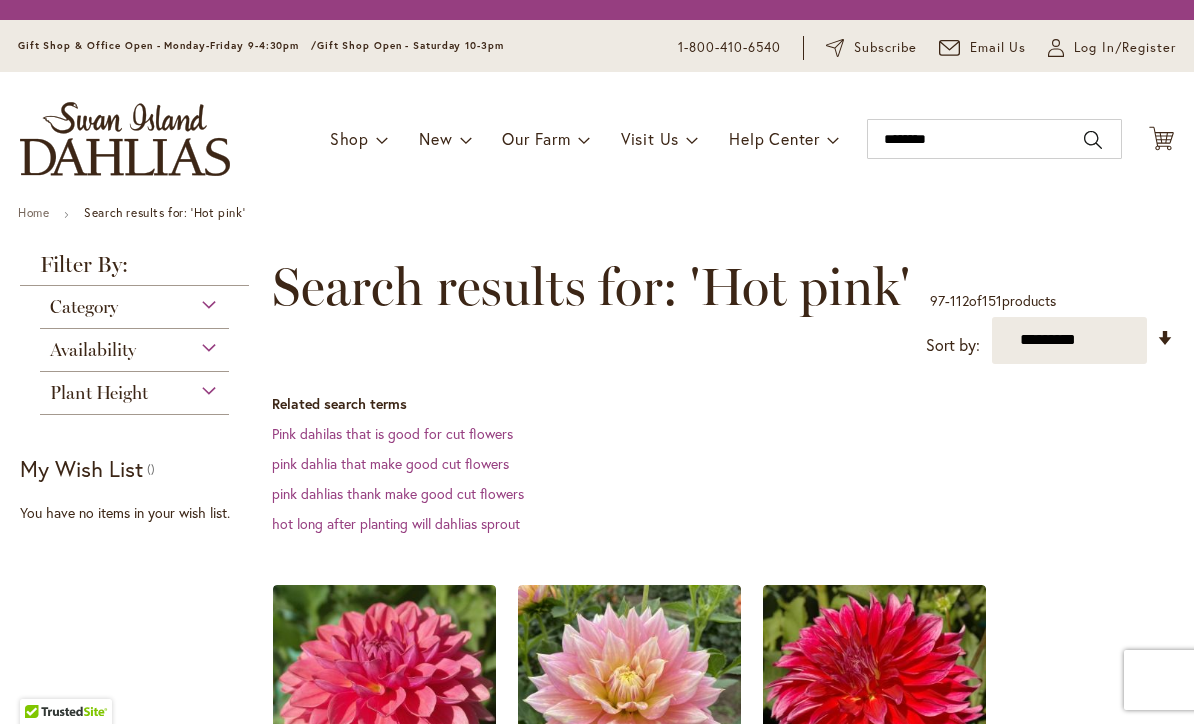 scroll, scrollTop: 0, scrollLeft: 0, axis: both 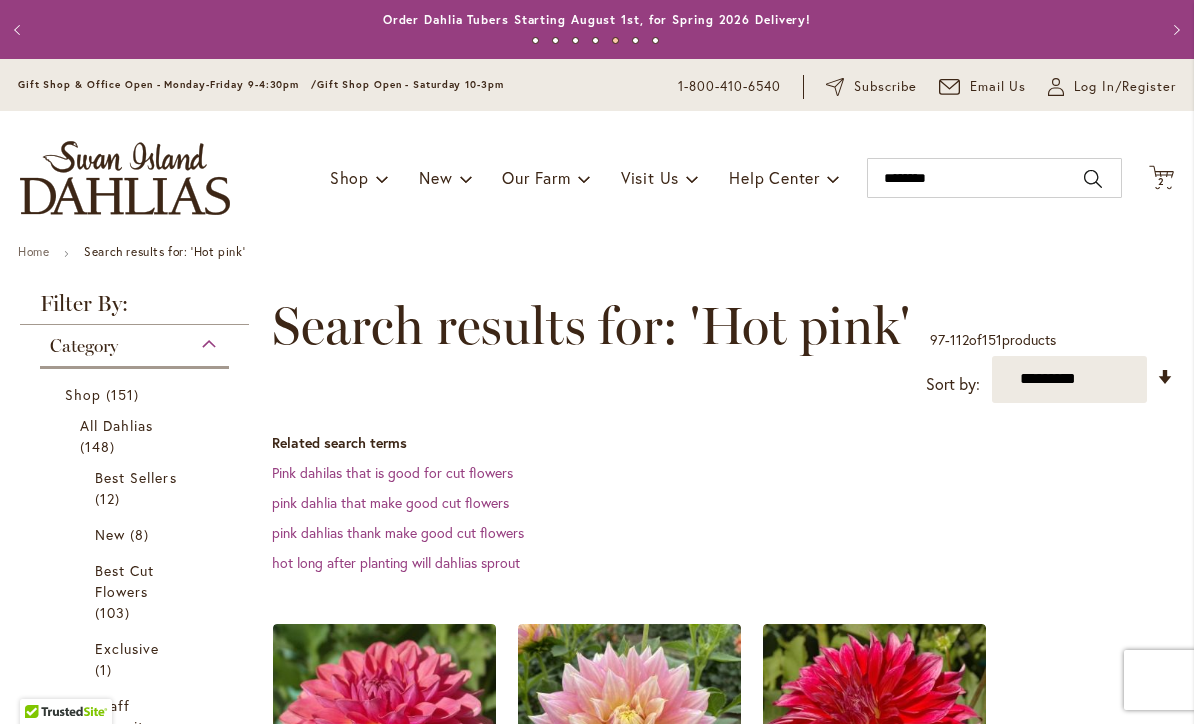 click on "Category" at bounding box center [134, 341] 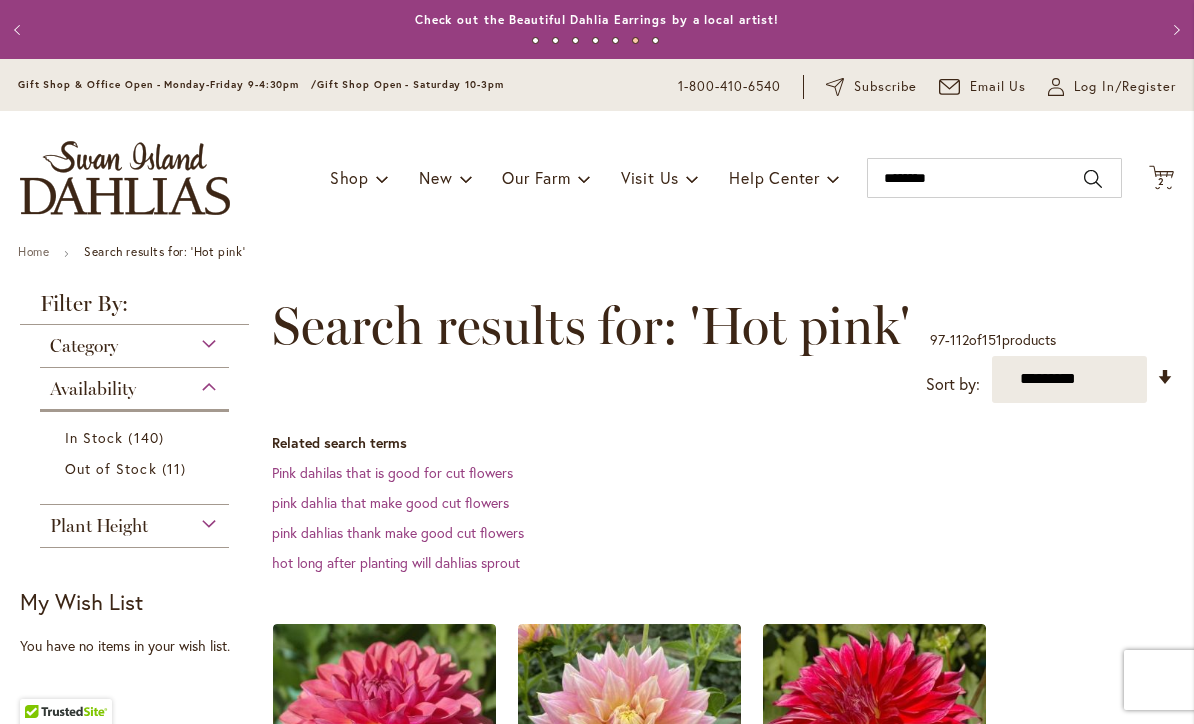 click on "Plant Height" at bounding box center (134, 521) 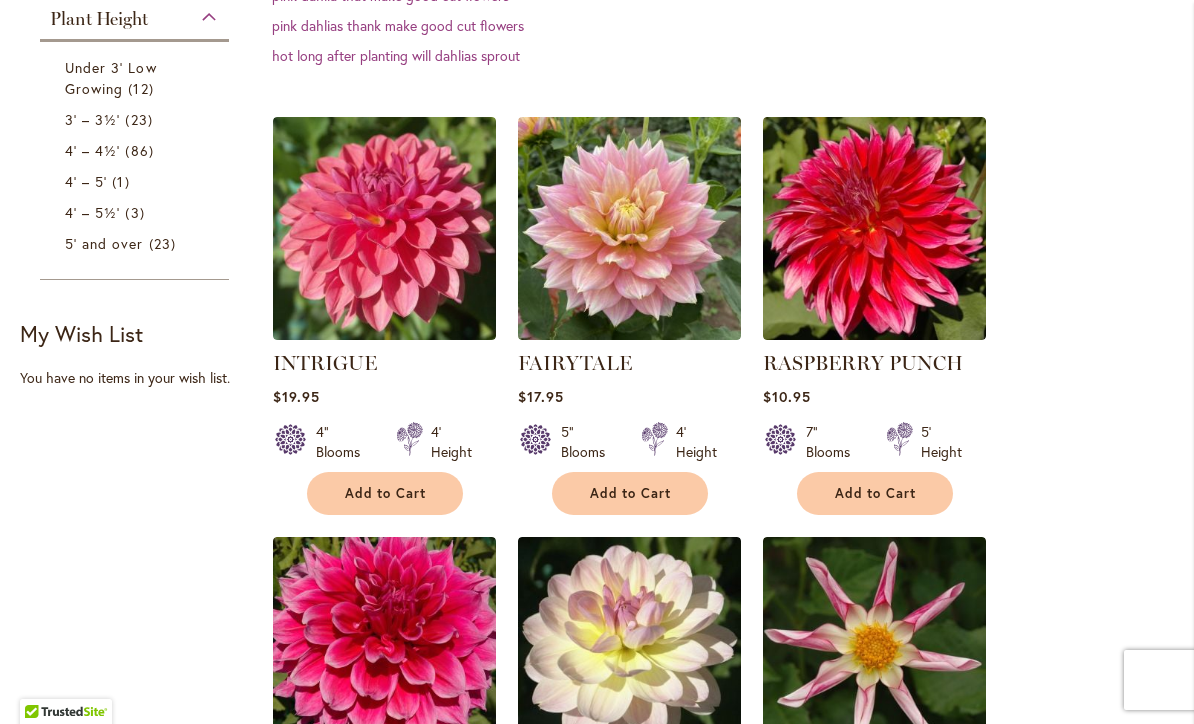 click on "Under 3' Low Growing" at bounding box center (111, 78) 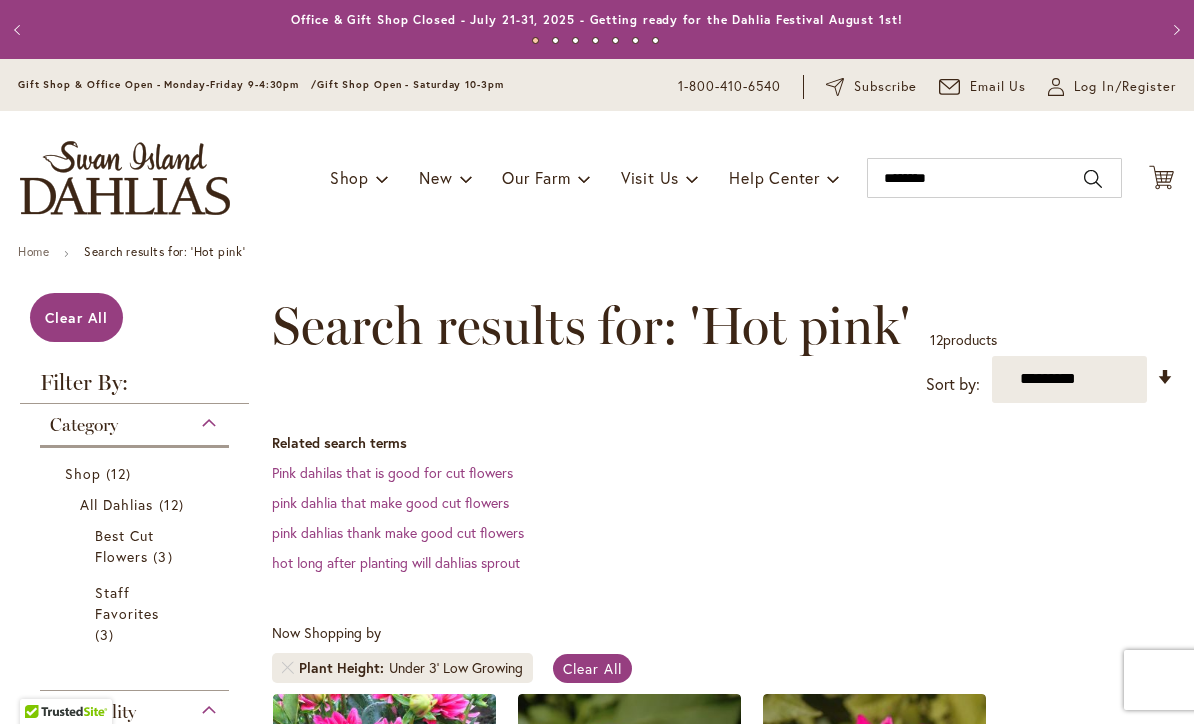 scroll, scrollTop: 0, scrollLeft: 0, axis: both 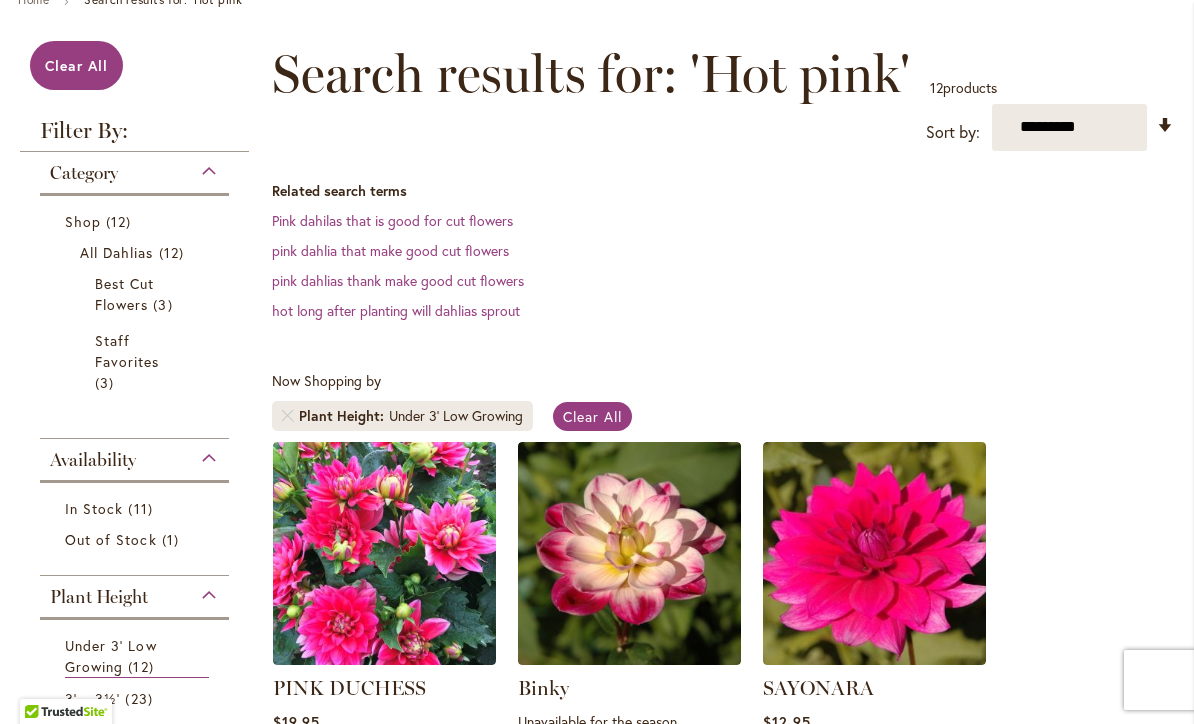 click on "**********" at bounding box center (1069, 127) 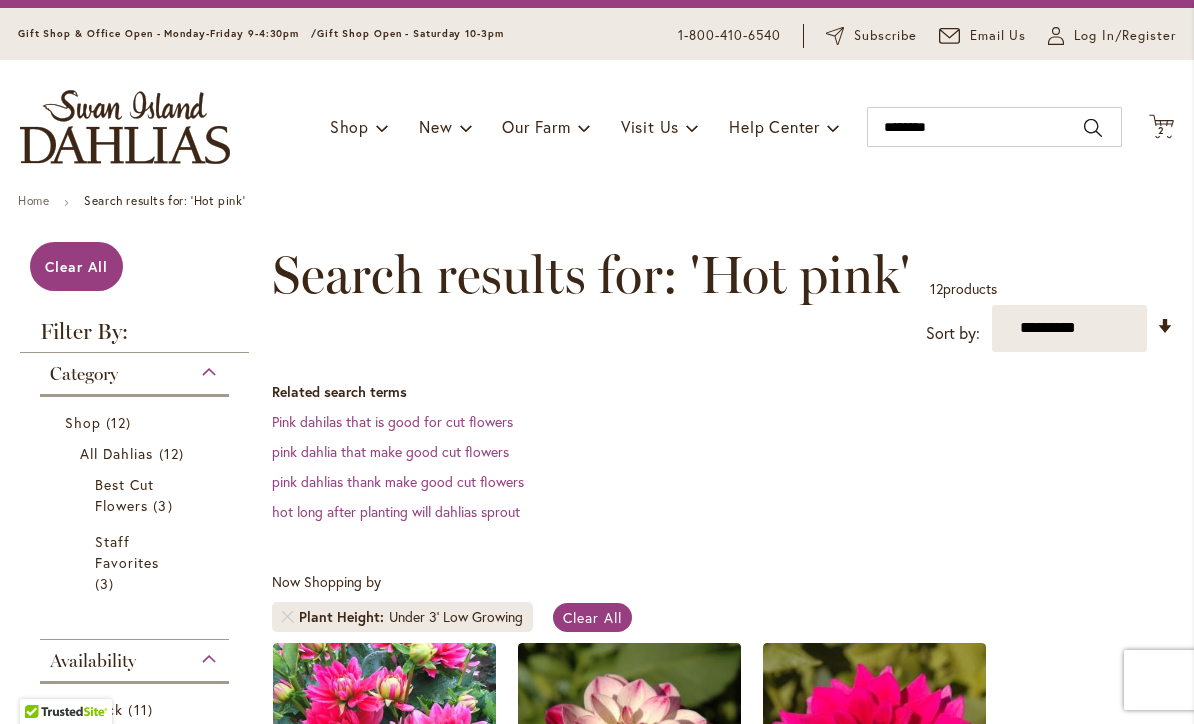 scroll, scrollTop: 50, scrollLeft: 0, axis: vertical 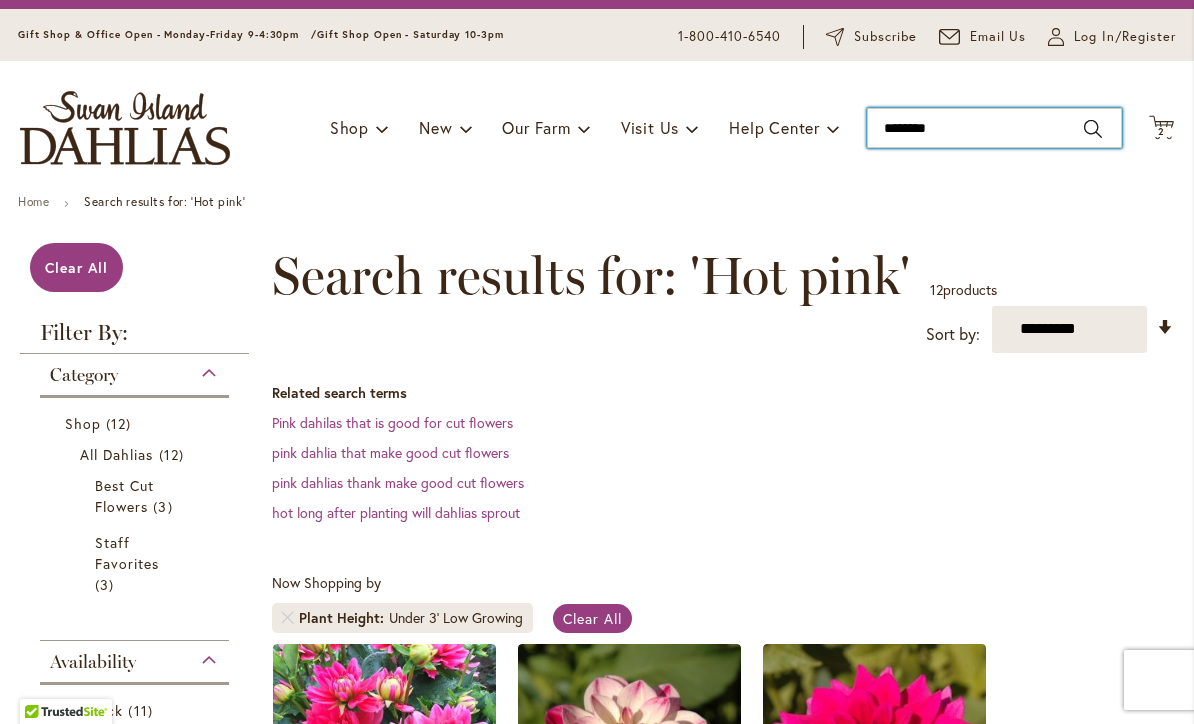 click on "********" at bounding box center (994, 128) 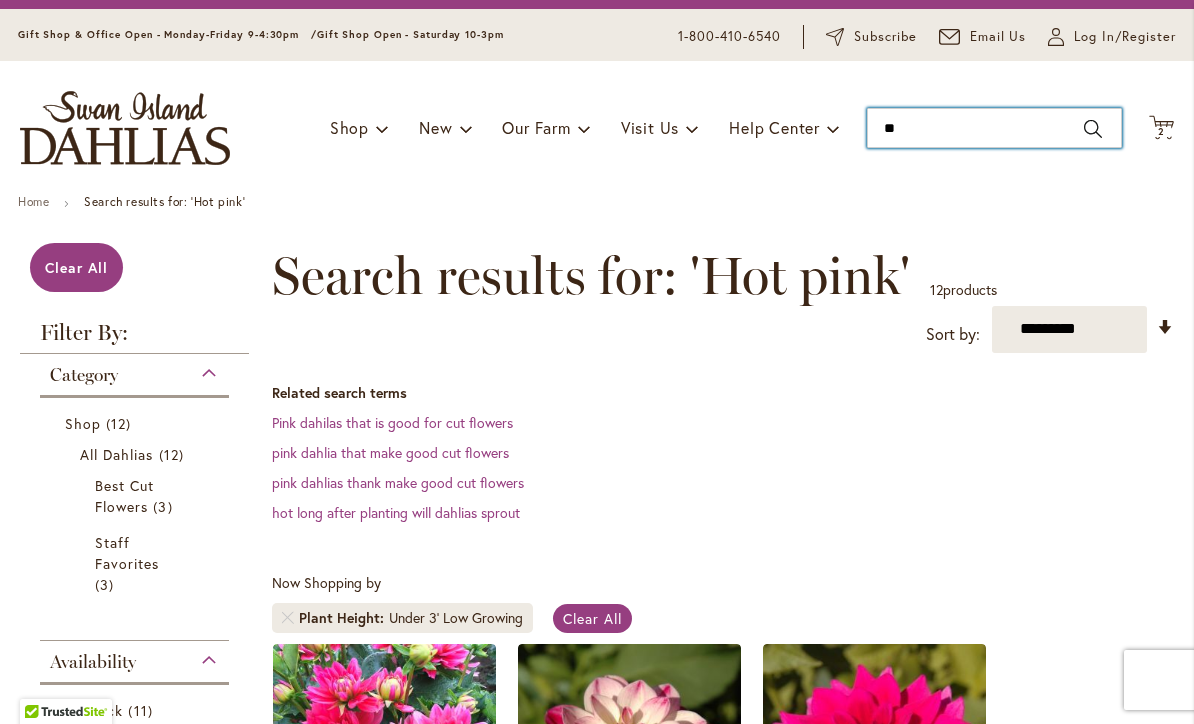 type on "*" 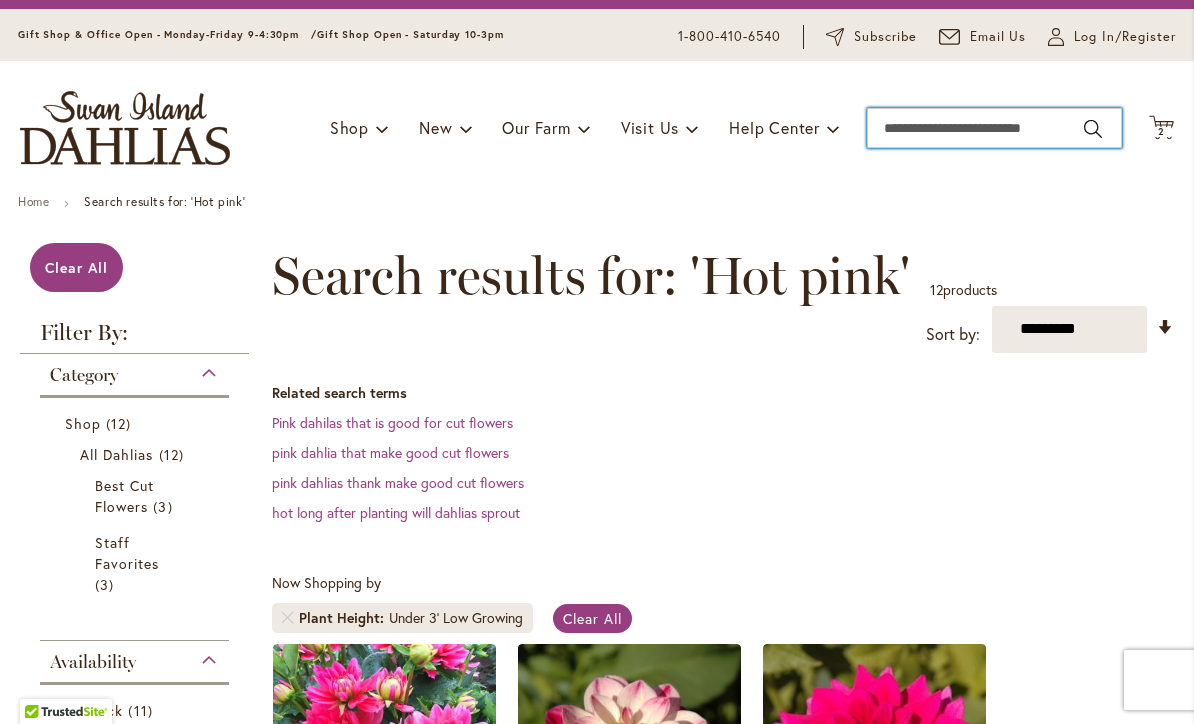 type 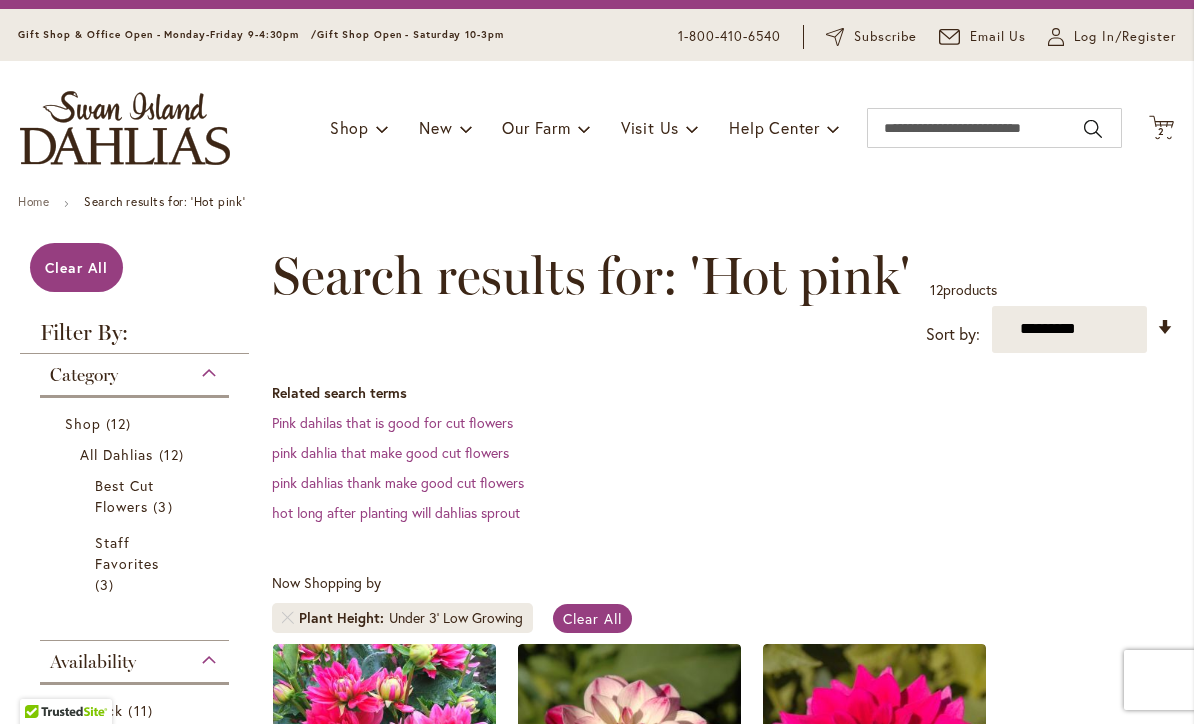 click at bounding box center [125, 128] 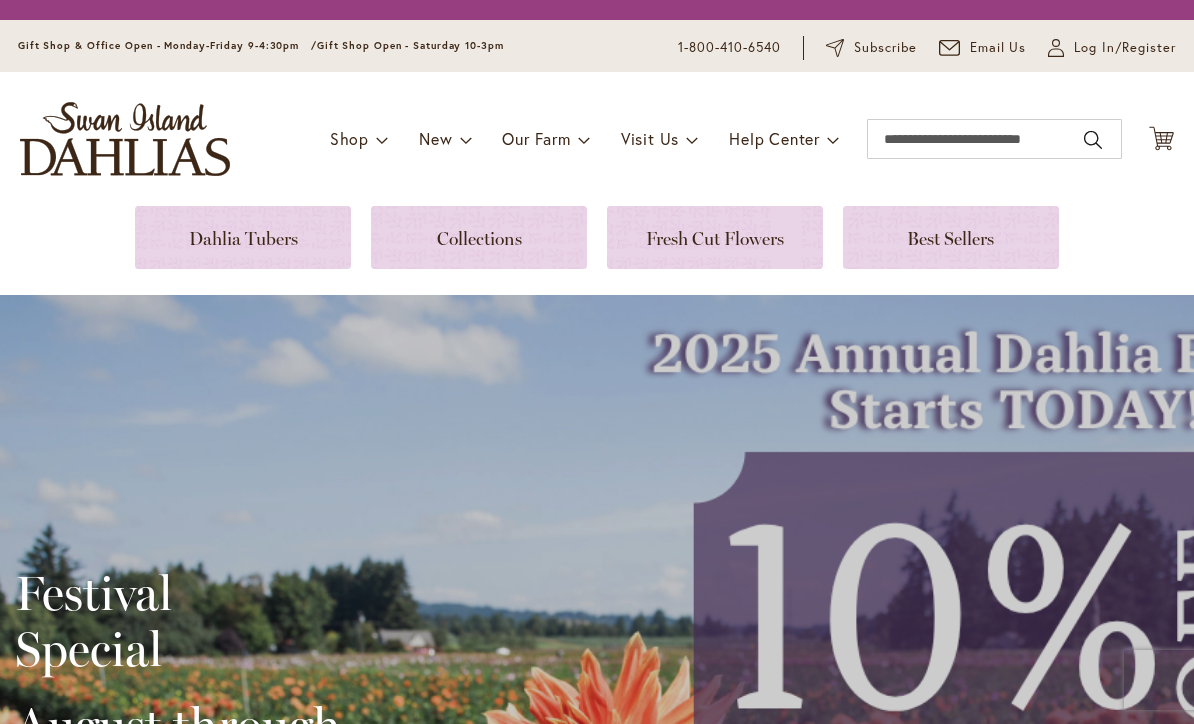 scroll, scrollTop: 0, scrollLeft: 0, axis: both 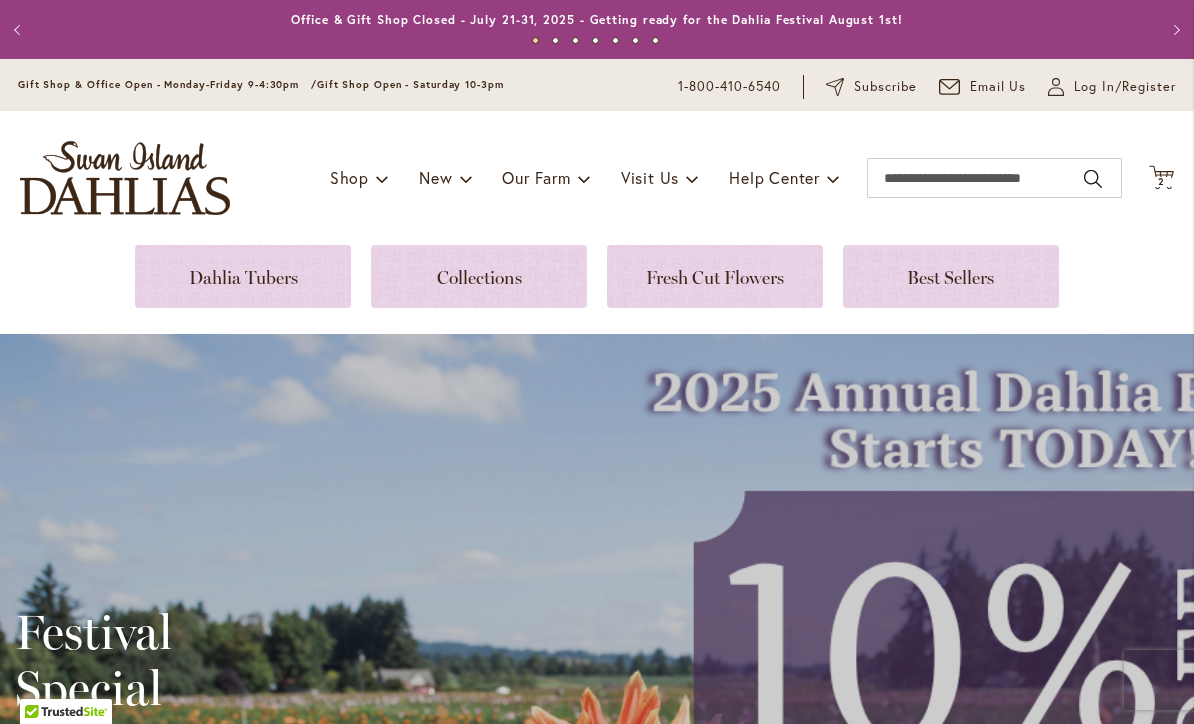 click at bounding box center [243, 276] 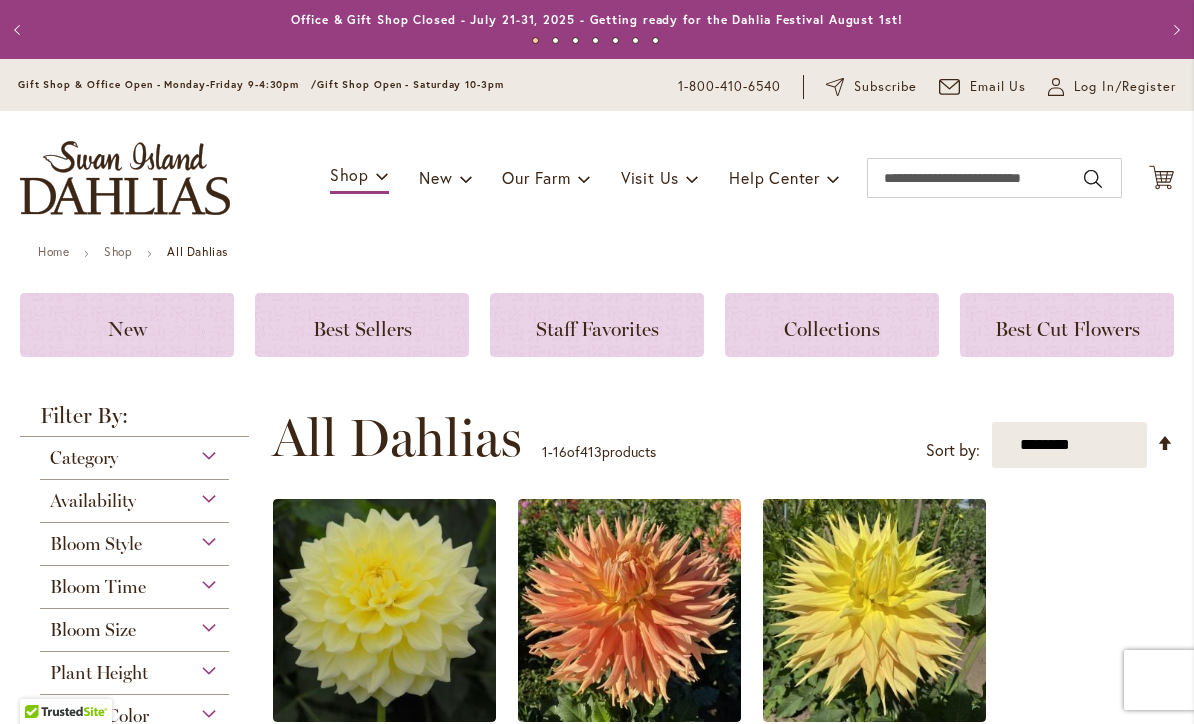 scroll, scrollTop: 0, scrollLeft: 0, axis: both 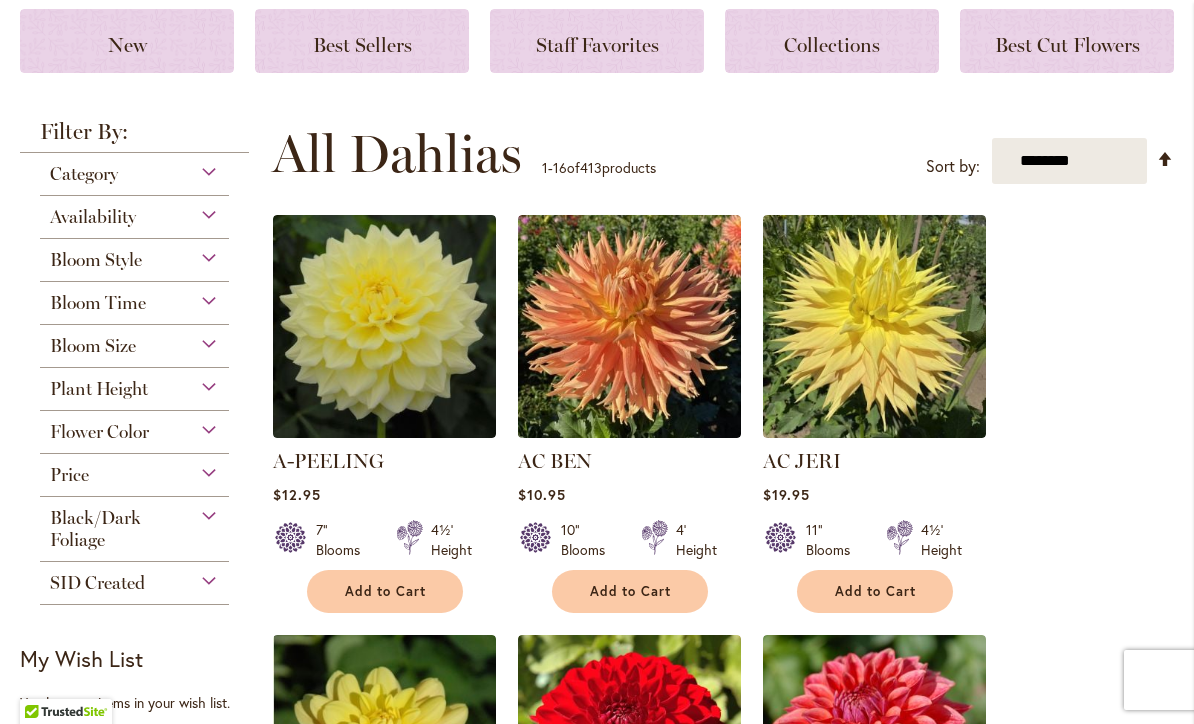 click on "Plant Height" at bounding box center (134, 384) 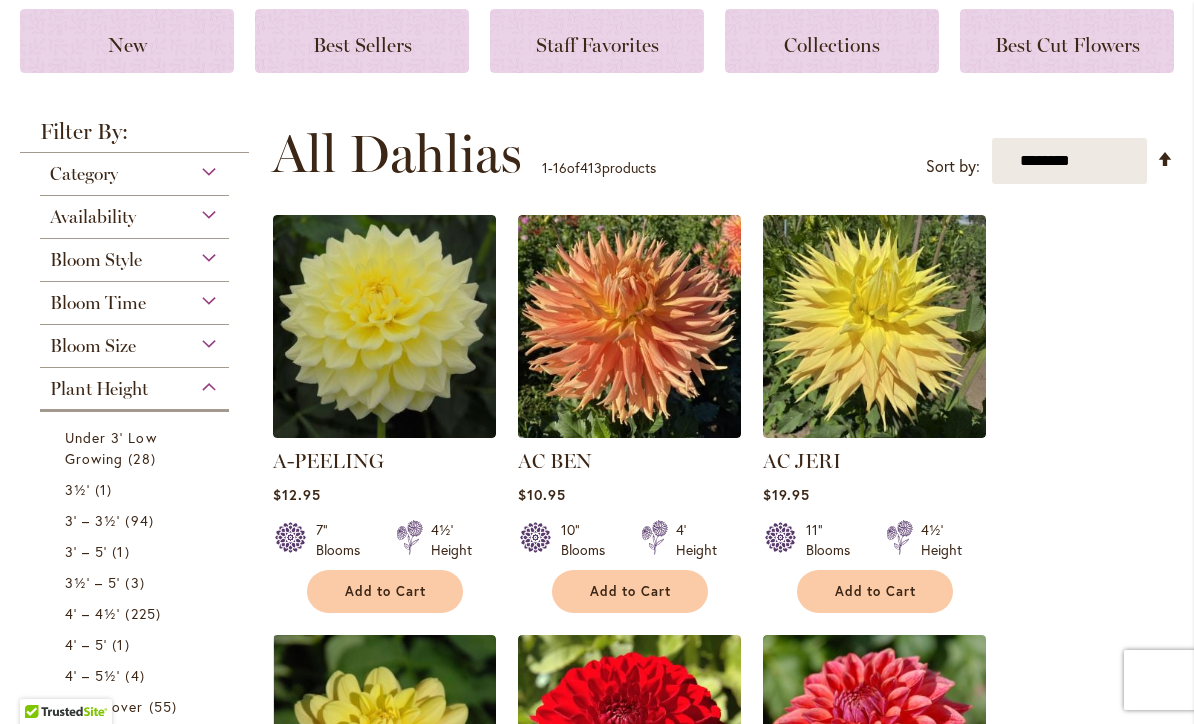 scroll, scrollTop: 657, scrollLeft: 0, axis: vertical 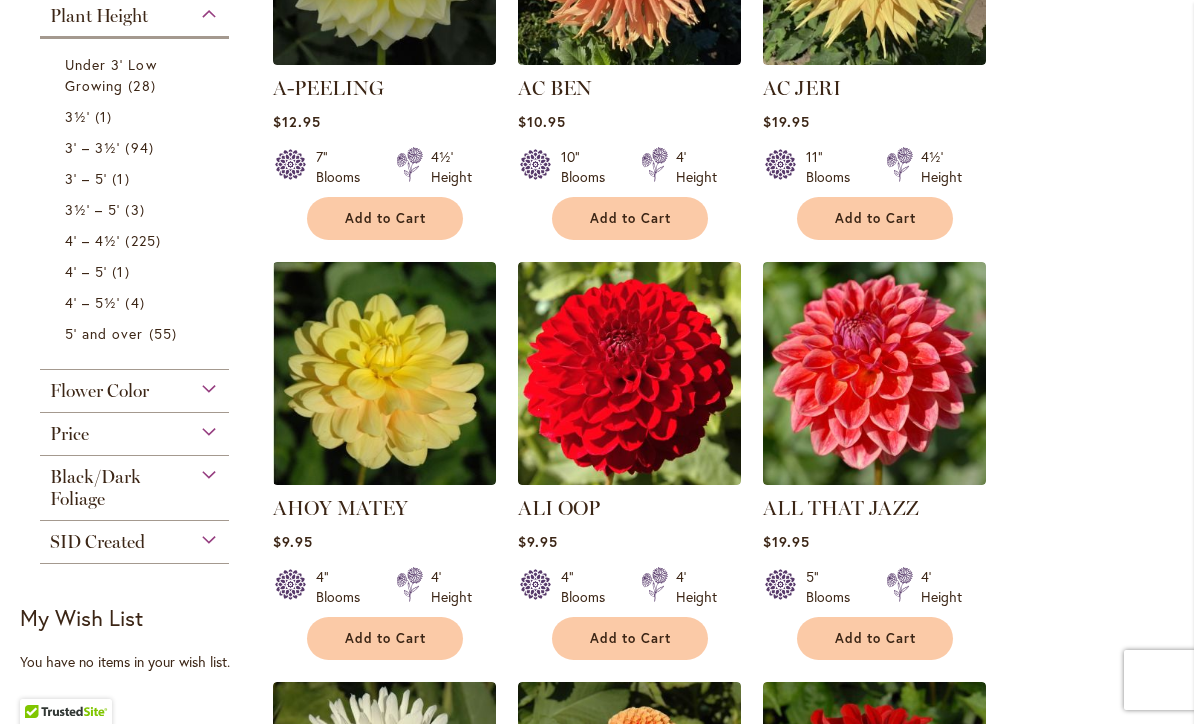 click on "28
items" at bounding box center [144, 85] 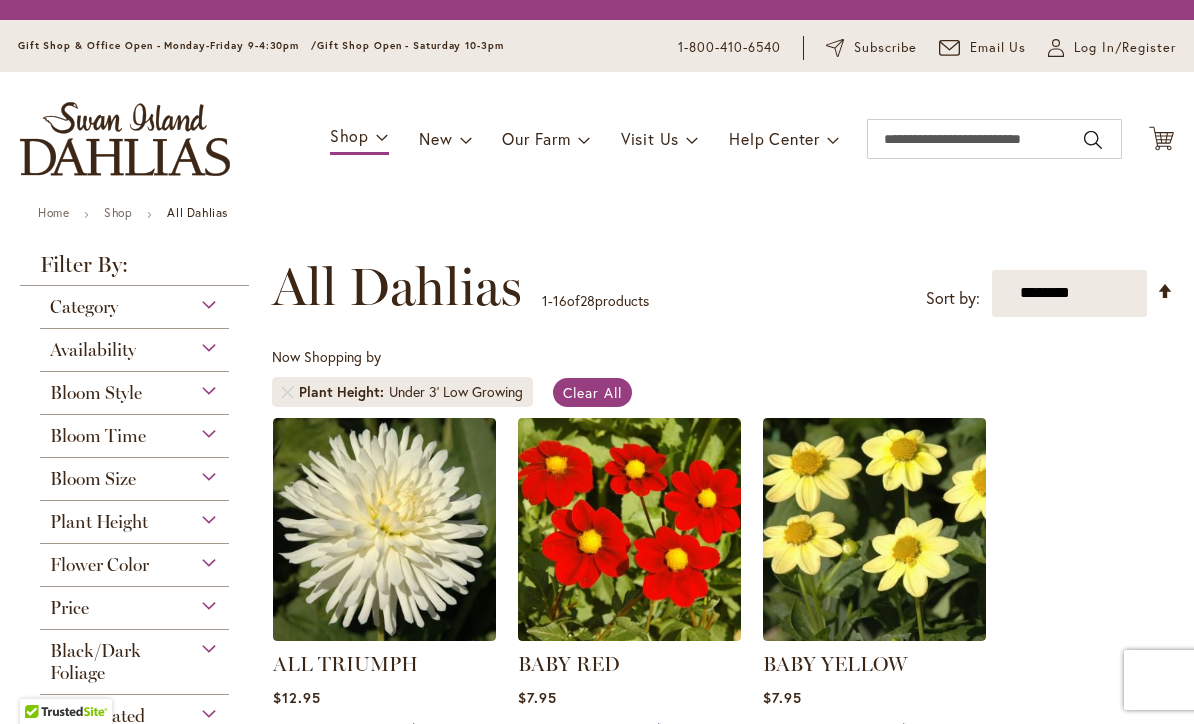 scroll, scrollTop: 0, scrollLeft: 0, axis: both 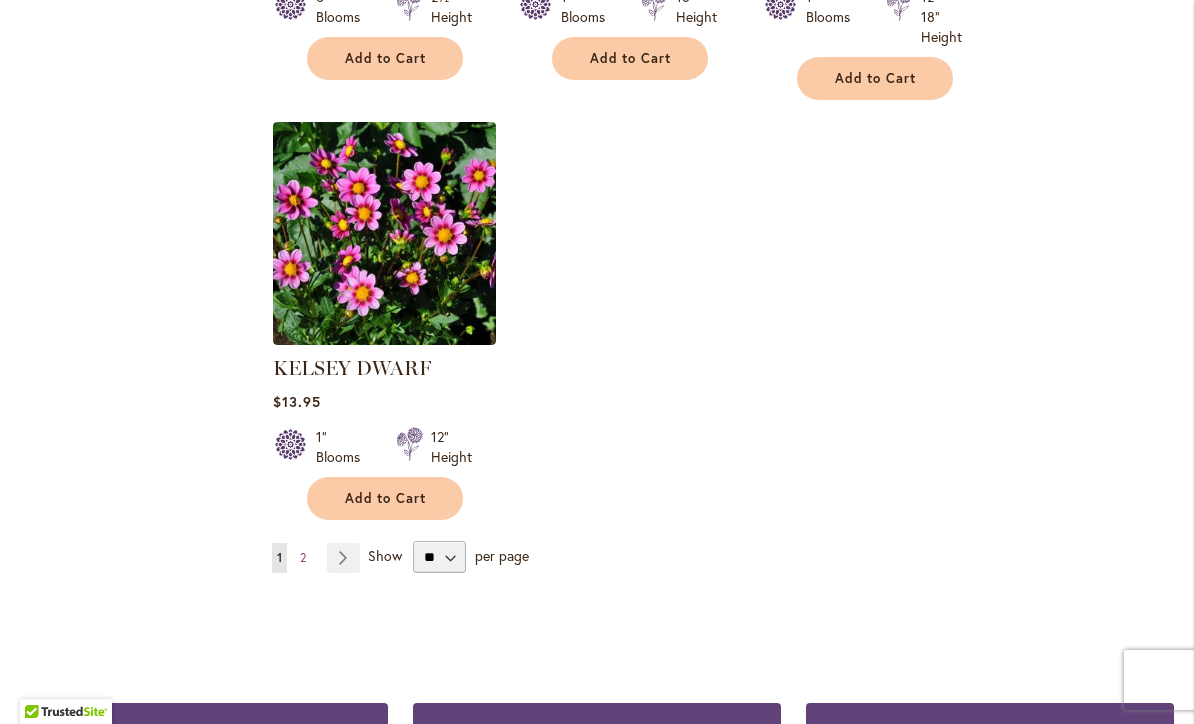 click on "Page
Next" at bounding box center [343, 558] 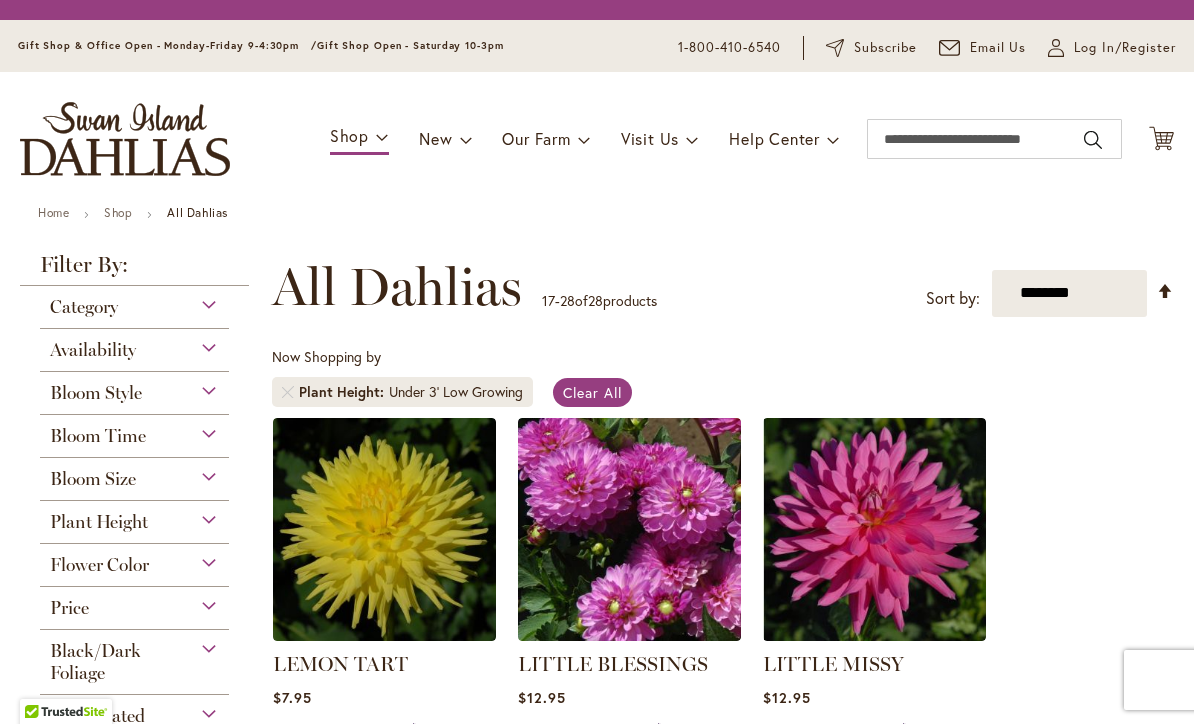 scroll, scrollTop: 0, scrollLeft: 0, axis: both 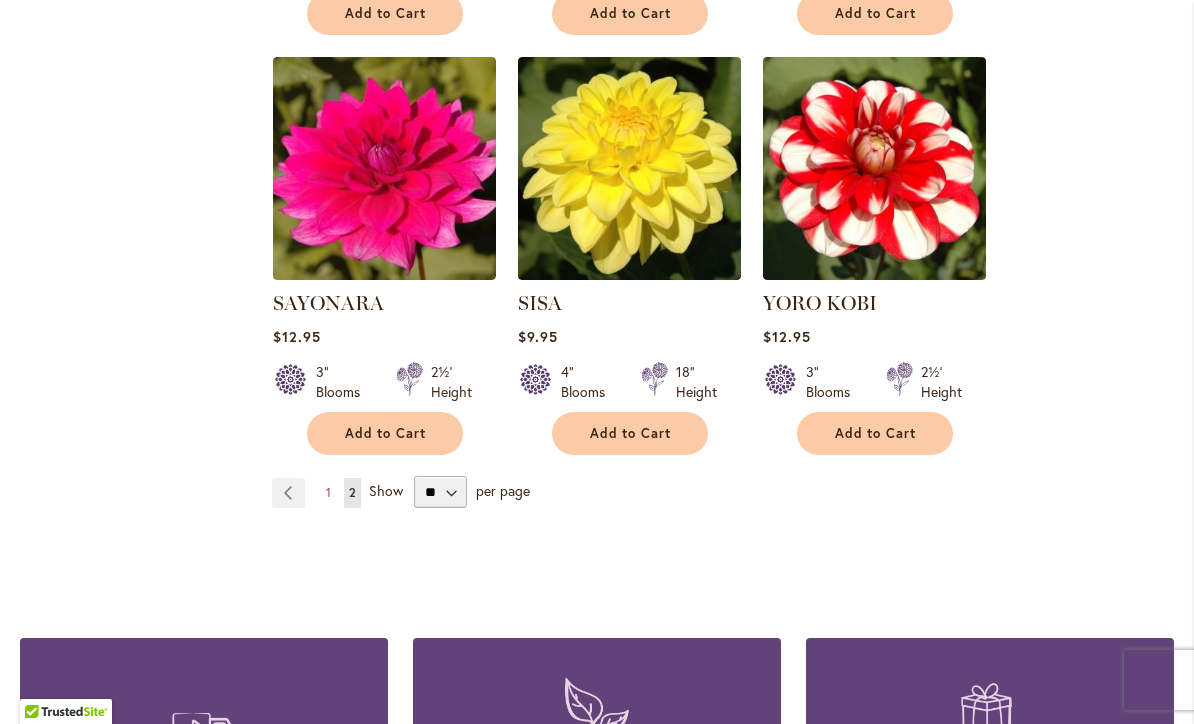 click at bounding box center [629, 168] 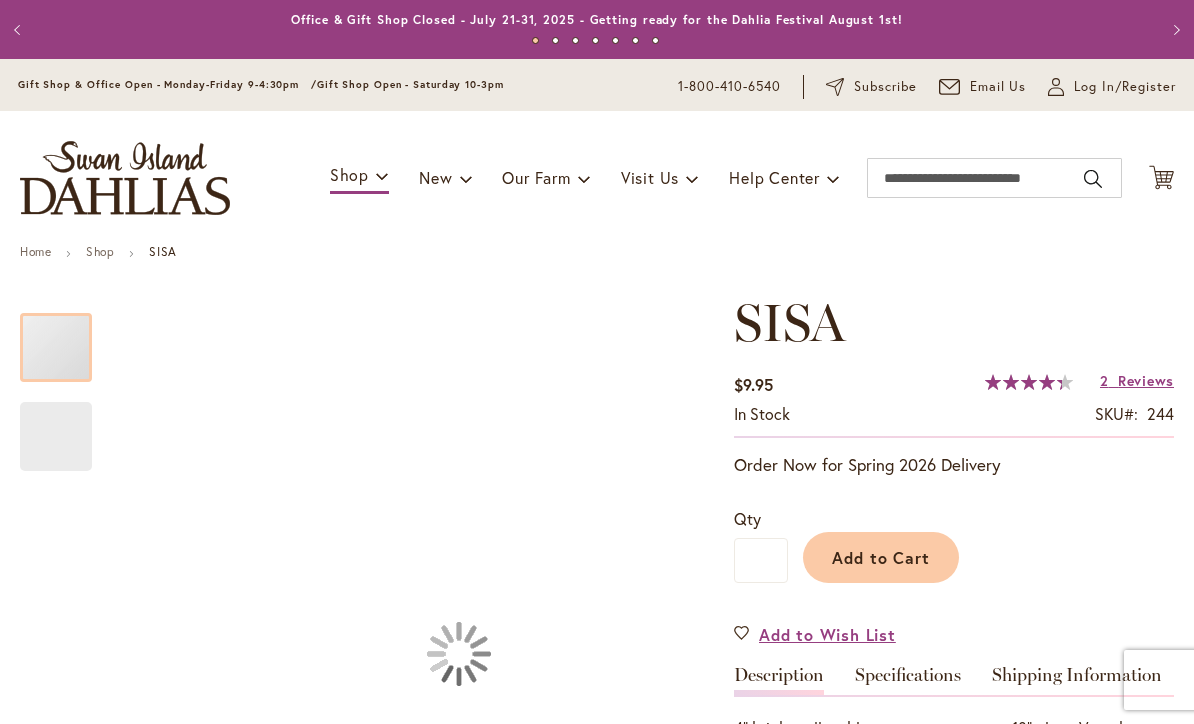scroll, scrollTop: 0, scrollLeft: 0, axis: both 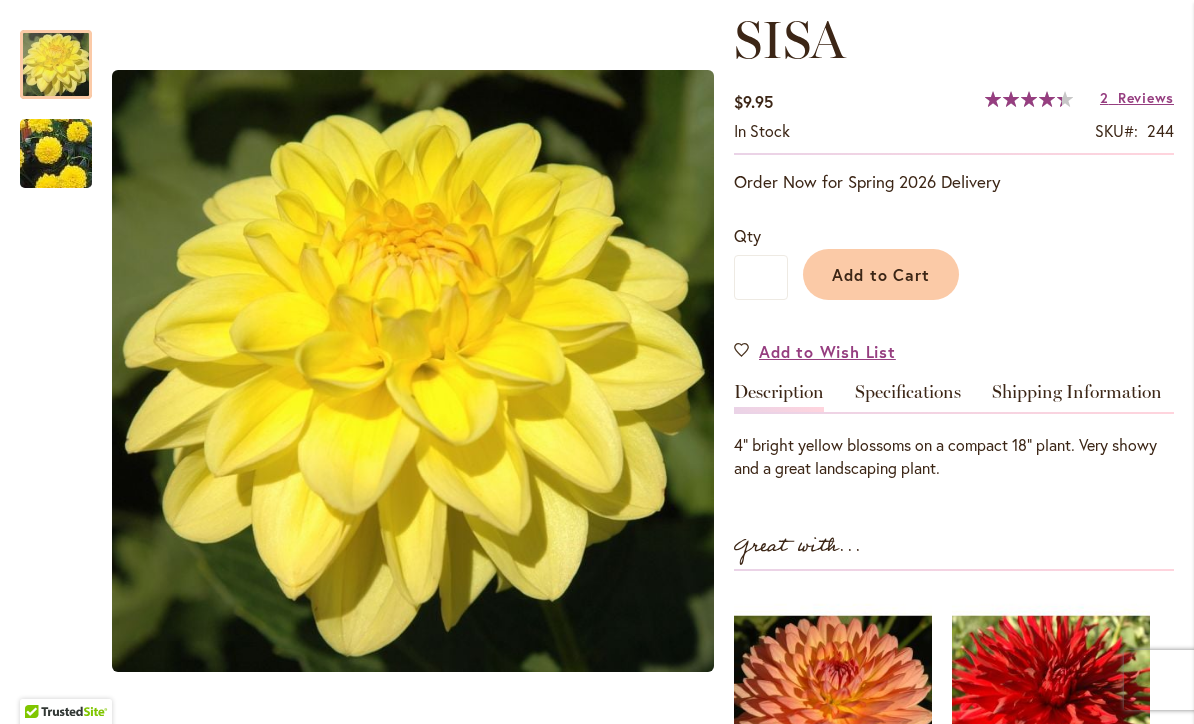 click on "Add to Cart" at bounding box center (881, 274) 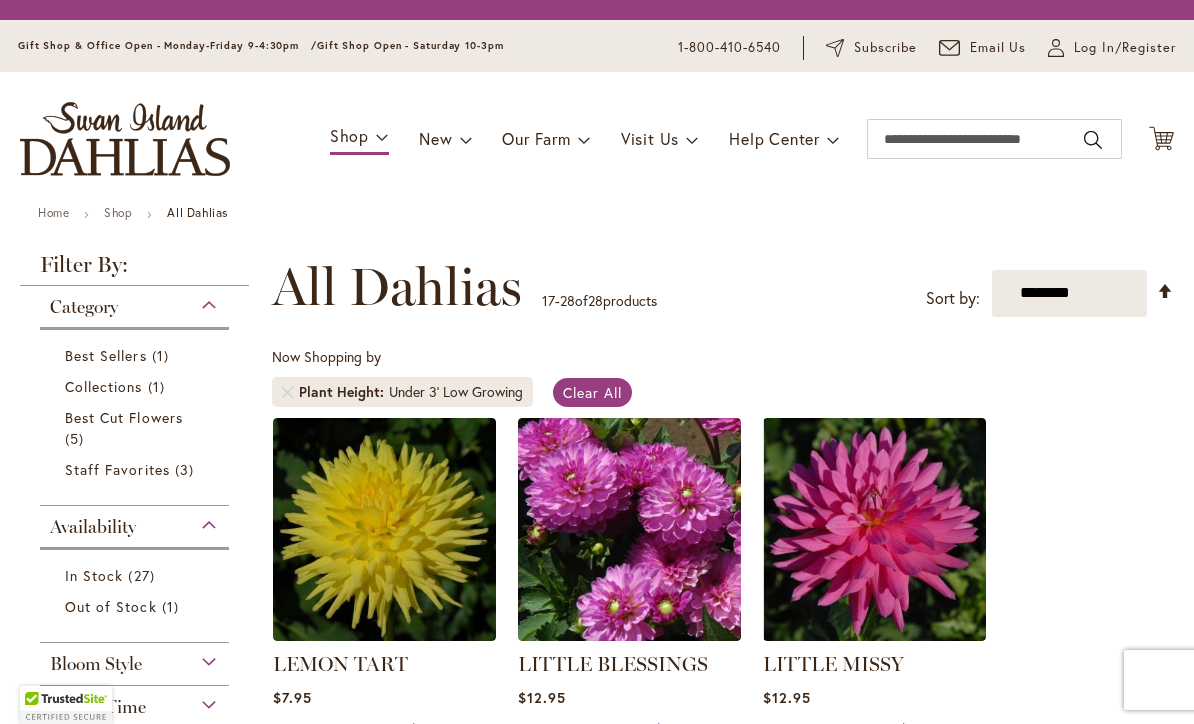 scroll, scrollTop: 0, scrollLeft: 0, axis: both 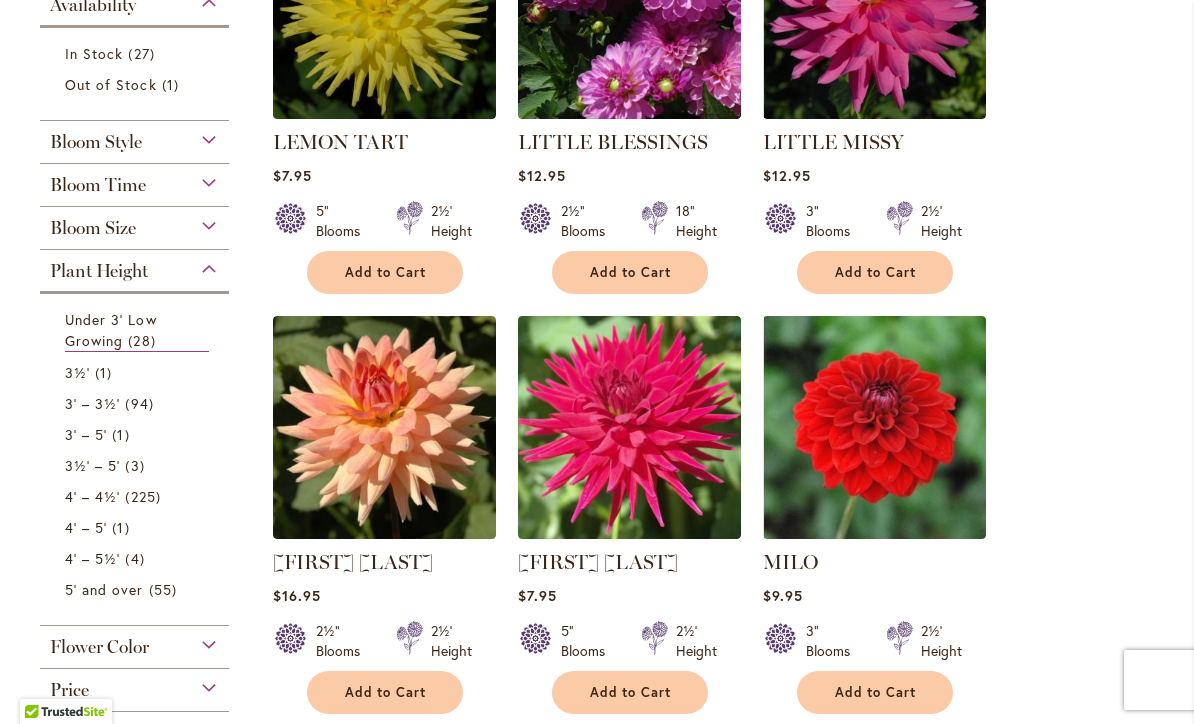 click on "Bloom Time" at bounding box center (134, 180) 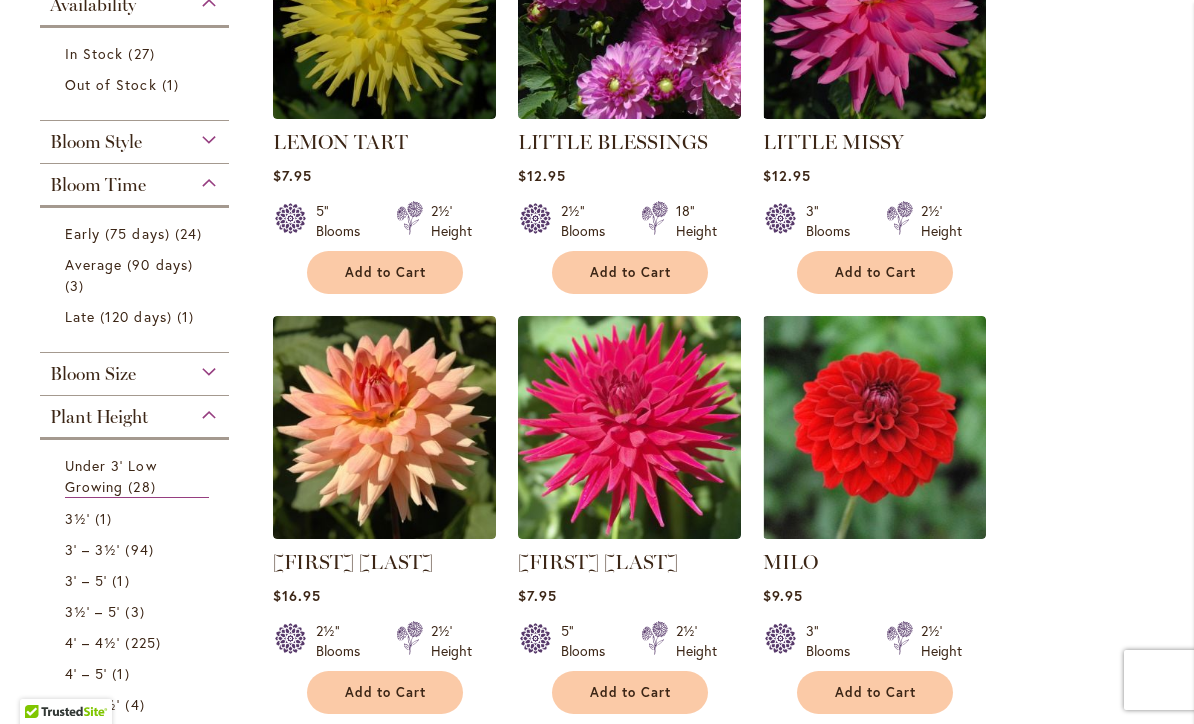 click on "Late (120 days)" at bounding box center (118, 316) 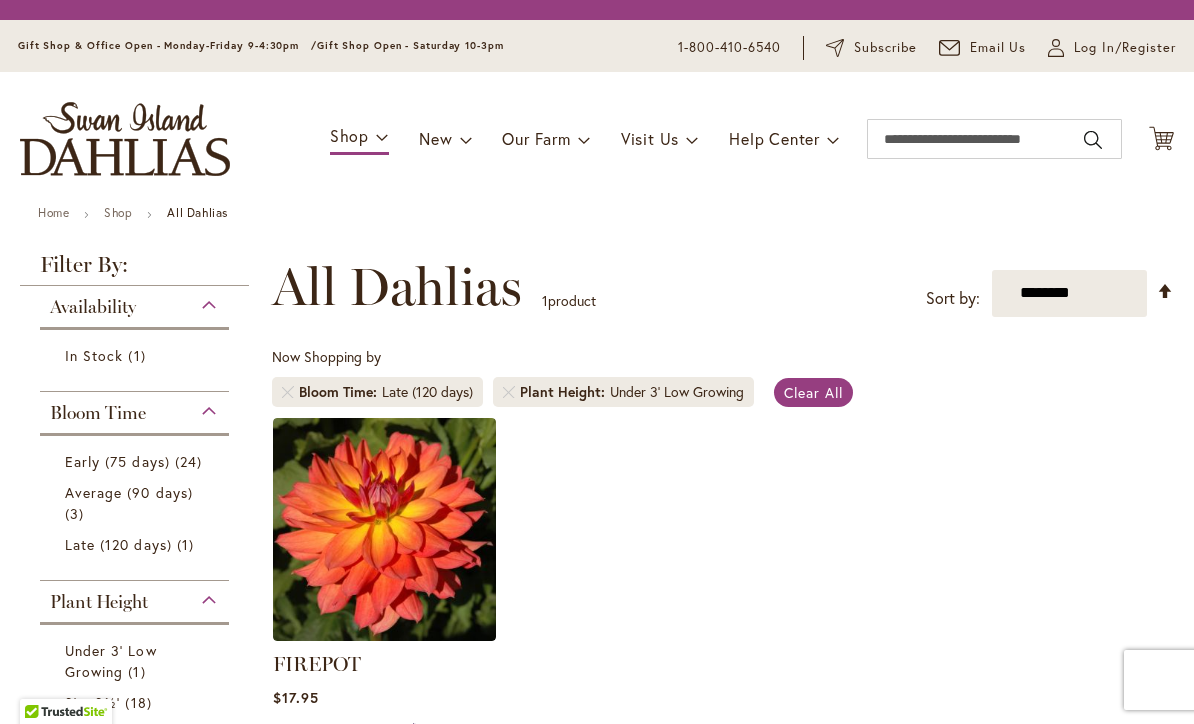 scroll, scrollTop: 0, scrollLeft: 0, axis: both 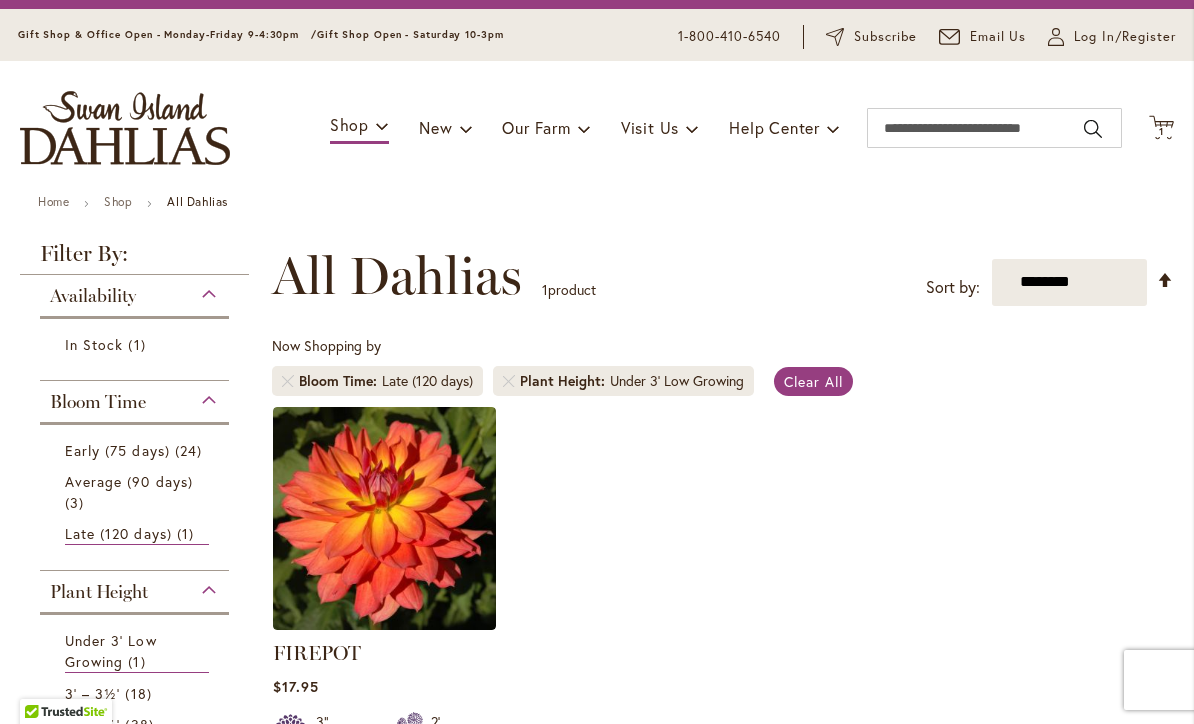 click at bounding box center (509, 381) 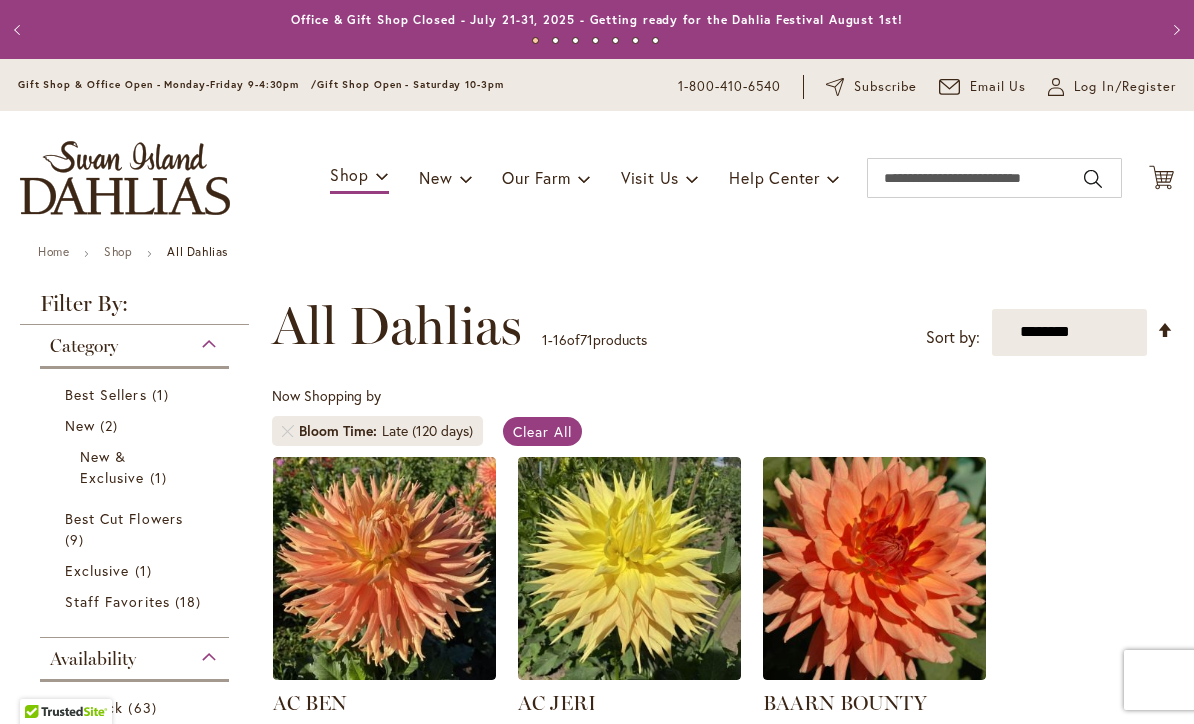 scroll, scrollTop: 0, scrollLeft: 0, axis: both 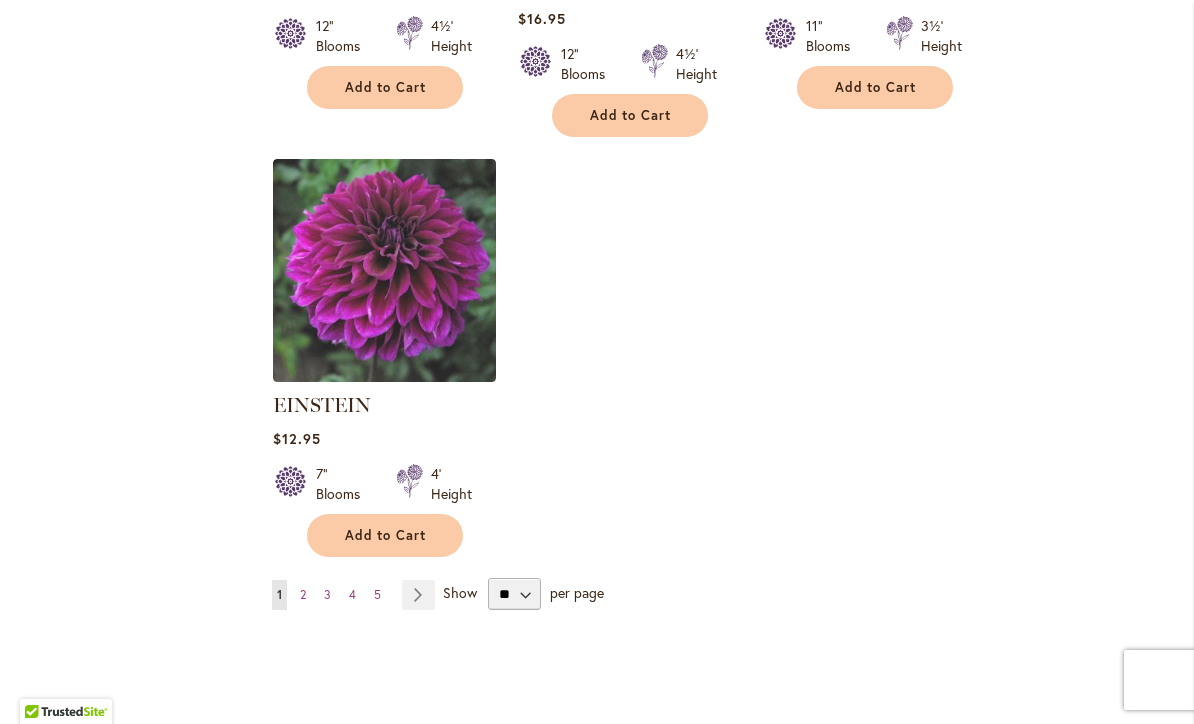 click at bounding box center (384, 270) 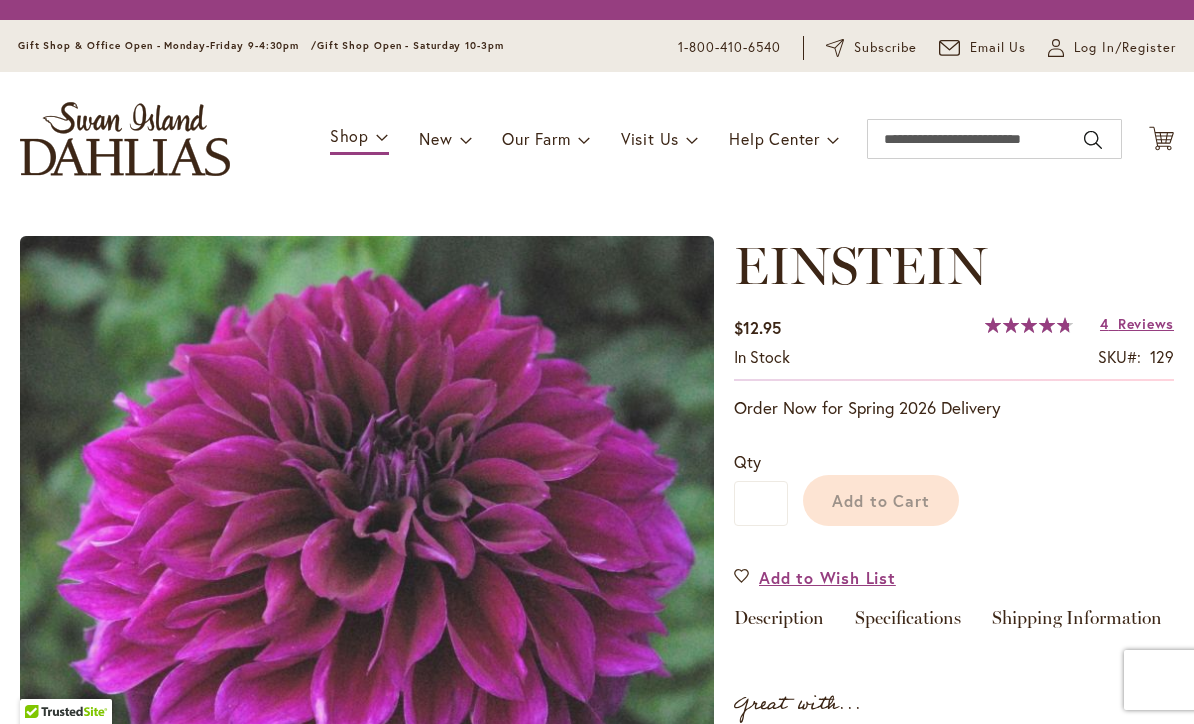 scroll, scrollTop: 0, scrollLeft: 0, axis: both 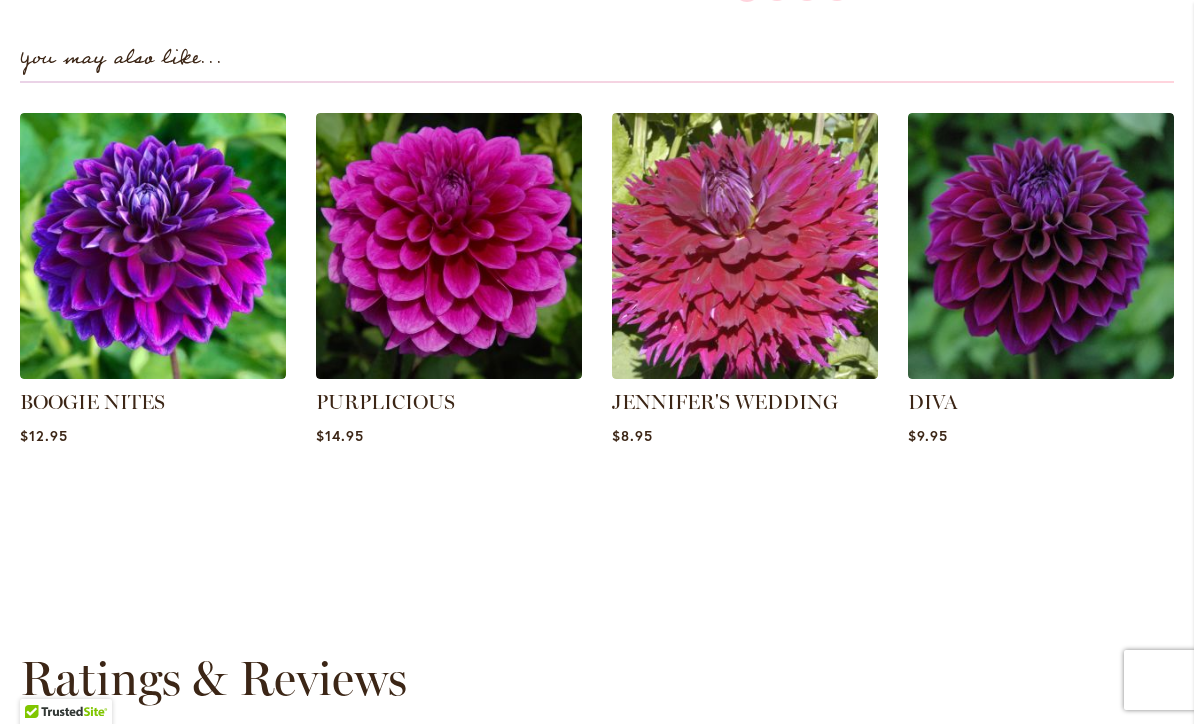 click at bounding box center (153, 246) 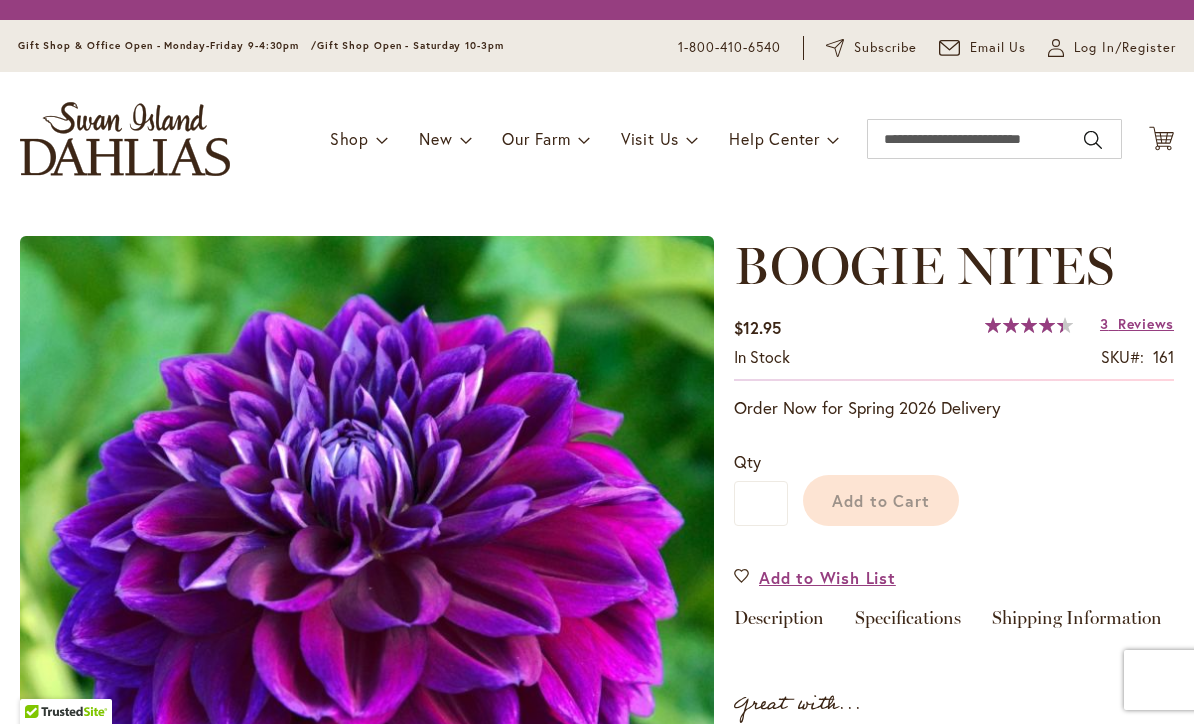 scroll, scrollTop: 0, scrollLeft: 0, axis: both 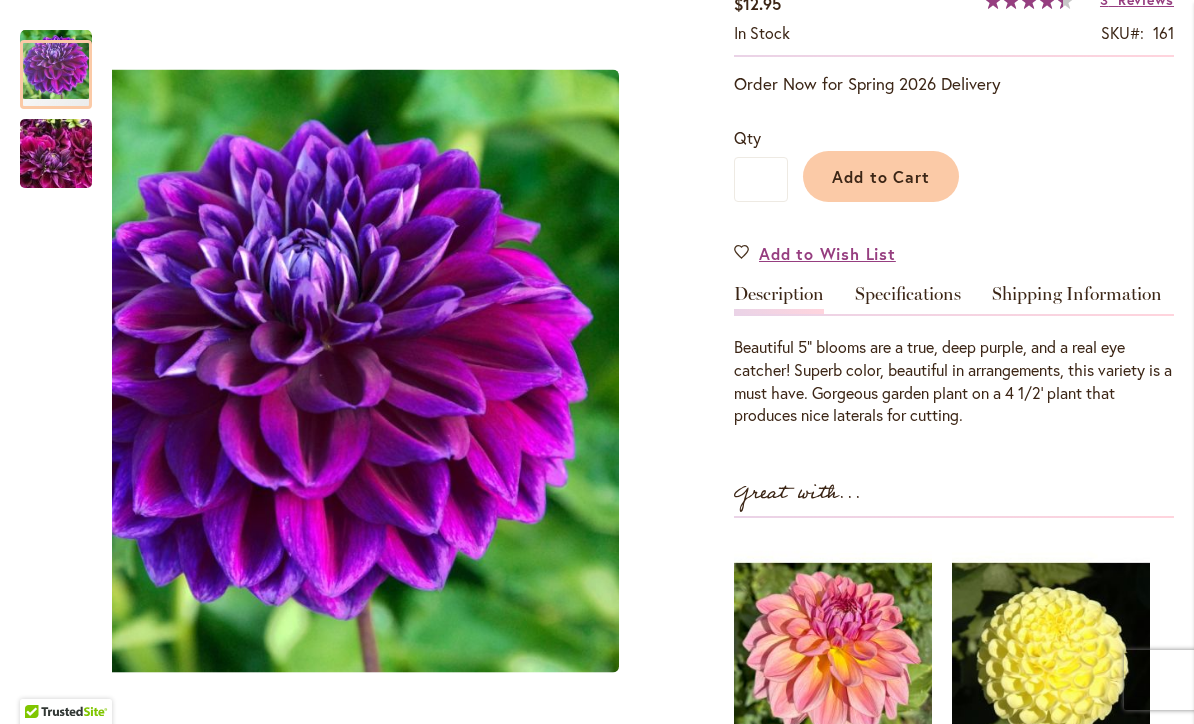 click at bounding box center [56, 154] 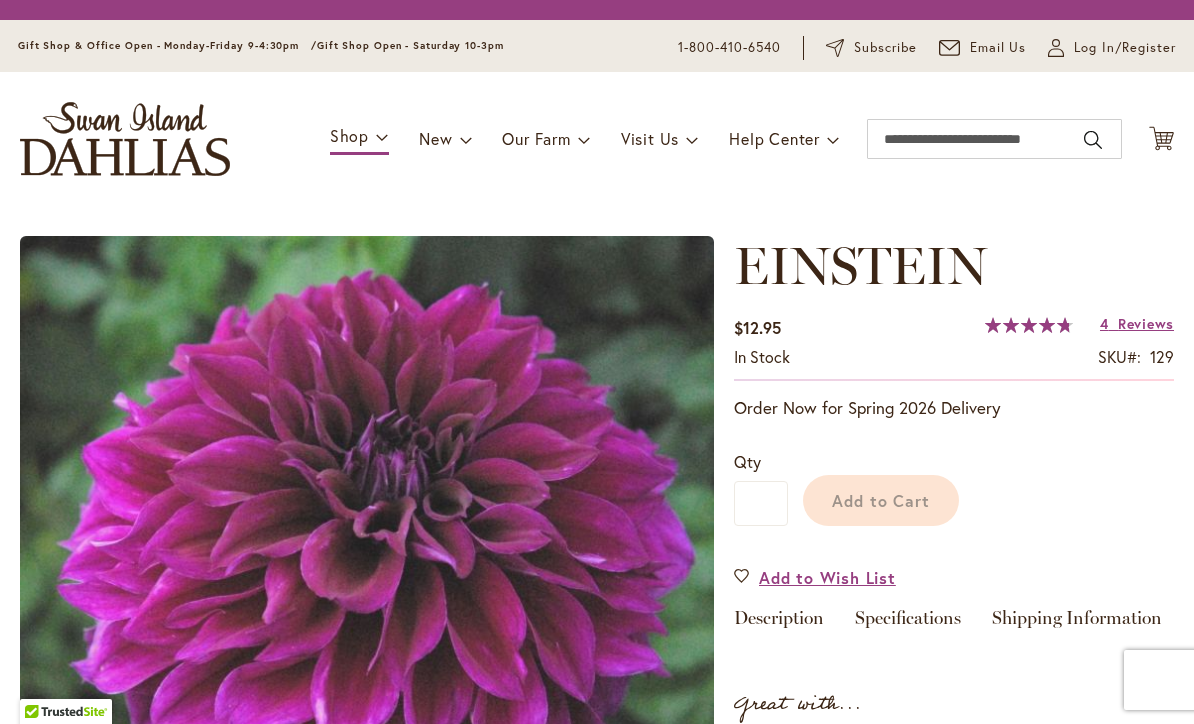 scroll, scrollTop: 0, scrollLeft: 0, axis: both 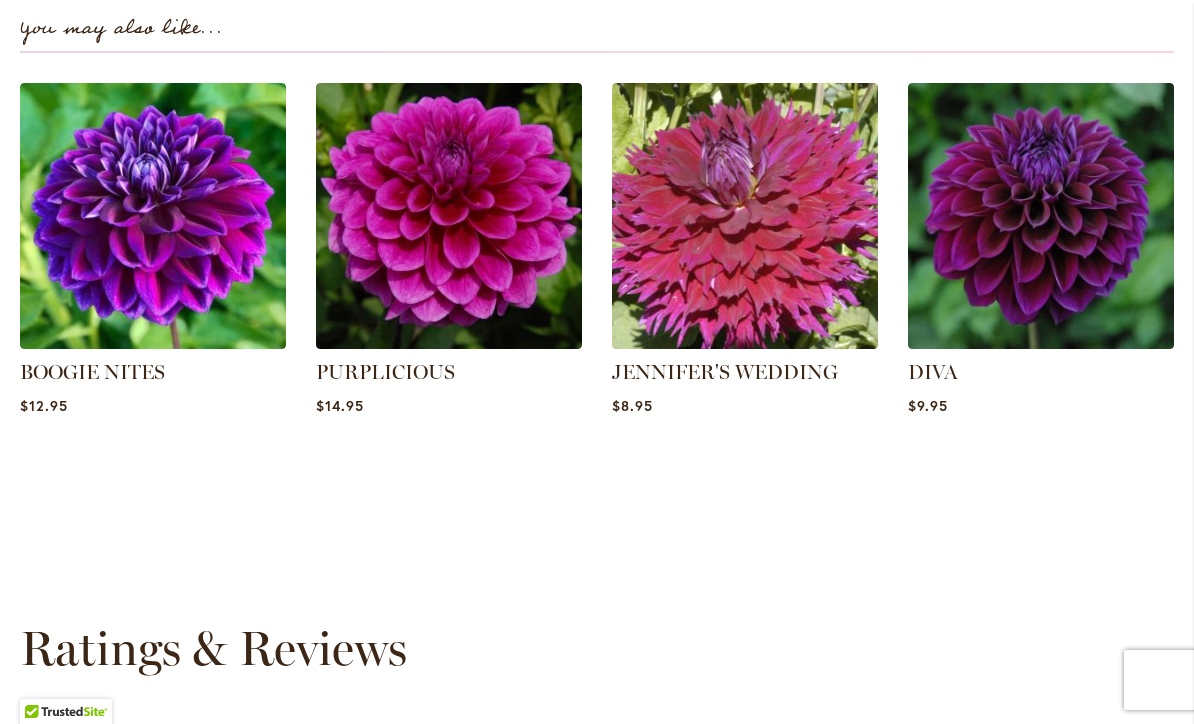 click at bounding box center (1041, 216) 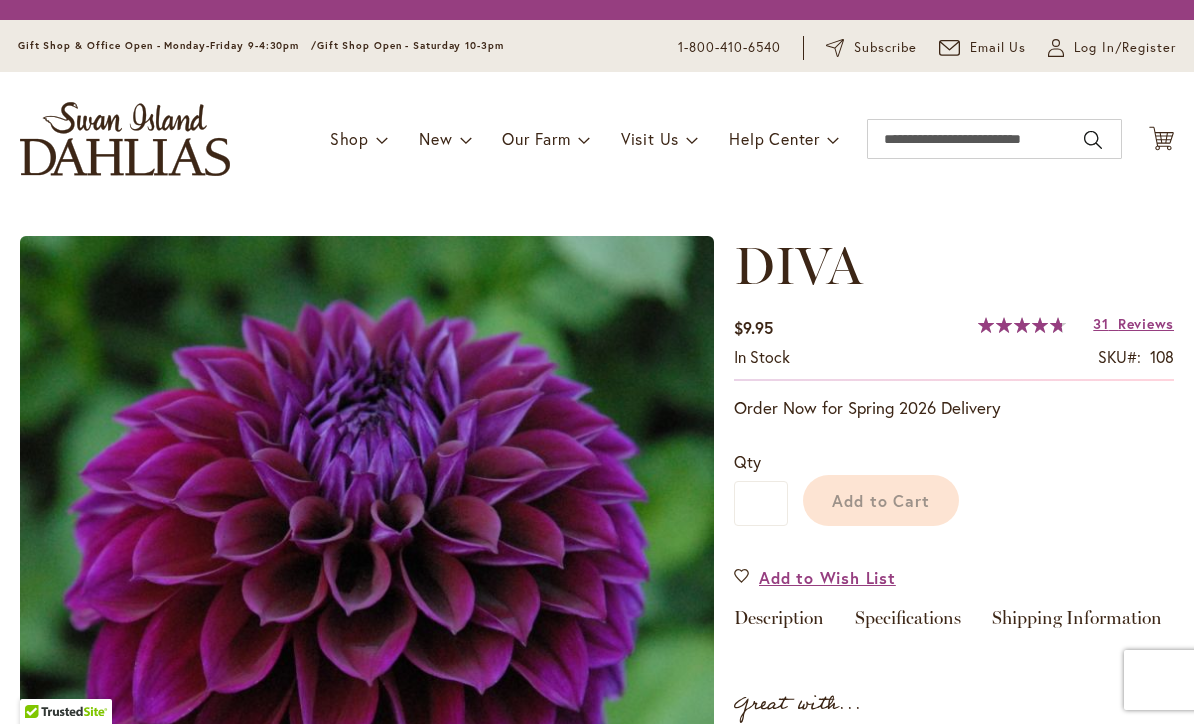 scroll, scrollTop: 0, scrollLeft: 0, axis: both 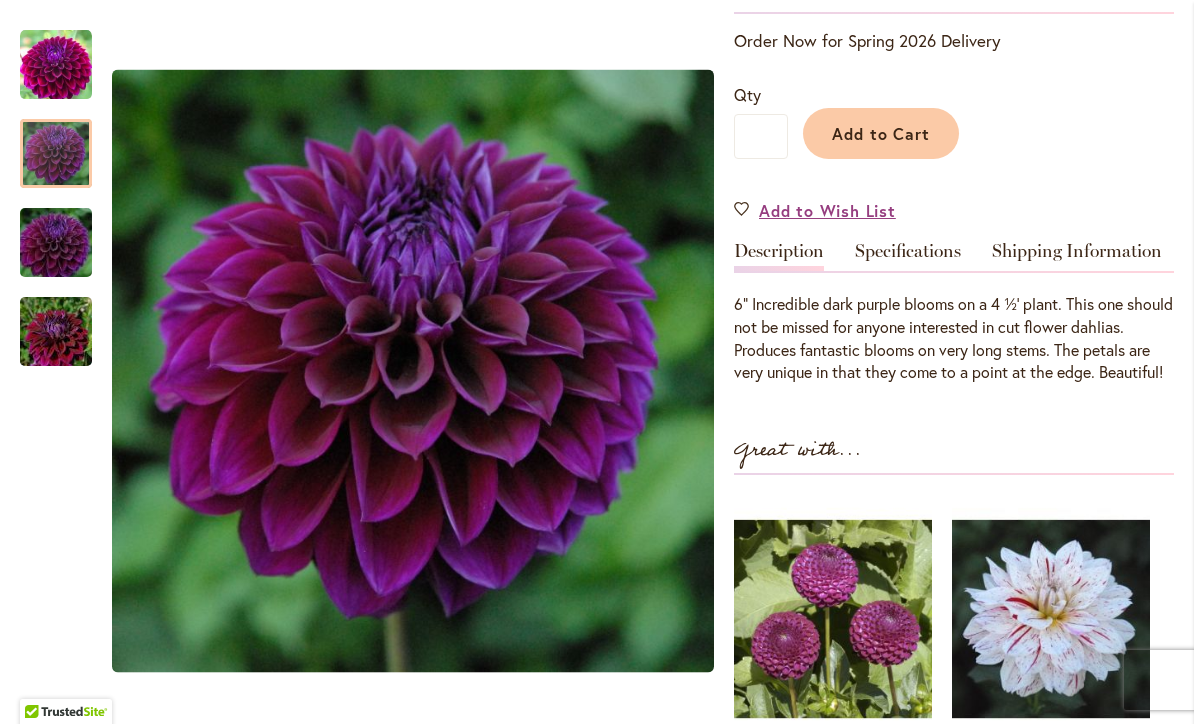 click at bounding box center [56, 153] 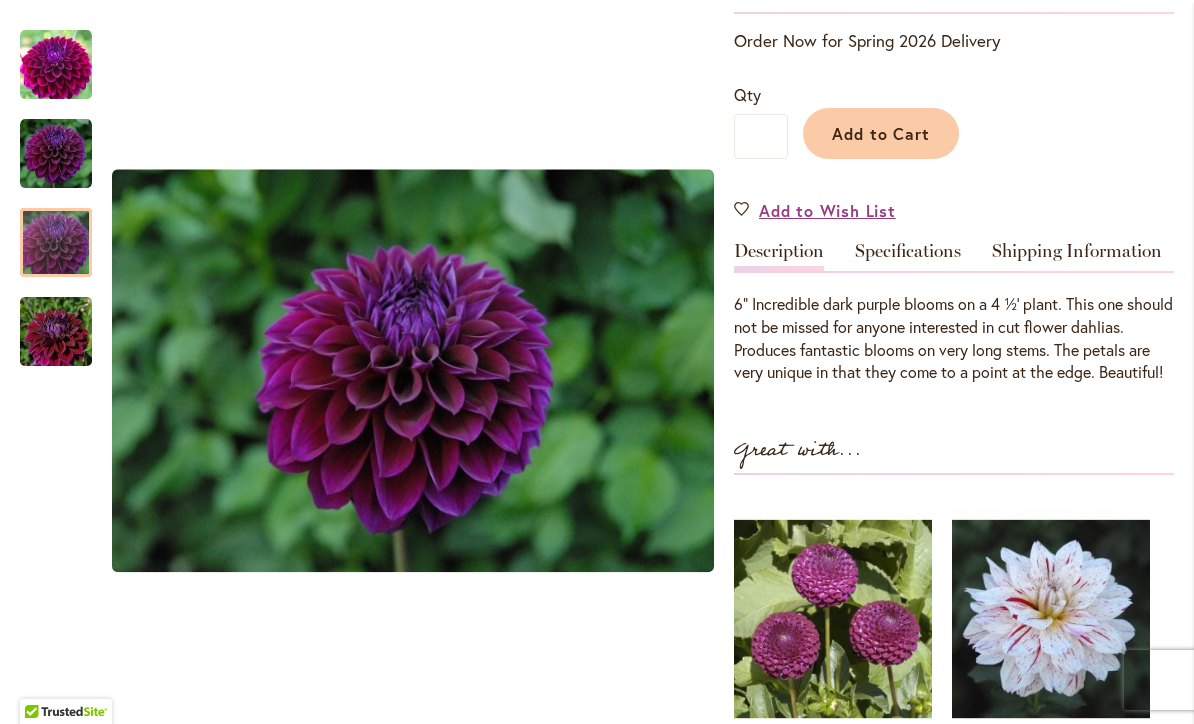 click at bounding box center (56, 243) 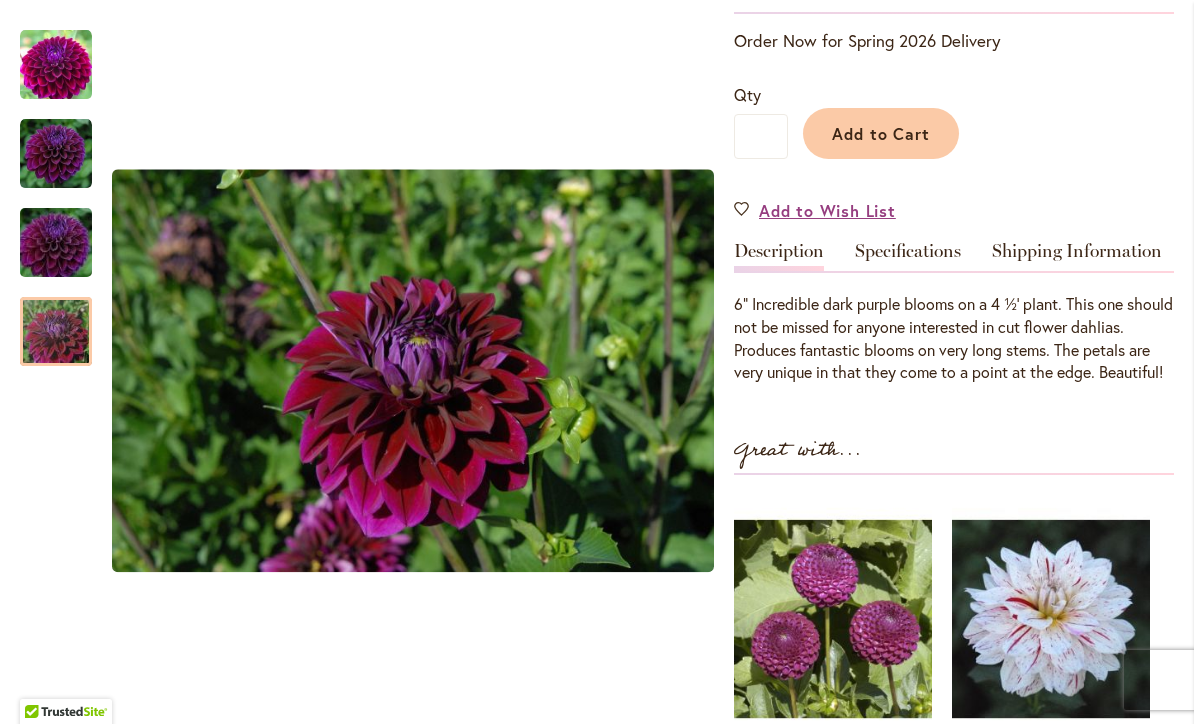 click at bounding box center (56, 332) 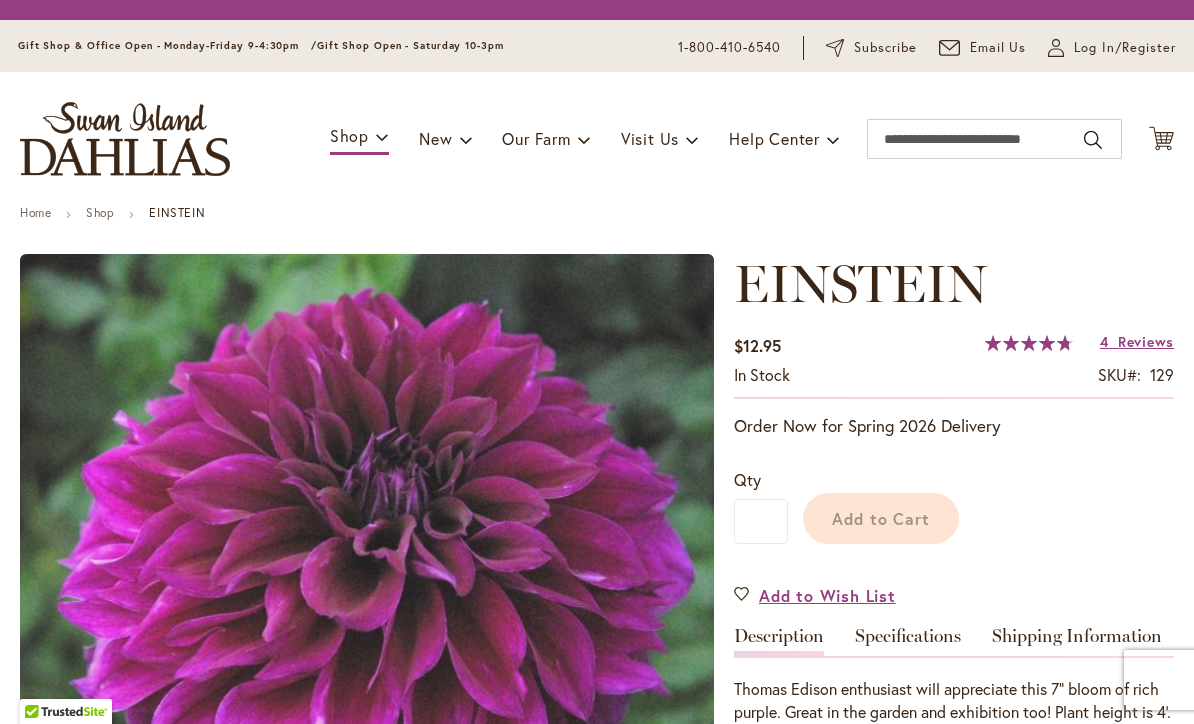 scroll, scrollTop: 0, scrollLeft: 0, axis: both 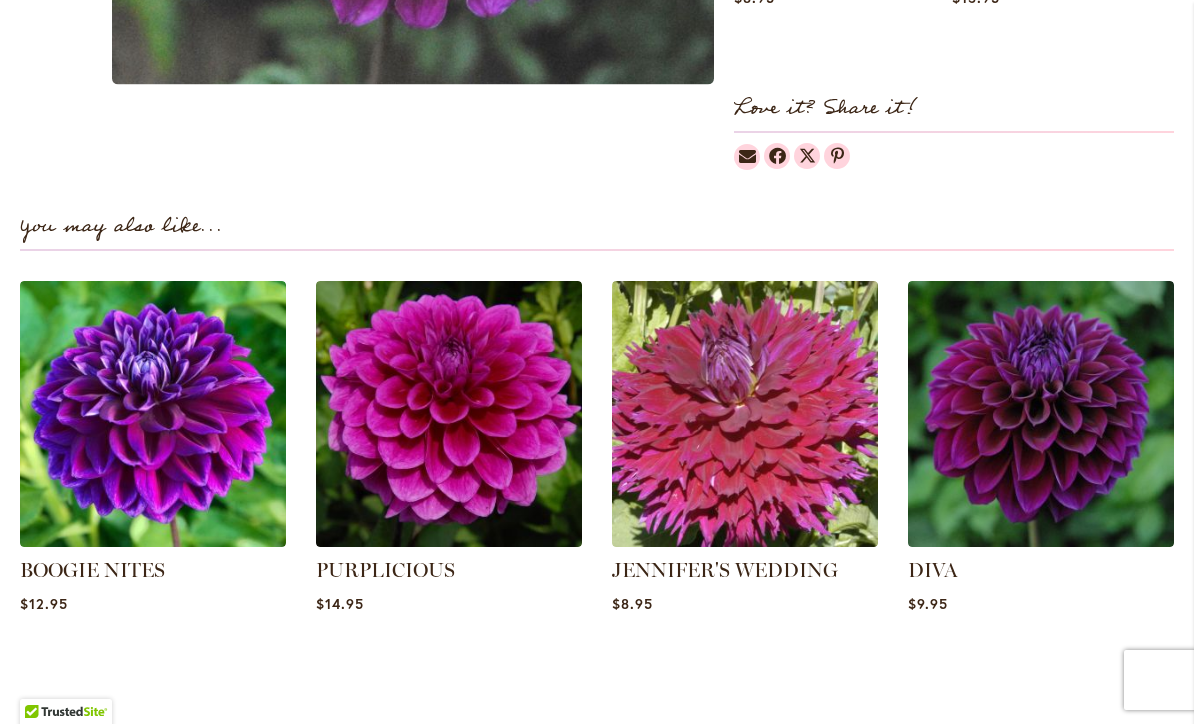 click at bounding box center [745, 414] 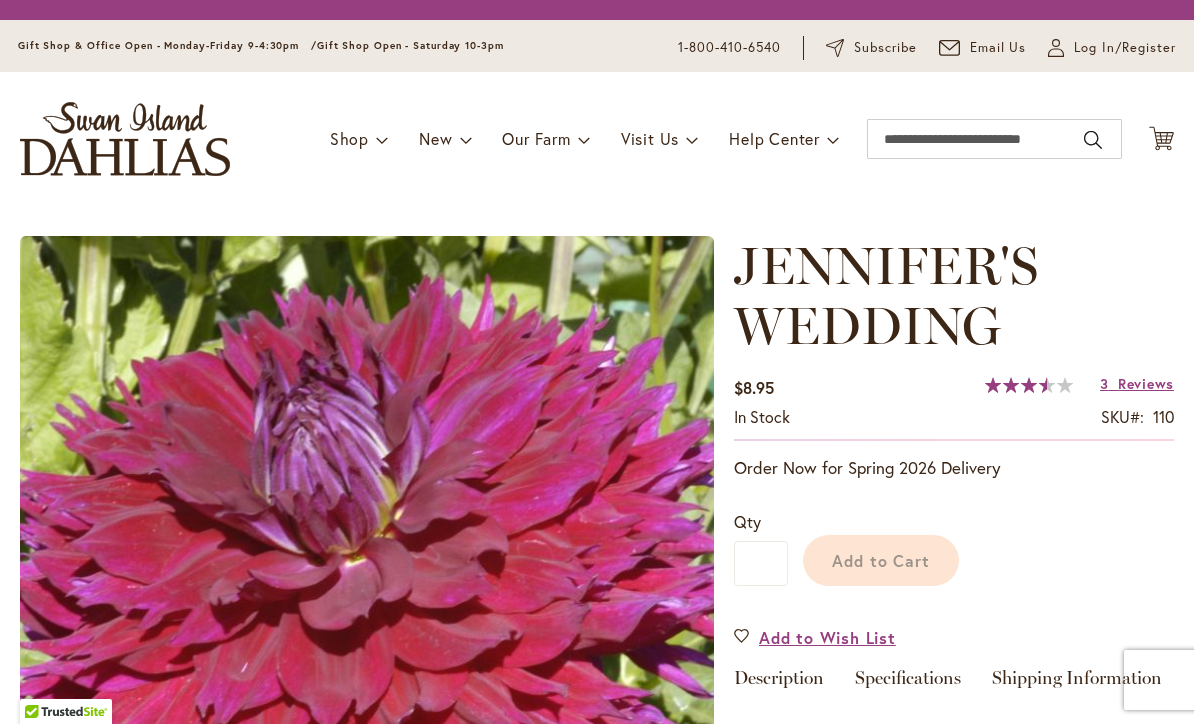 scroll, scrollTop: 0, scrollLeft: 0, axis: both 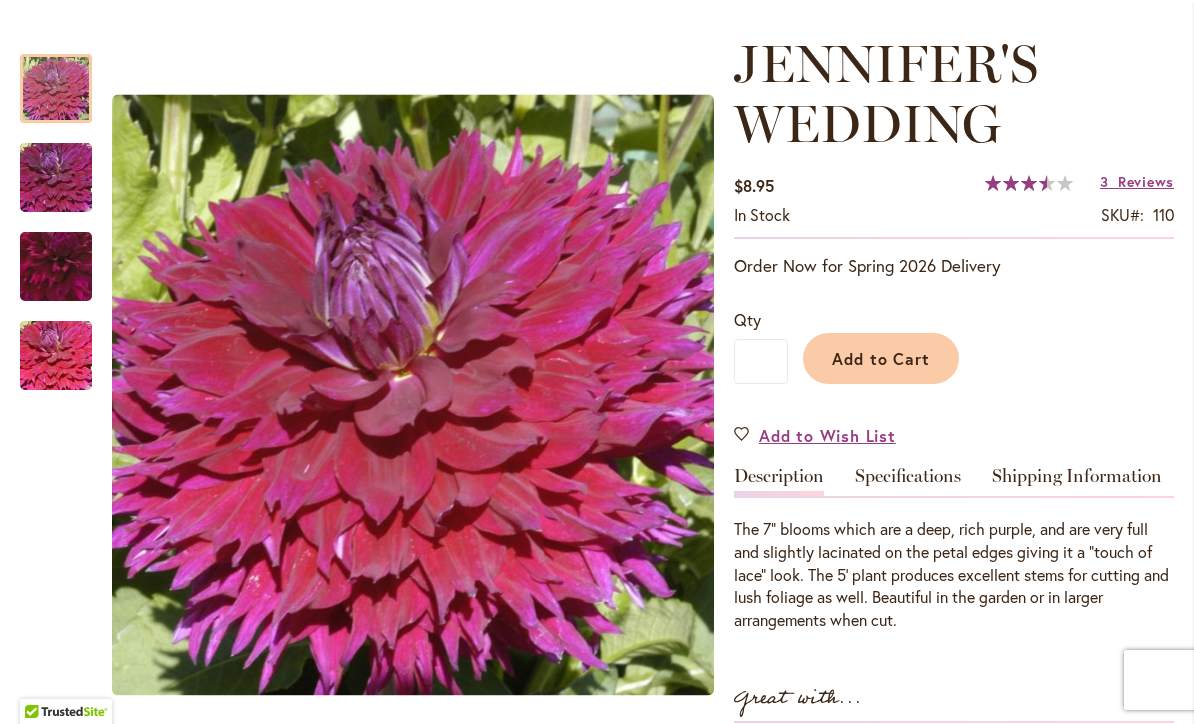 click at bounding box center [56, 178] 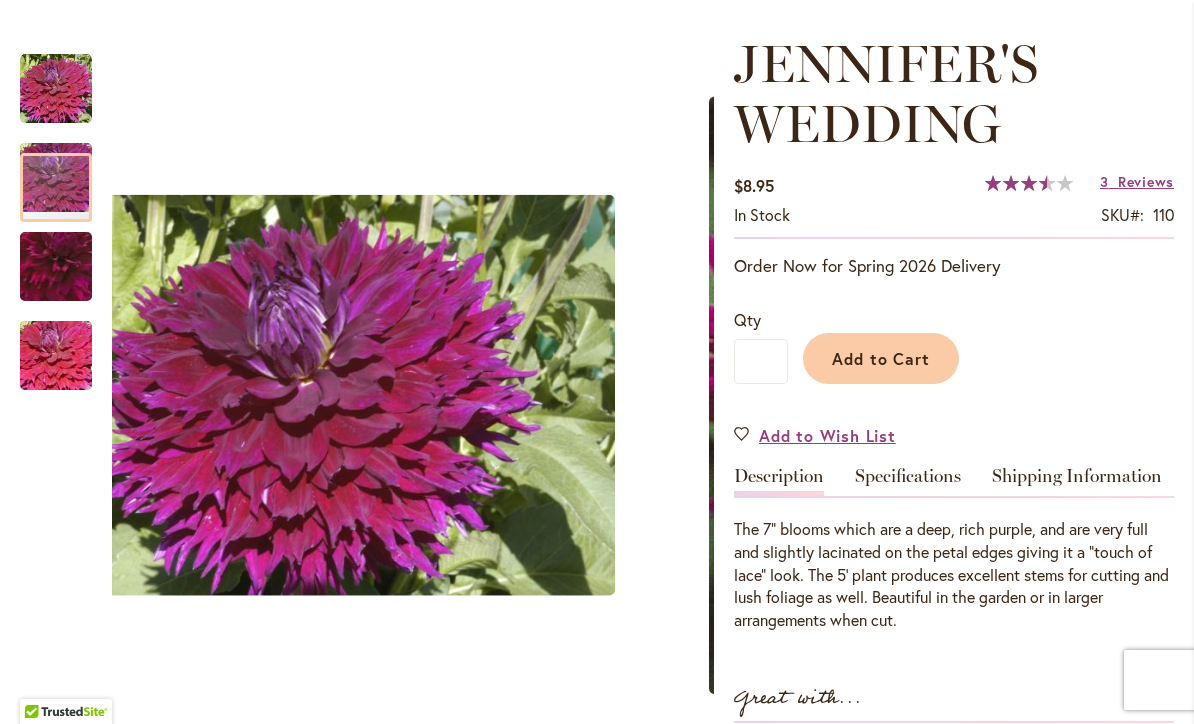 click at bounding box center [56, 267] 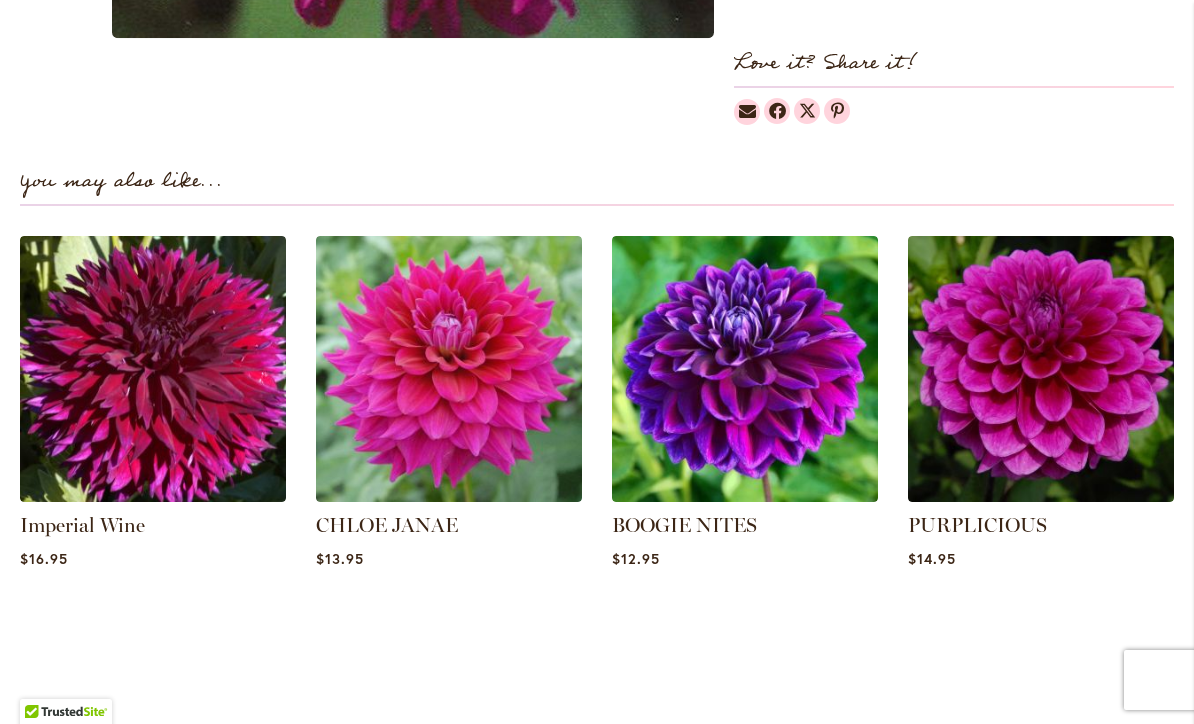 scroll, scrollTop: 1374, scrollLeft: 0, axis: vertical 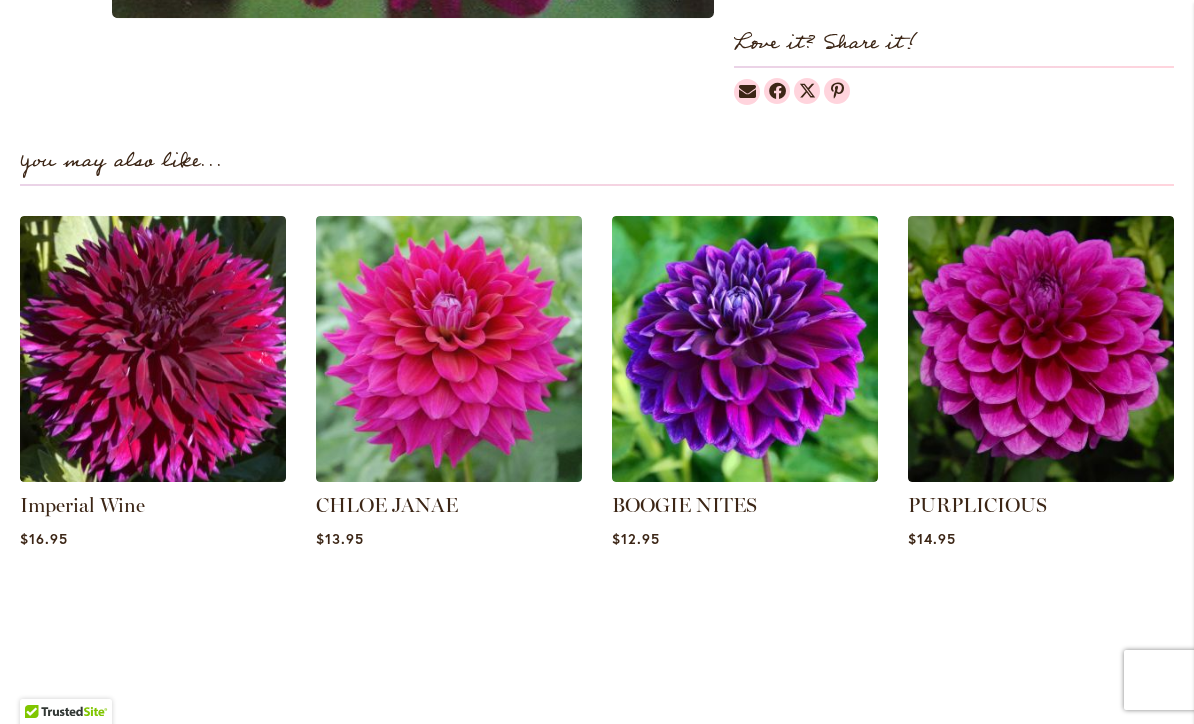 click at bounding box center [153, 349] 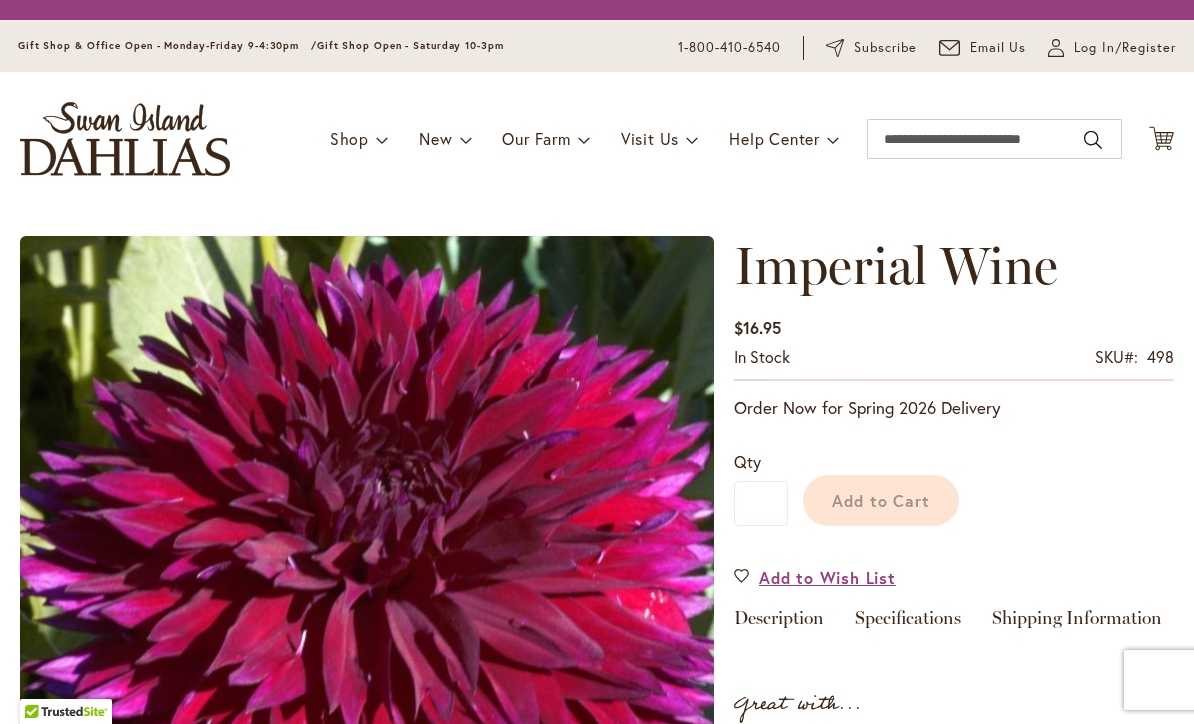 scroll, scrollTop: 0, scrollLeft: 0, axis: both 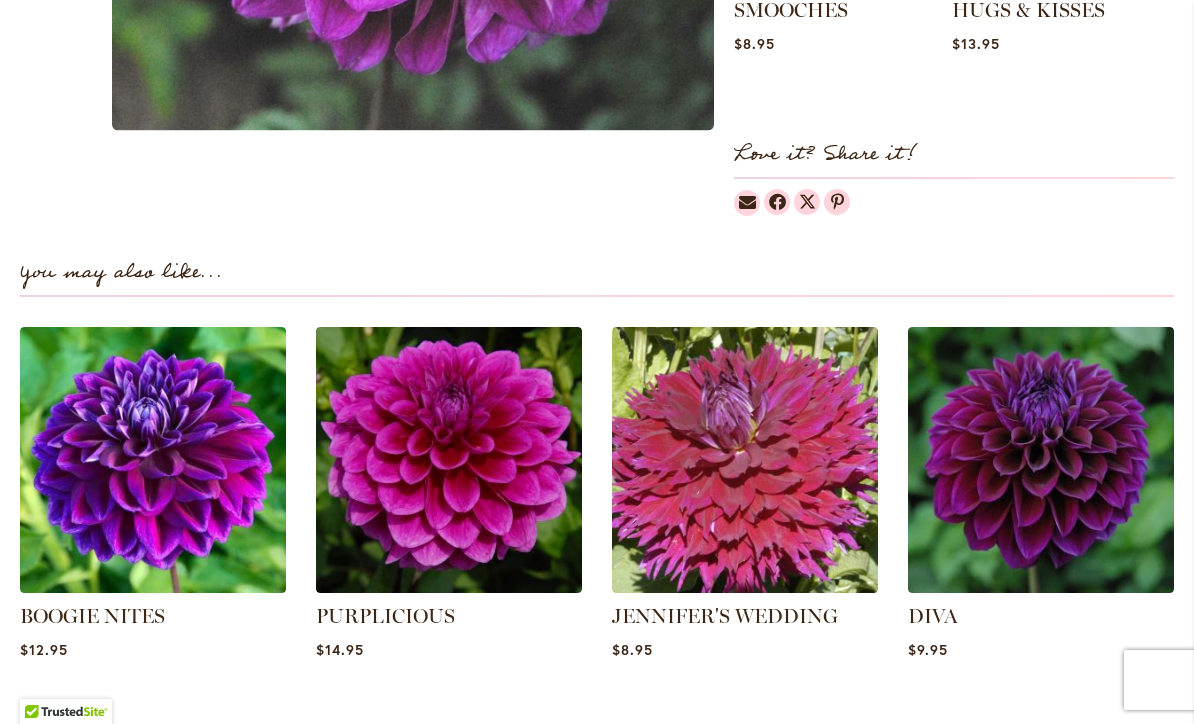 click at bounding box center (449, 460) 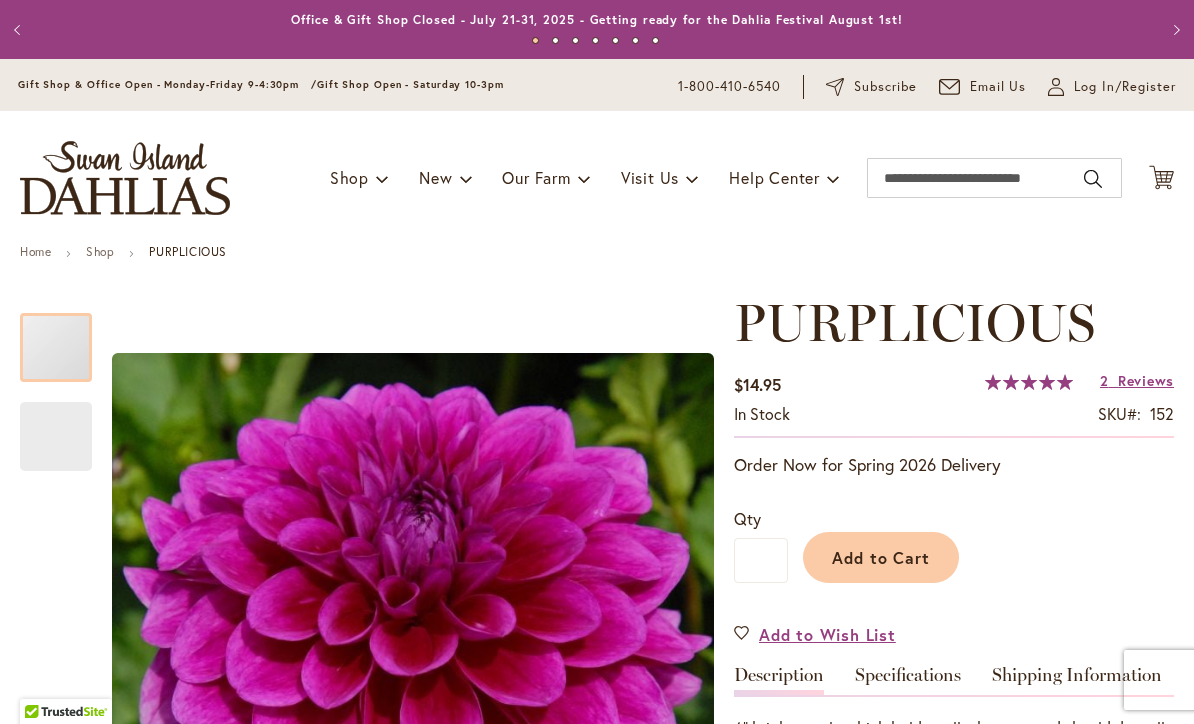 scroll, scrollTop: 0, scrollLeft: 0, axis: both 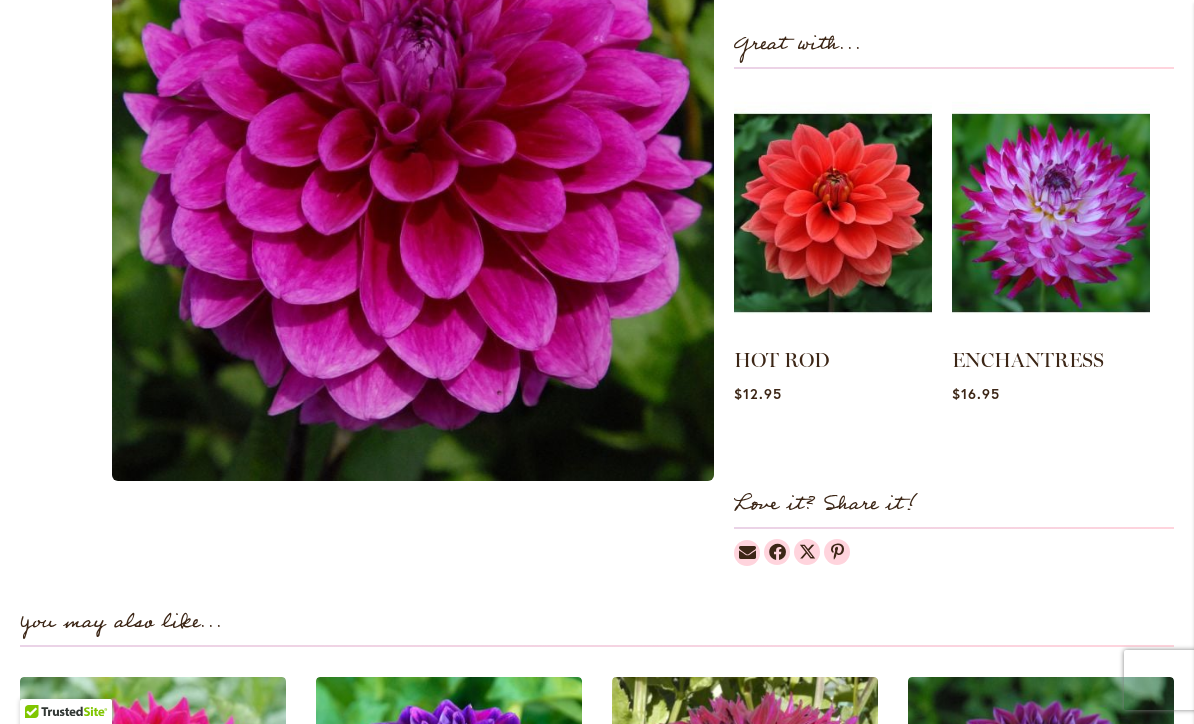 click at bounding box center (1051, 213) 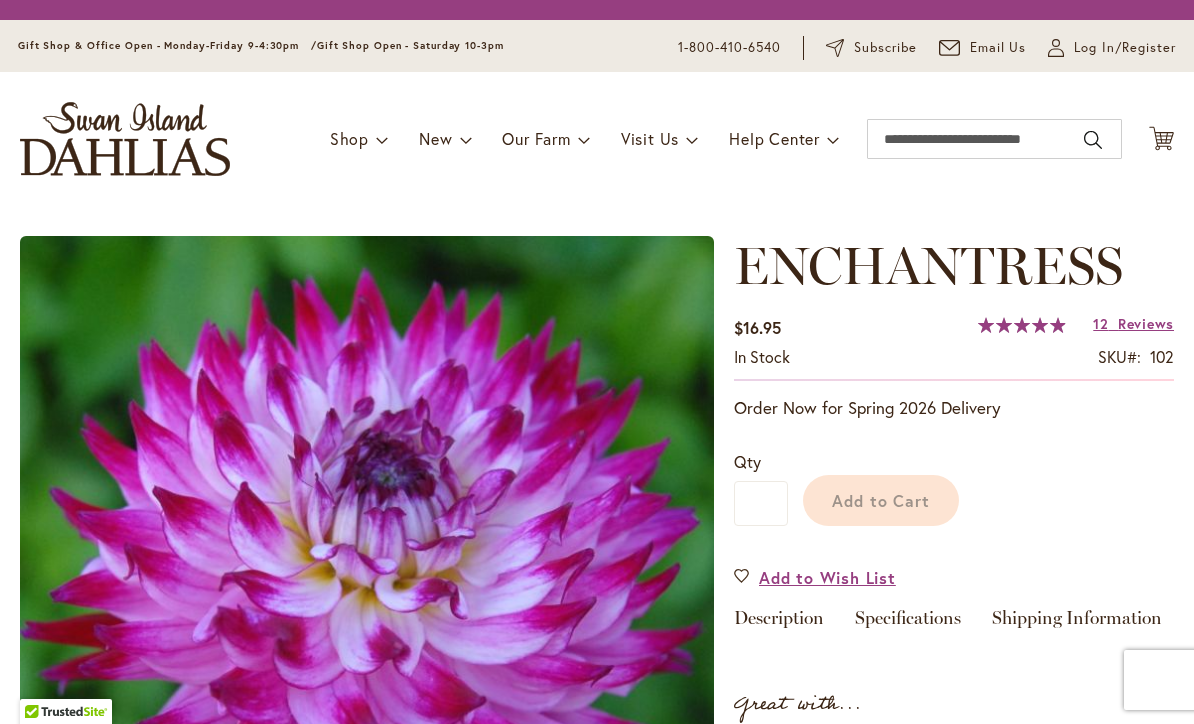 scroll, scrollTop: 0, scrollLeft: 0, axis: both 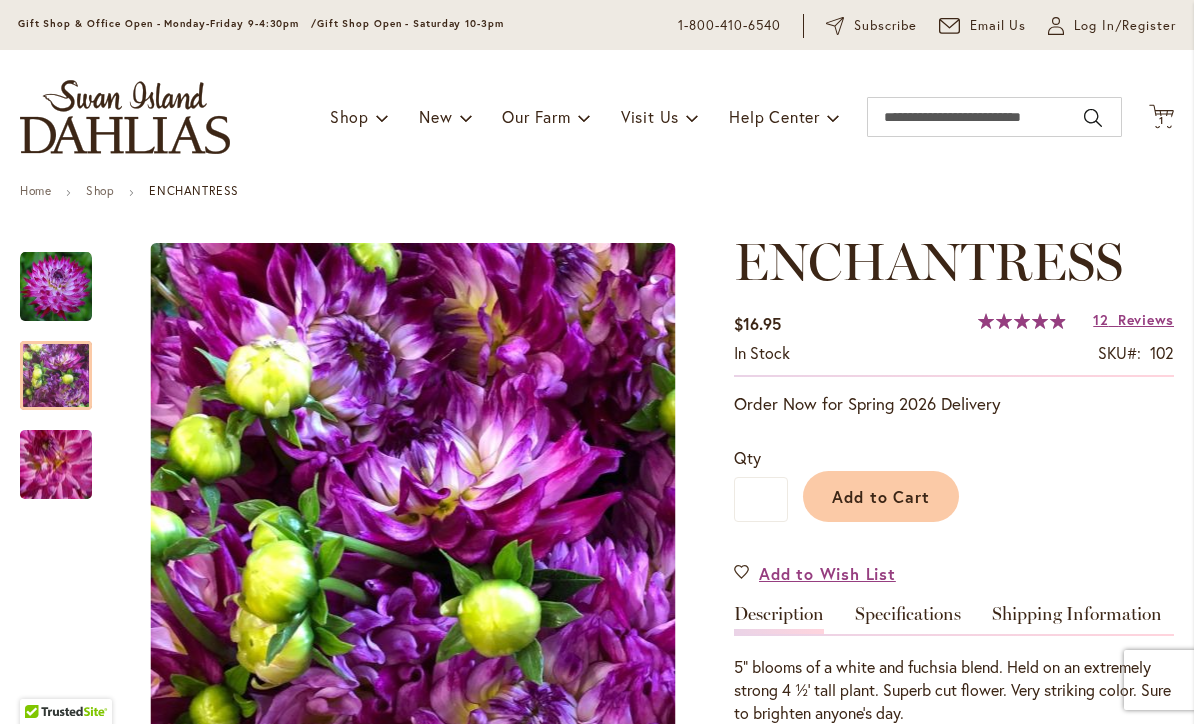 click at bounding box center (56, 376) 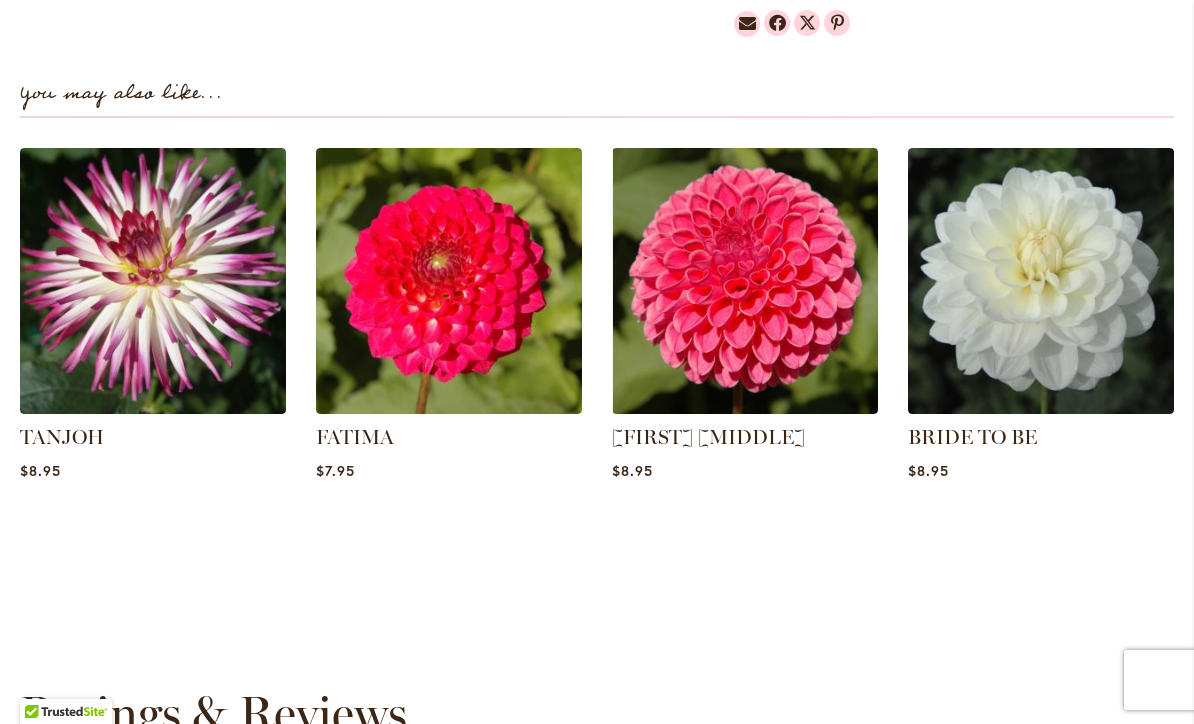 scroll, scrollTop: 1335, scrollLeft: 0, axis: vertical 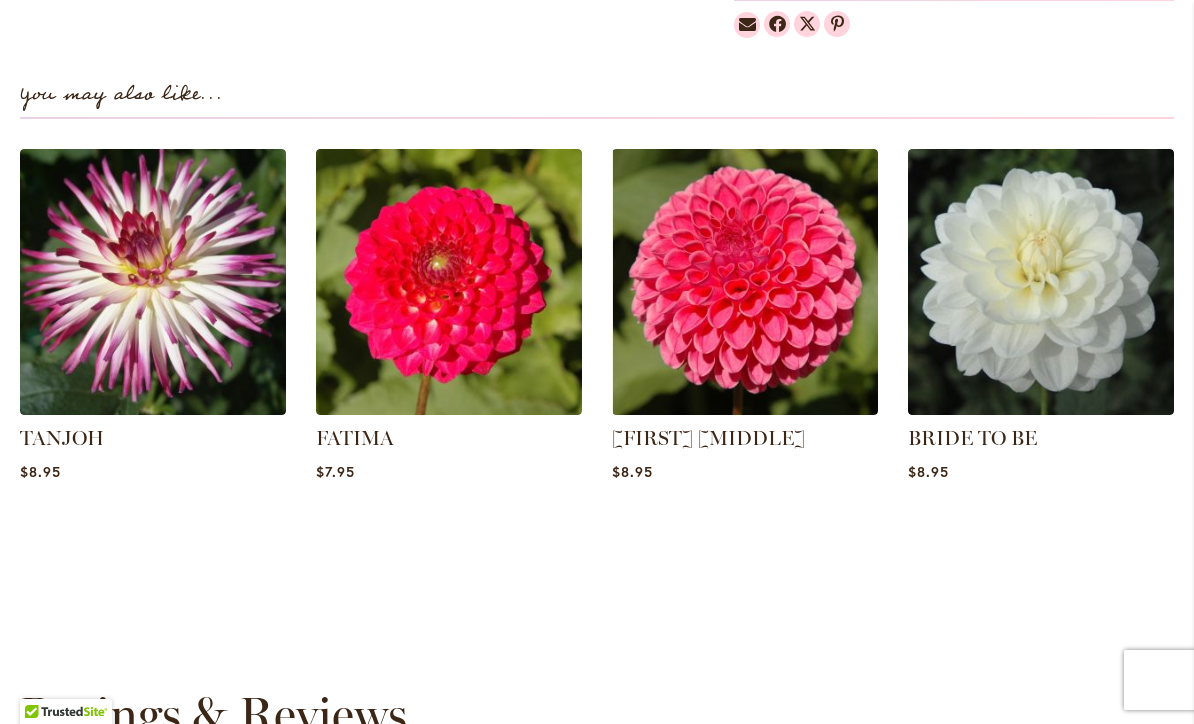 click at bounding box center (745, 282) 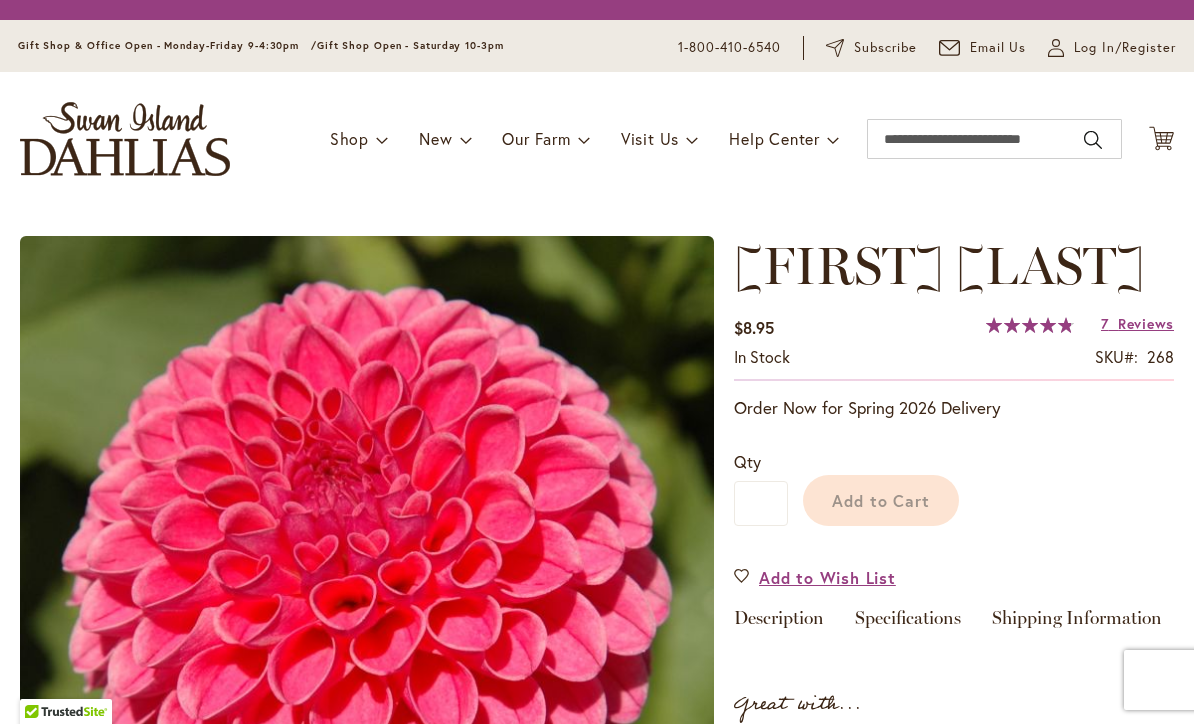 scroll, scrollTop: 0, scrollLeft: 0, axis: both 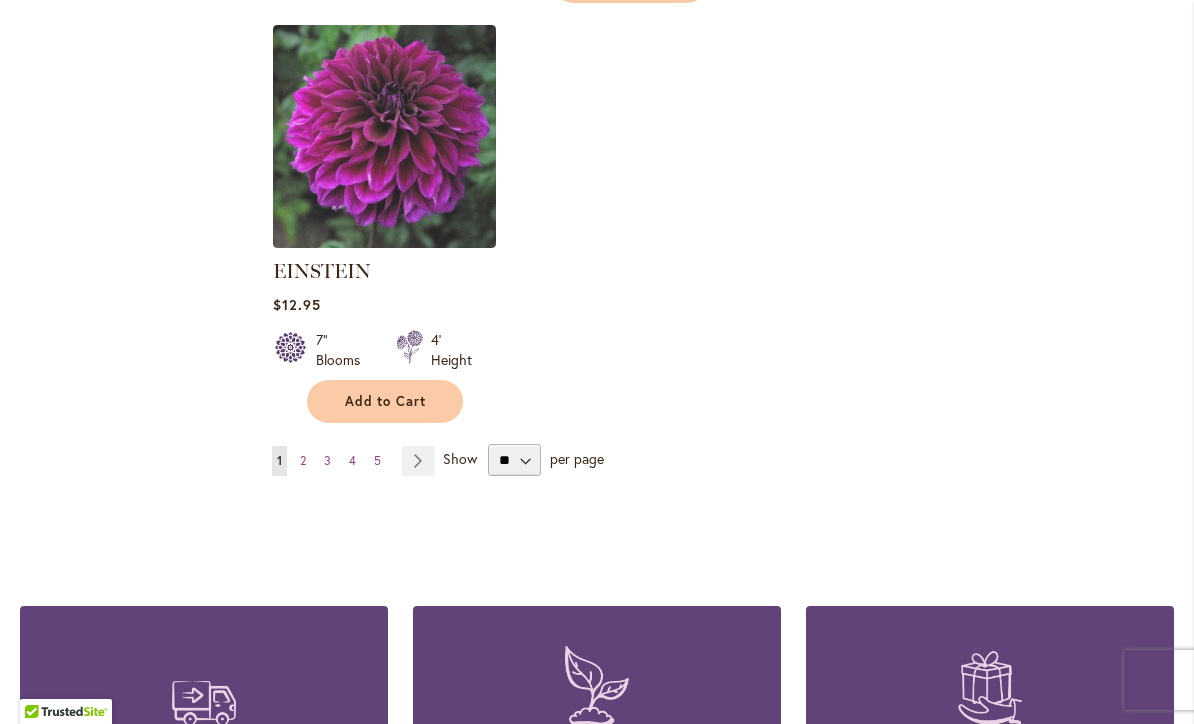 click on "Page
Next" at bounding box center (418, 461) 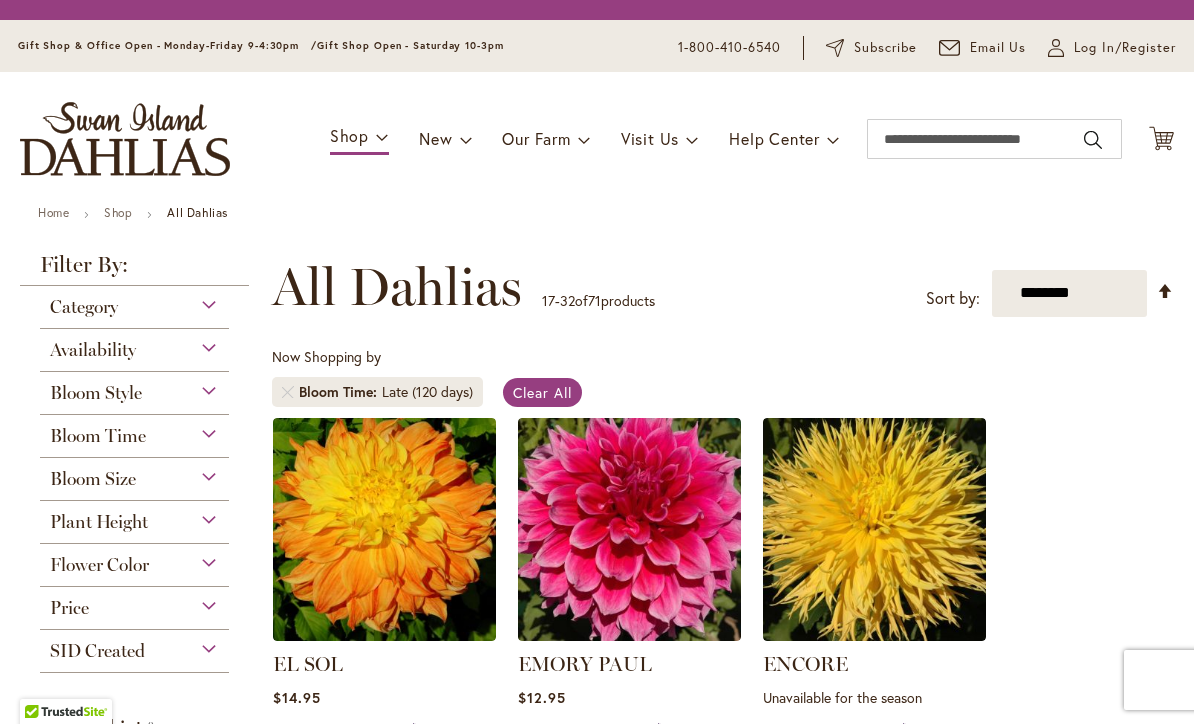 scroll, scrollTop: 0, scrollLeft: 0, axis: both 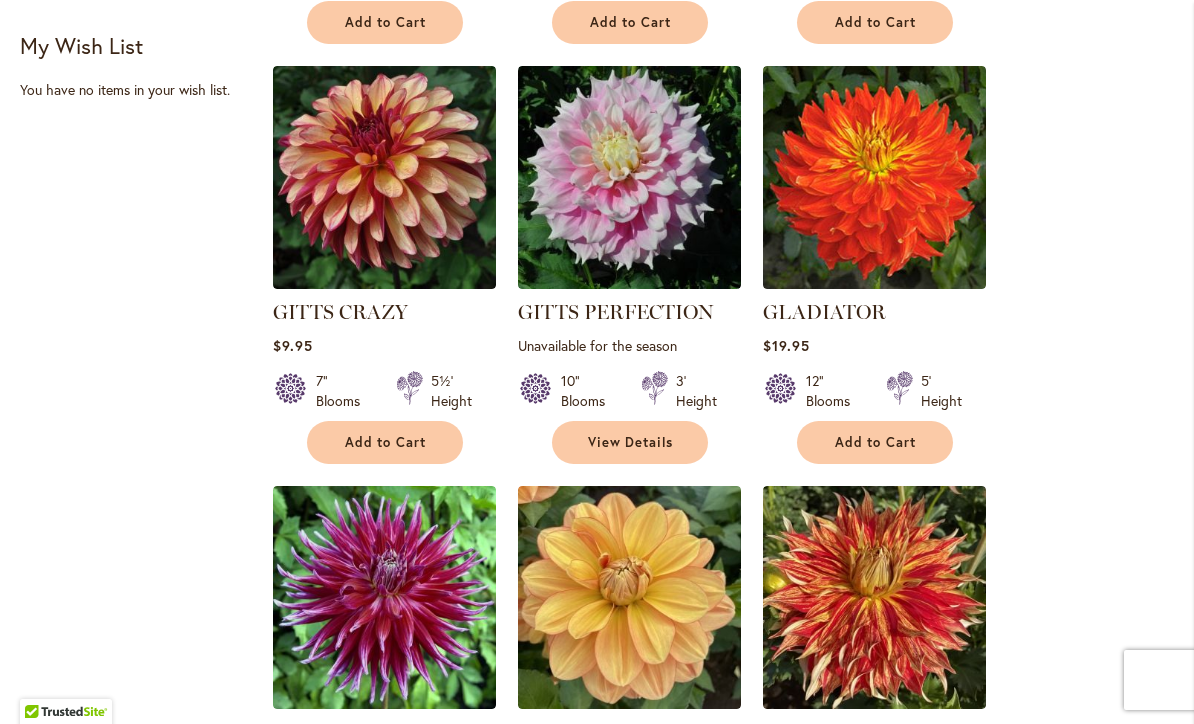 click at bounding box center [629, 177] 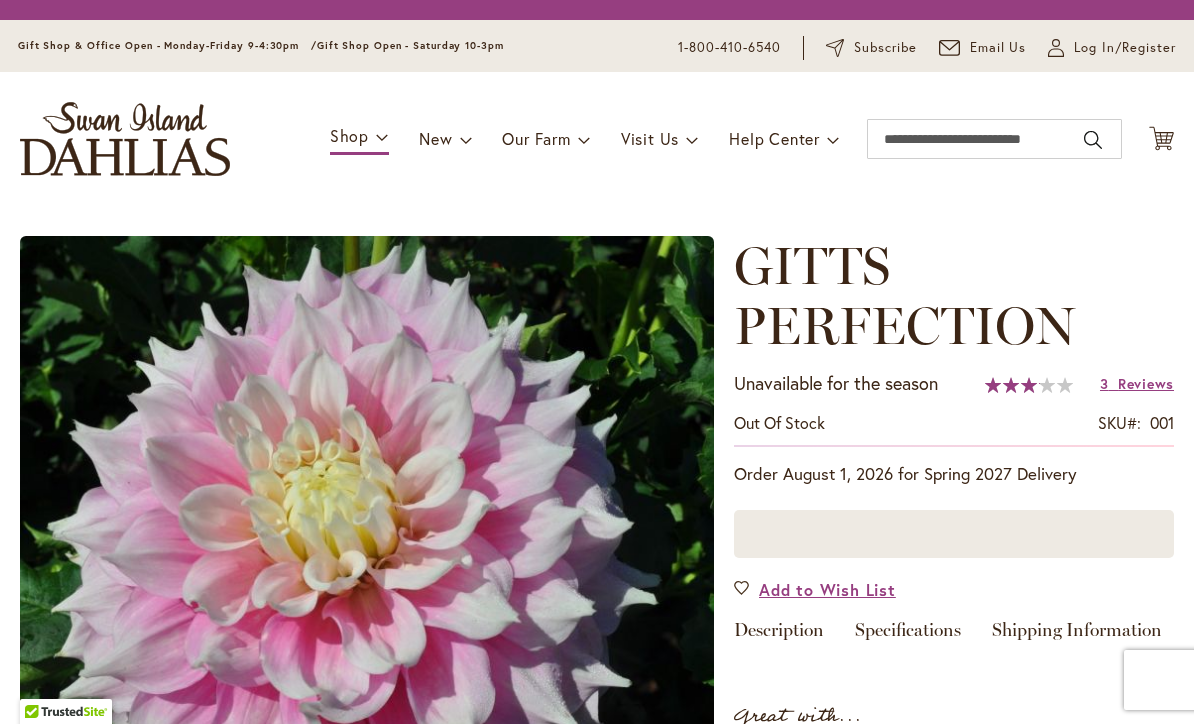 scroll, scrollTop: 0, scrollLeft: 0, axis: both 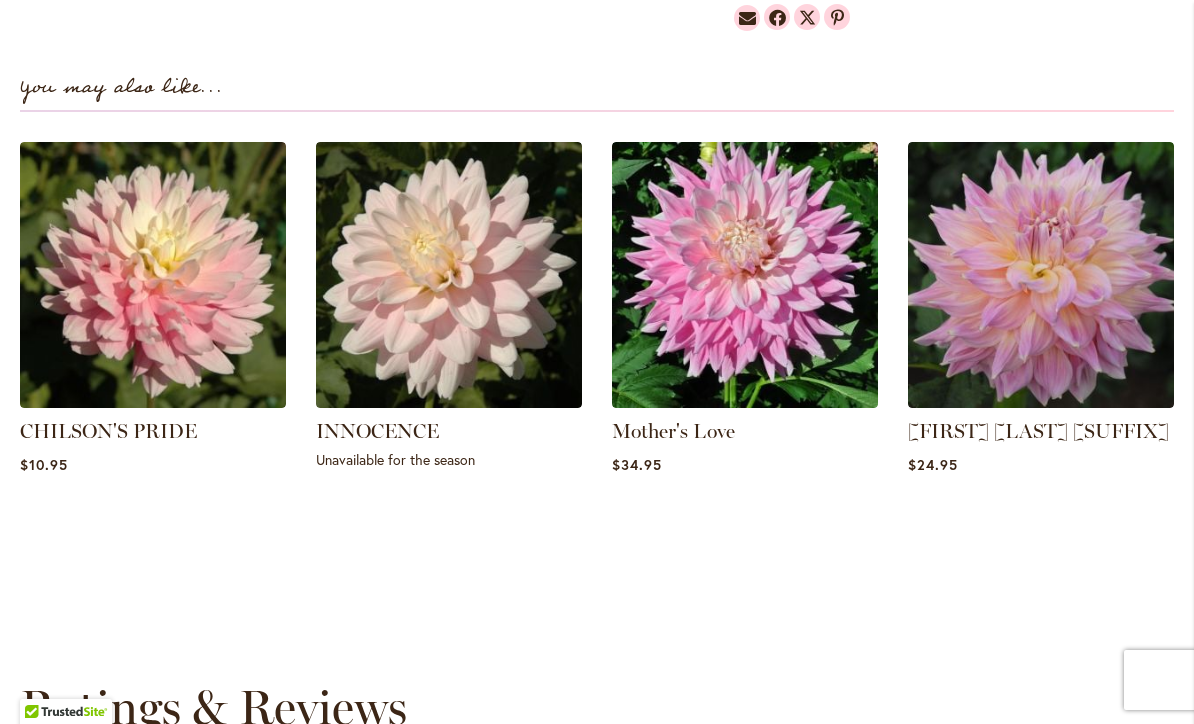click at bounding box center [153, 275] 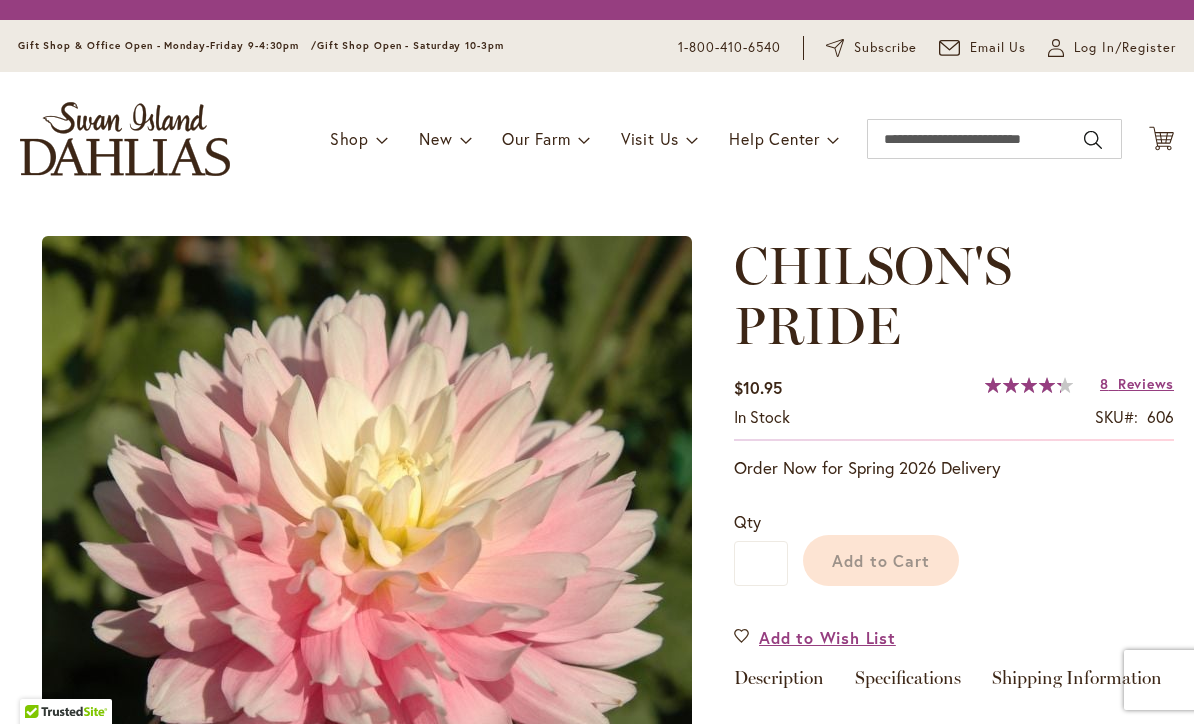 scroll, scrollTop: 0, scrollLeft: 0, axis: both 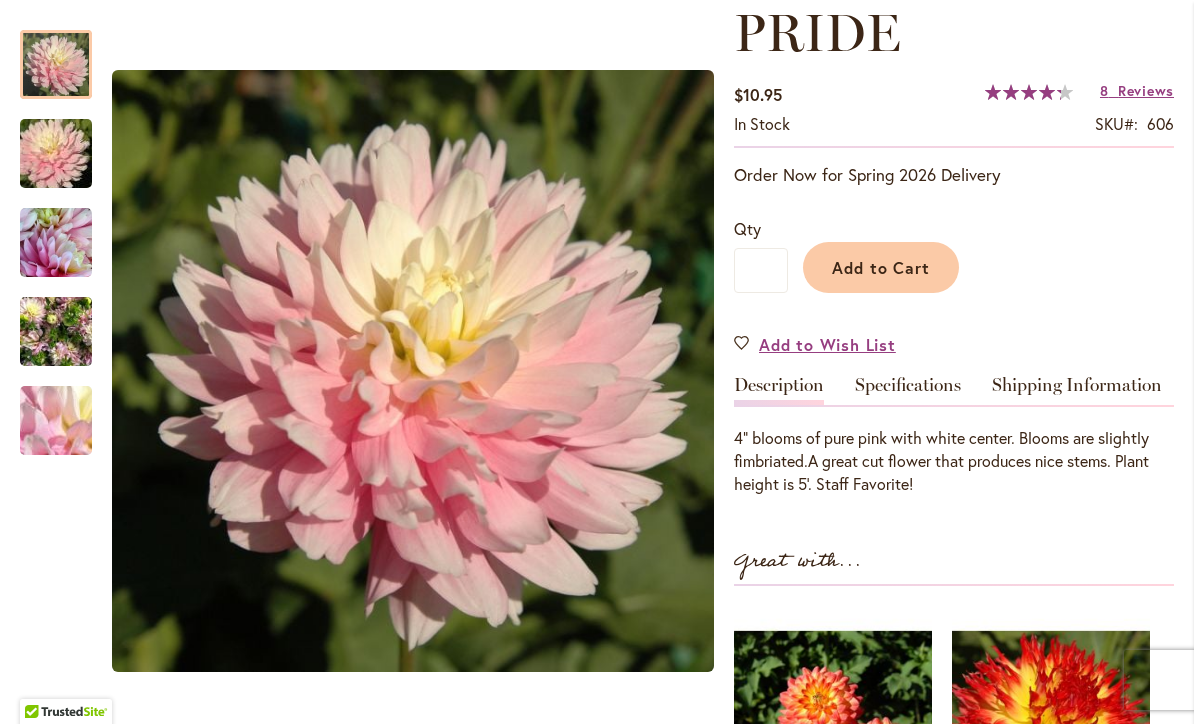 click at bounding box center (56, 332) 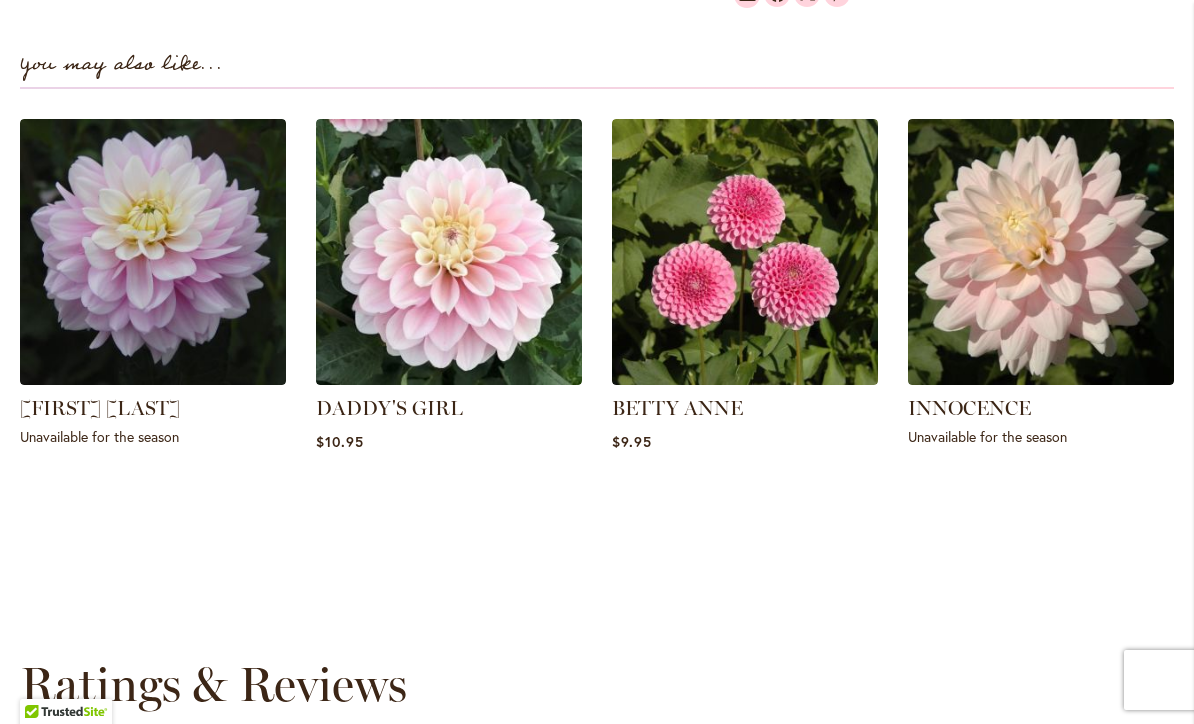 scroll, scrollTop: 1426, scrollLeft: 0, axis: vertical 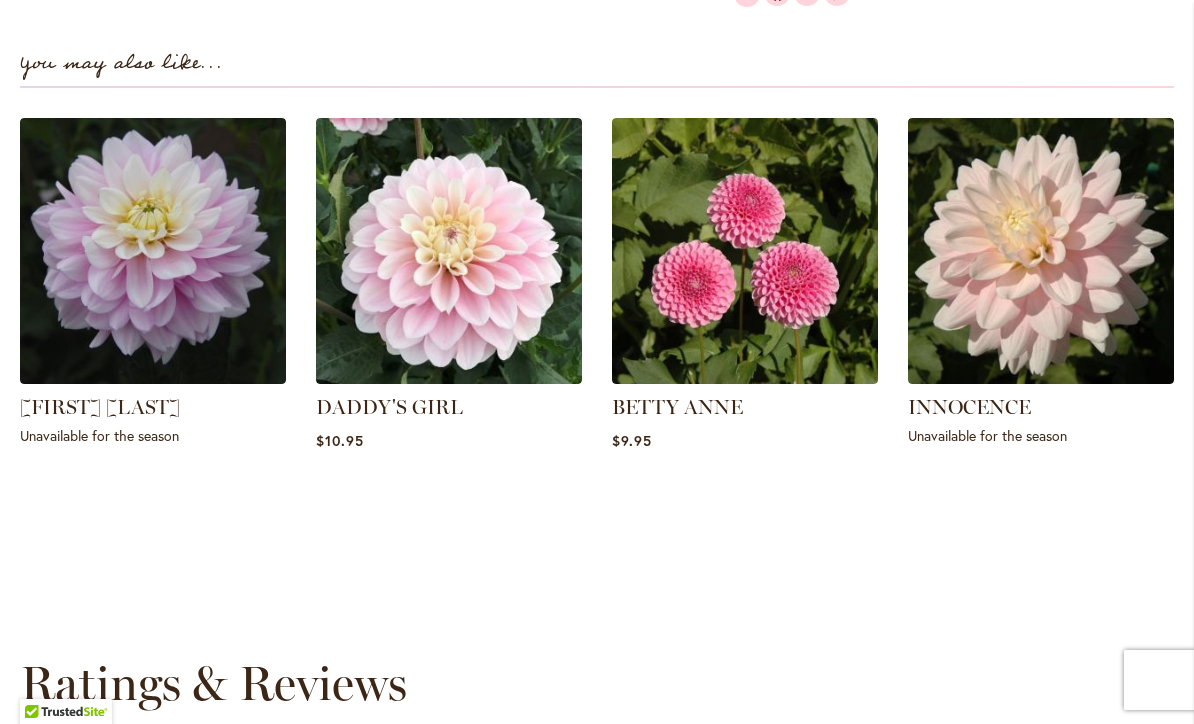 click at bounding box center (449, 251) 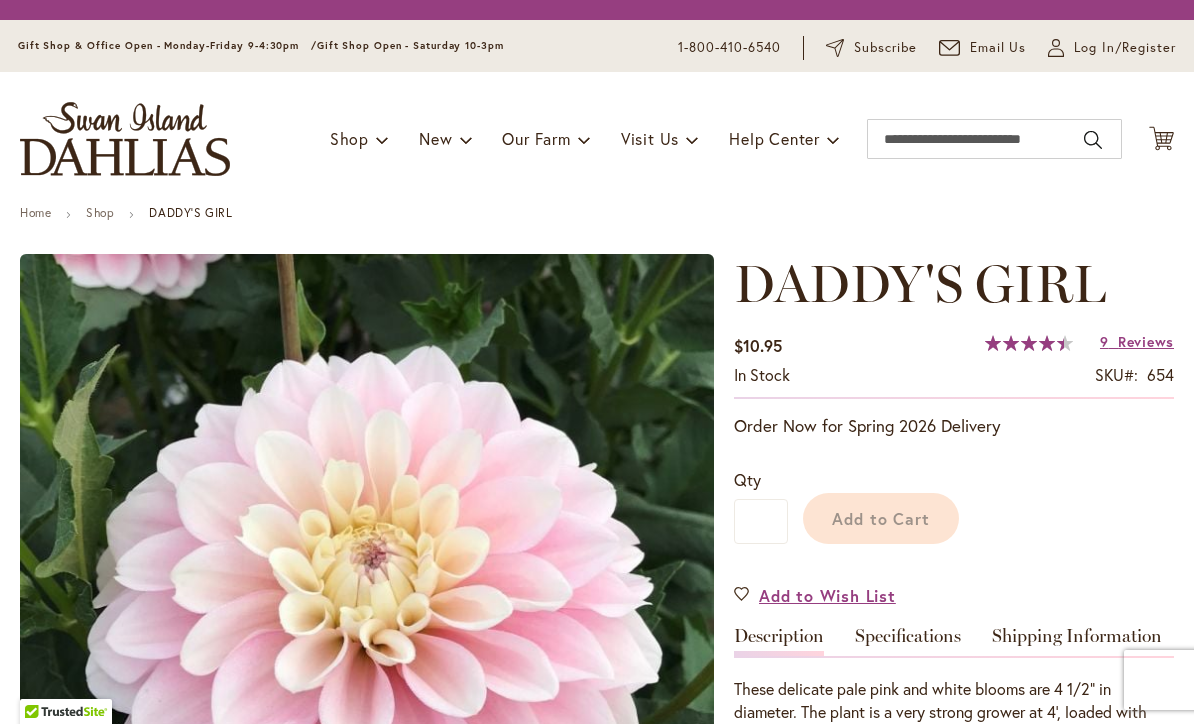 scroll, scrollTop: 0, scrollLeft: 0, axis: both 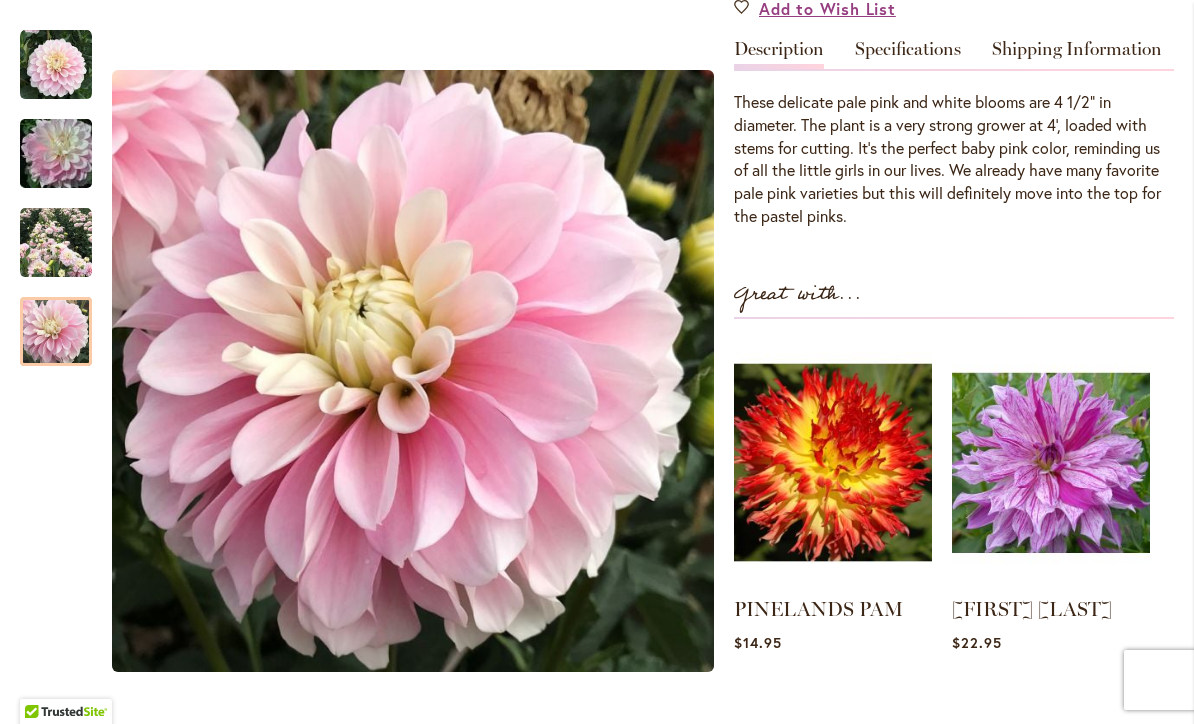 click at bounding box center (56, 332) 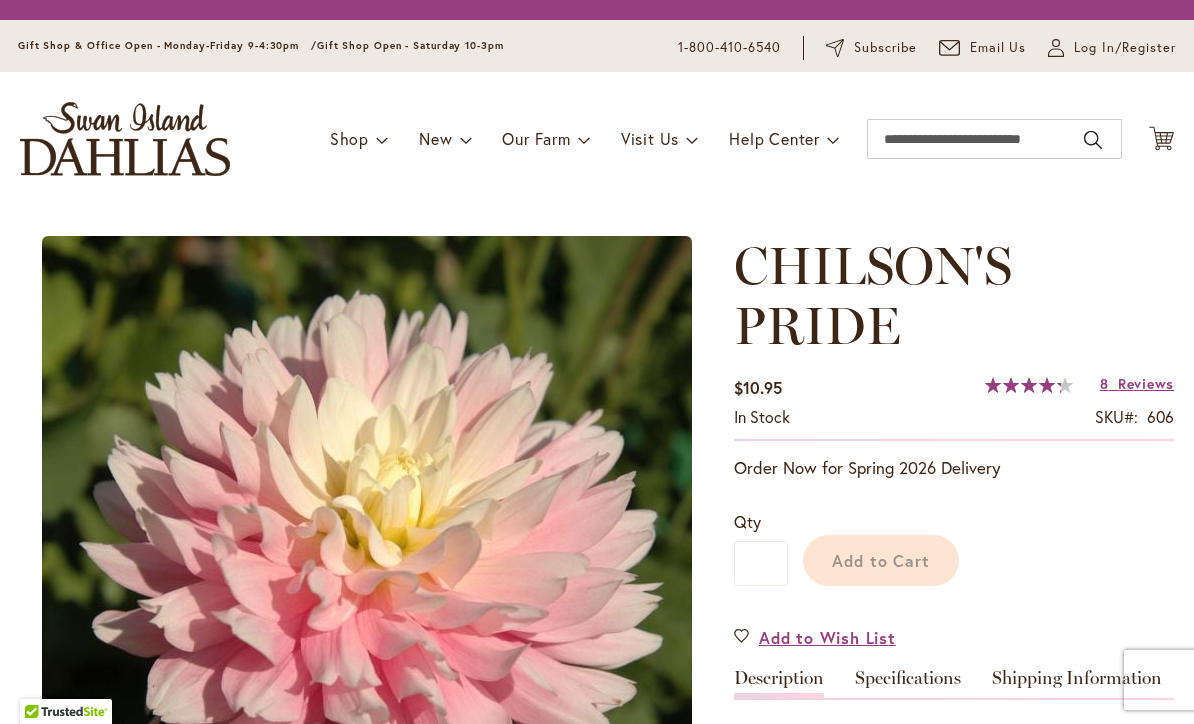 scroll, scrollTop: 0, scrollLeft: 0, axis: both 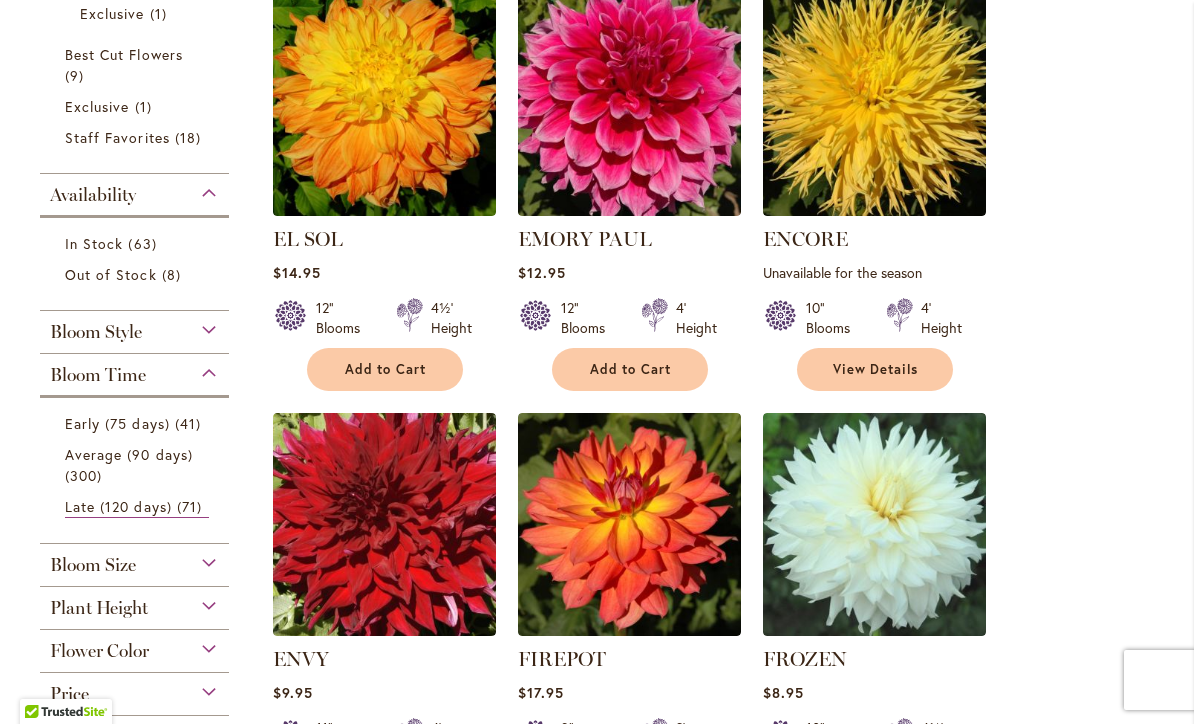 click on "In Stock" at bounding box center (94, 243) 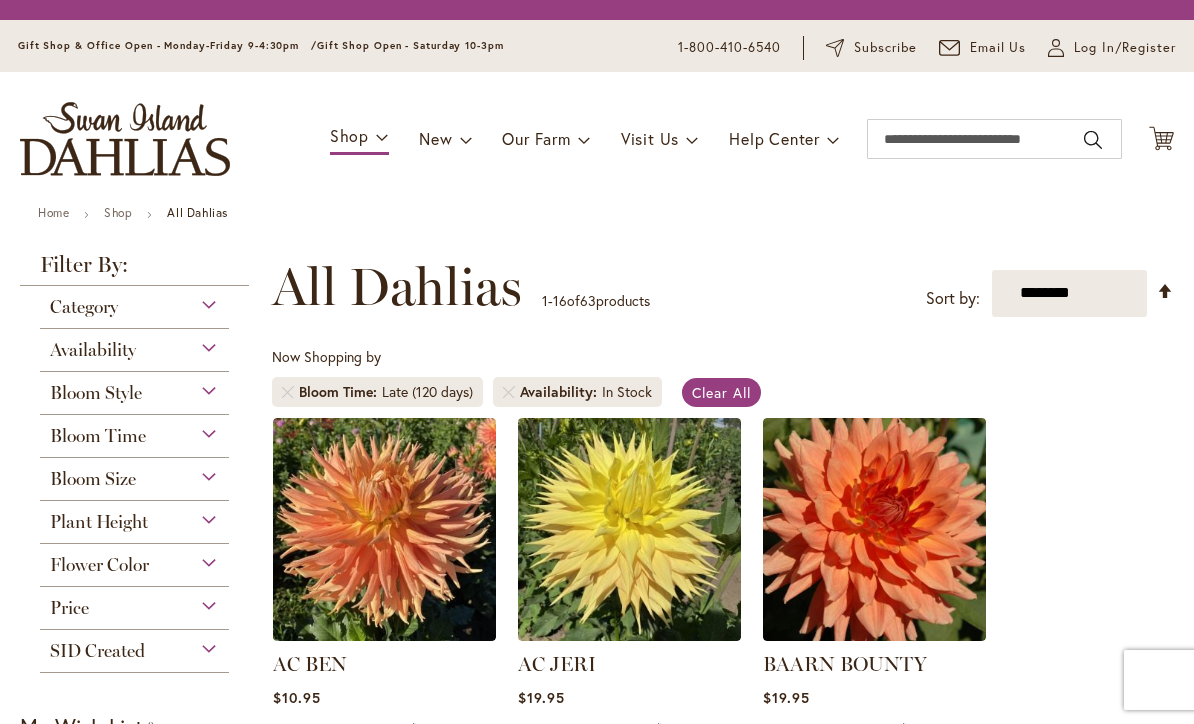 scroll, scrollTop: 0, scrollLeft: 0, axis: both 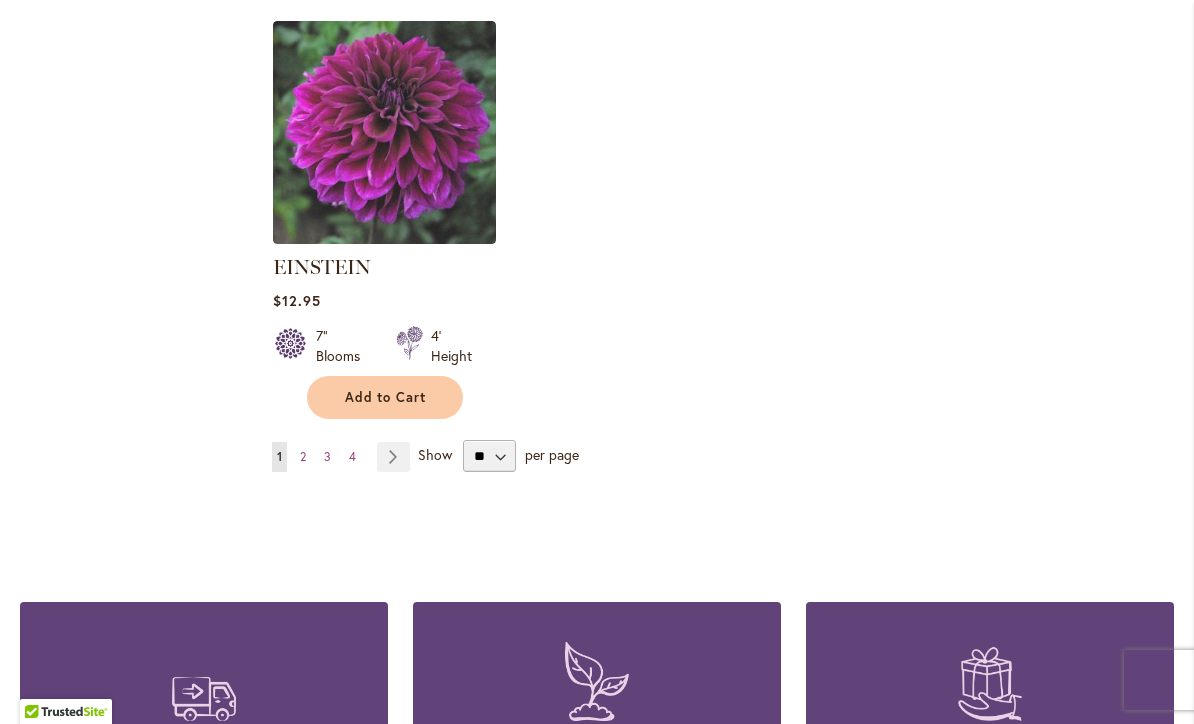 click on "Page
Next" at bounding box center [393, 457] 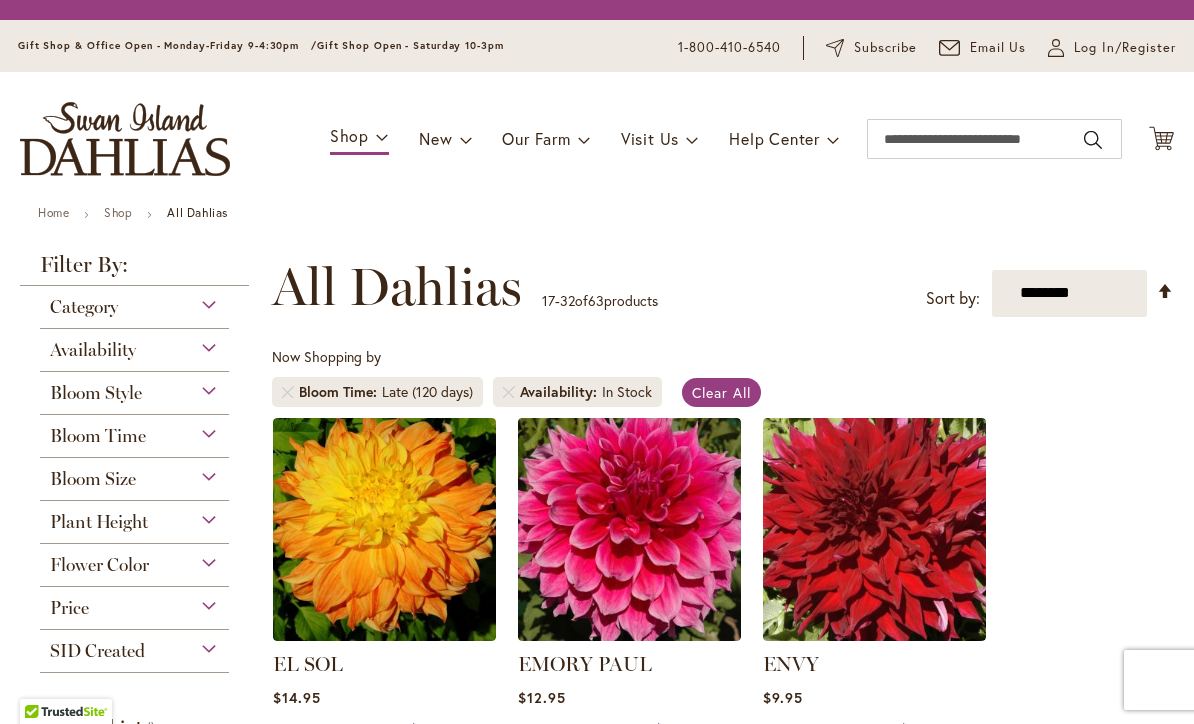 scroll, scrollTop: 0, scrollLeft: 0, axis: both 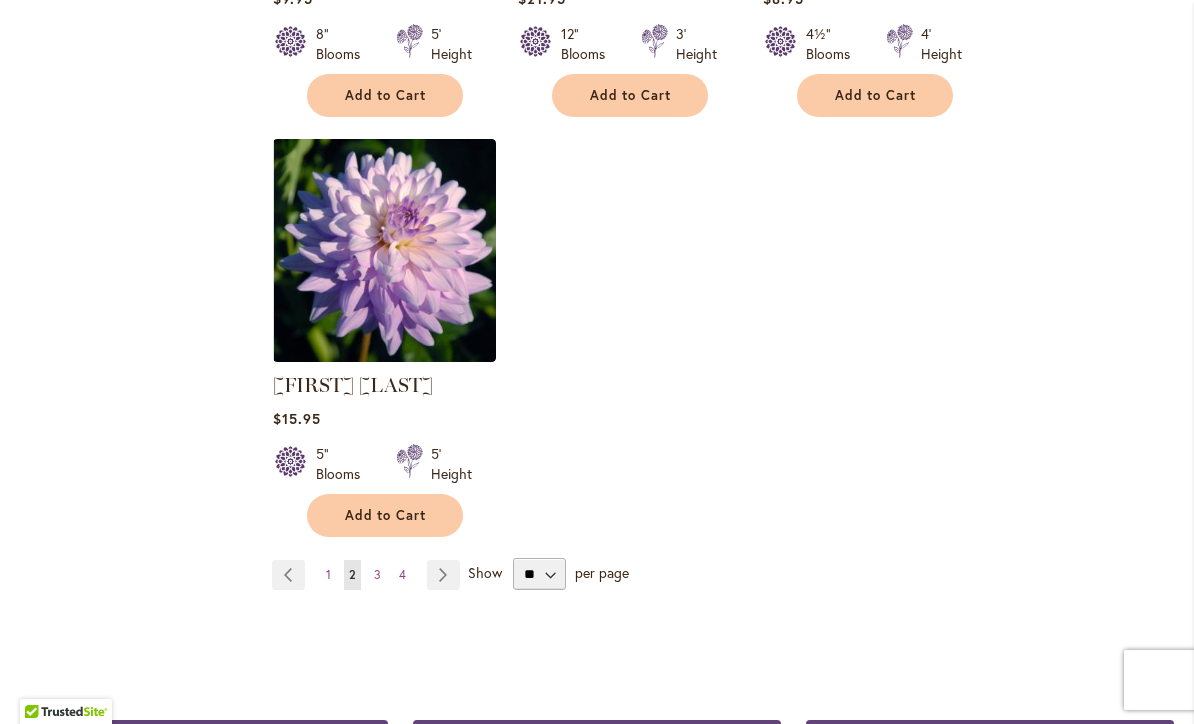 click on "Page
Next" at bounding box center [443, 575] 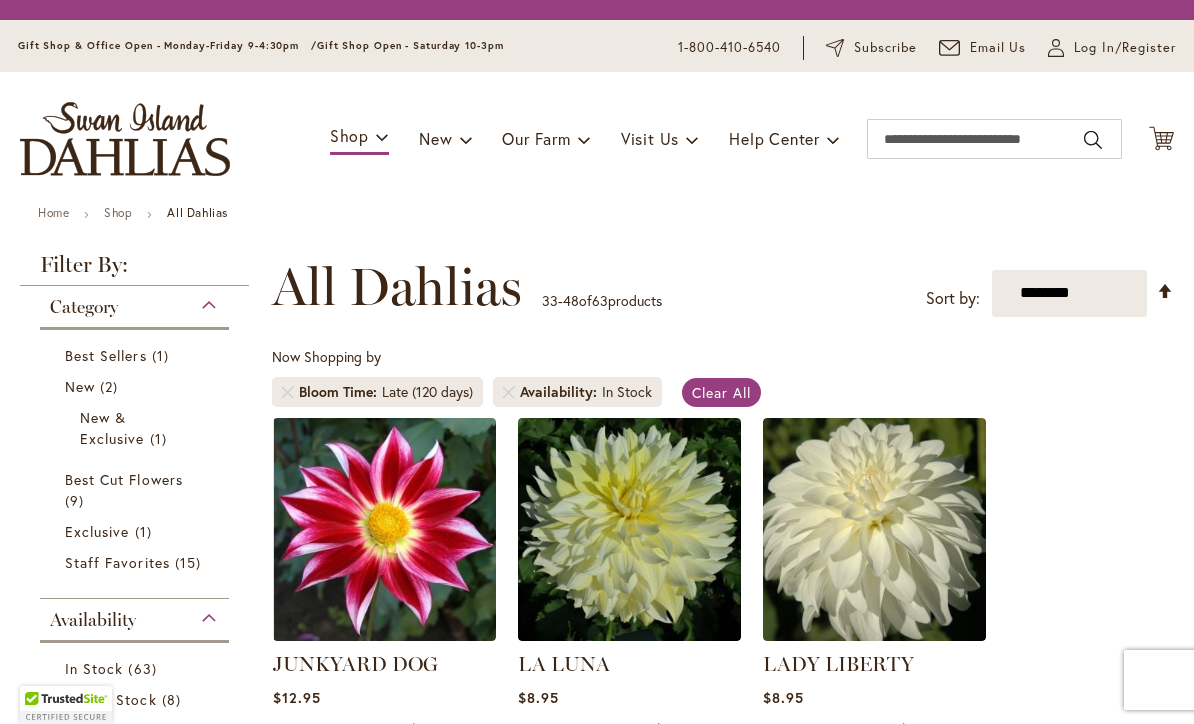 scroll, scrollTop: 0, scrollLeft: 0, axis: both 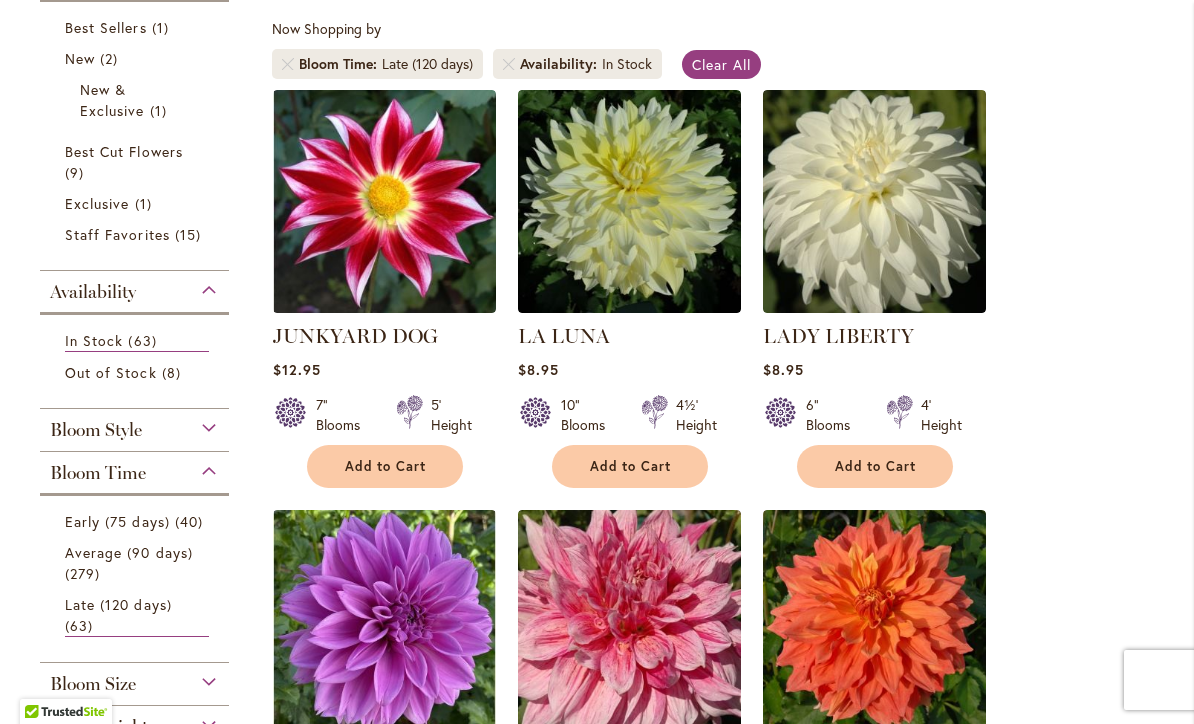 click at bounding box center [629, 201] 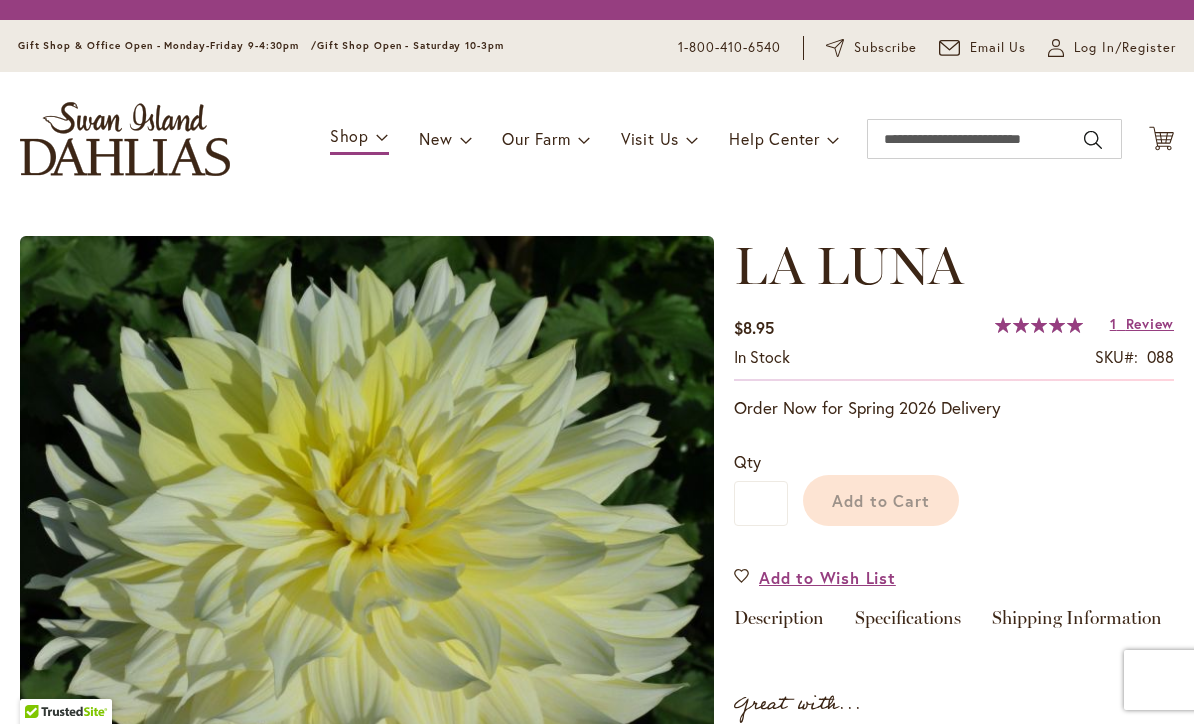 scroll, scrollTop: 0, scrollLeft: 0, axis: both 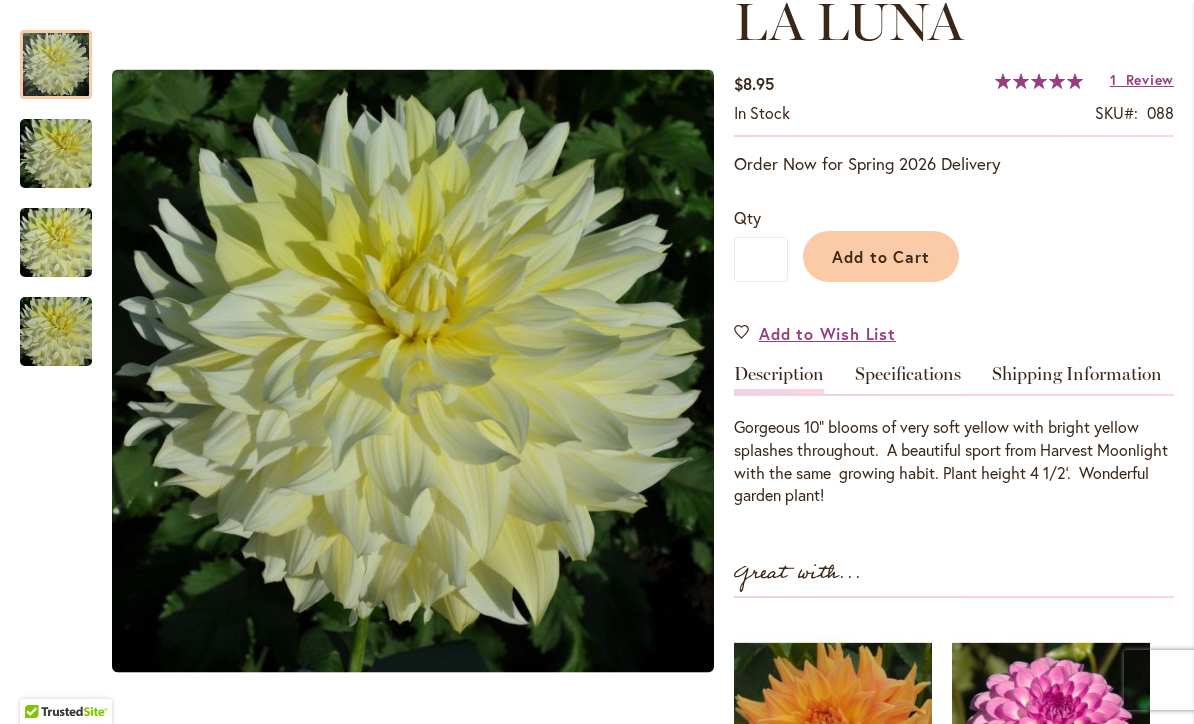 click at bounding box center [56, 154] 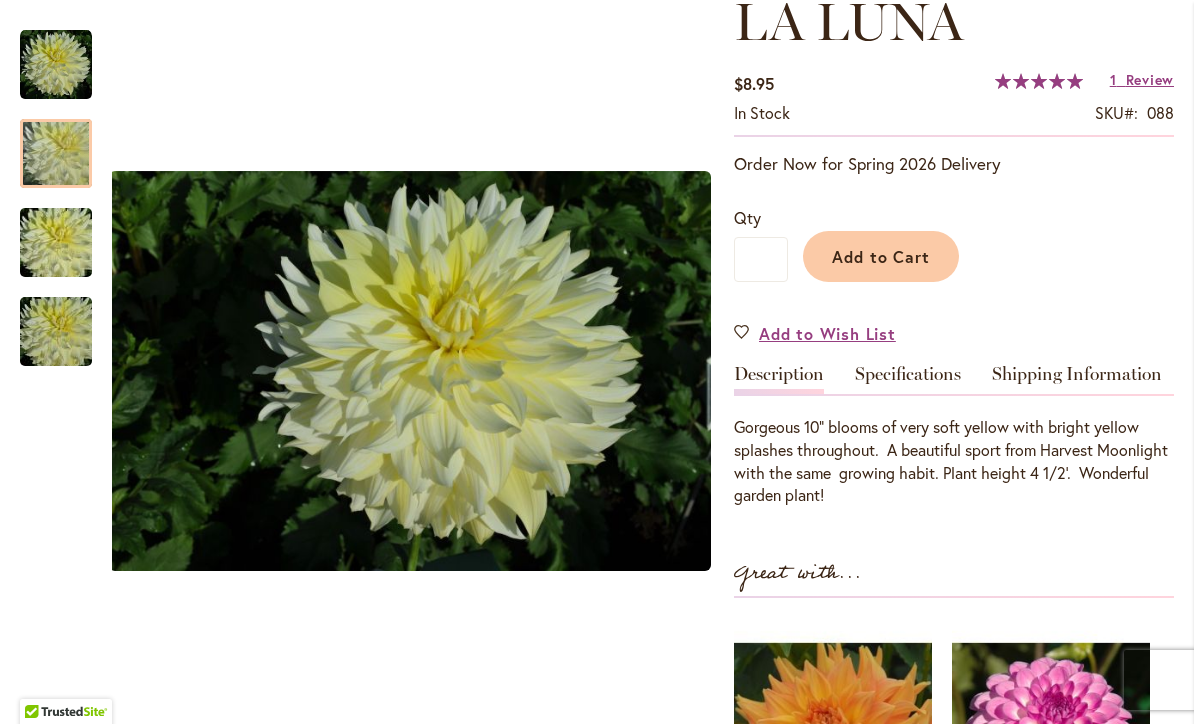 click at bounding box center [56, 243] 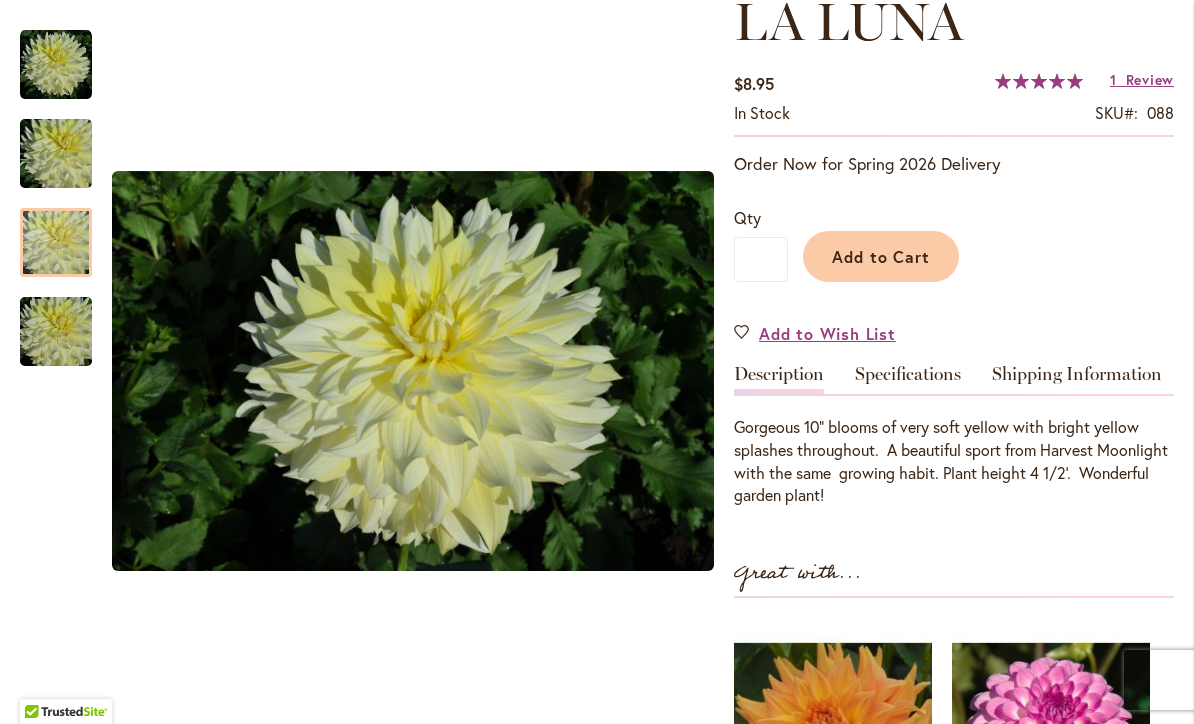 click at bounding box center [56, 321] 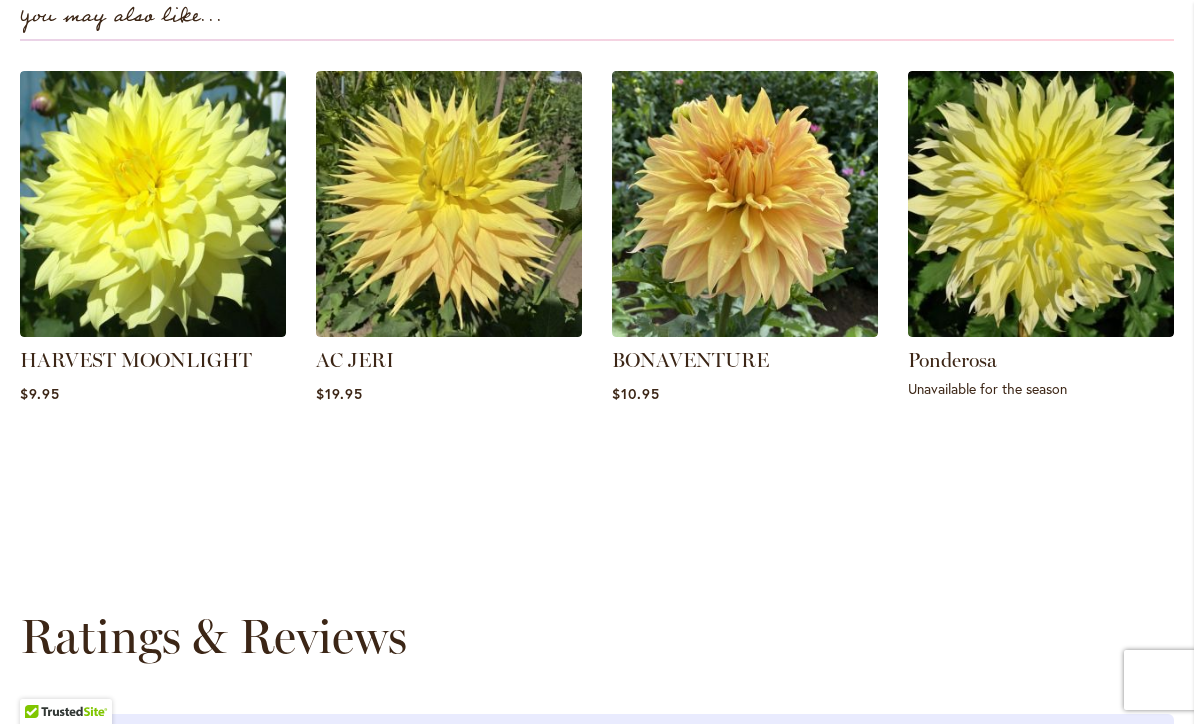 scroll, scrollTop: 1443, scrollLeft: 0, axis: vertical 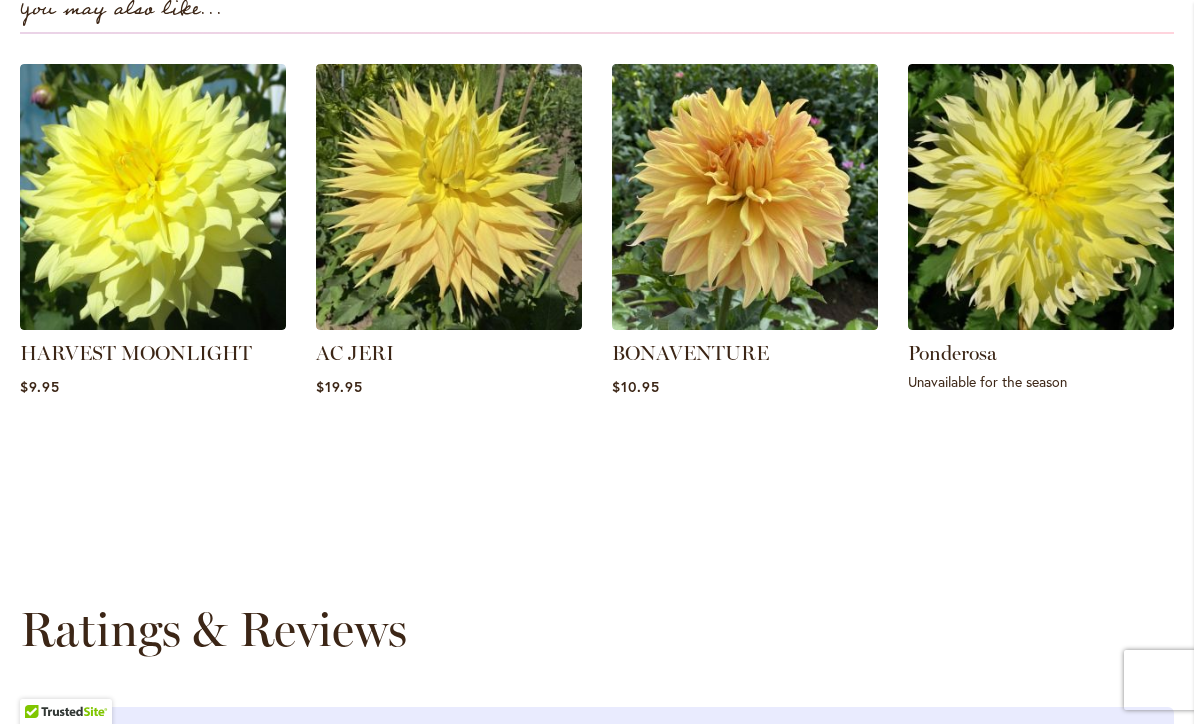 click at bounding box center (153, 197) 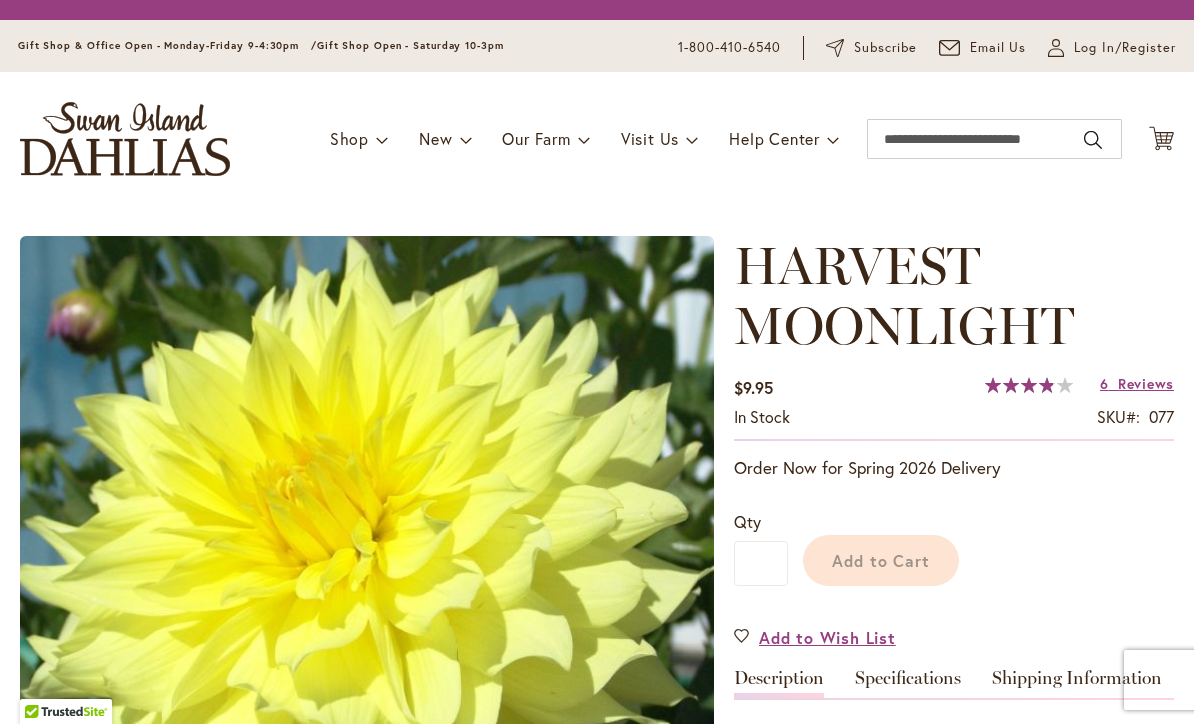scroll, scrollTop: 0, scrollLeft: 0, axis: both 